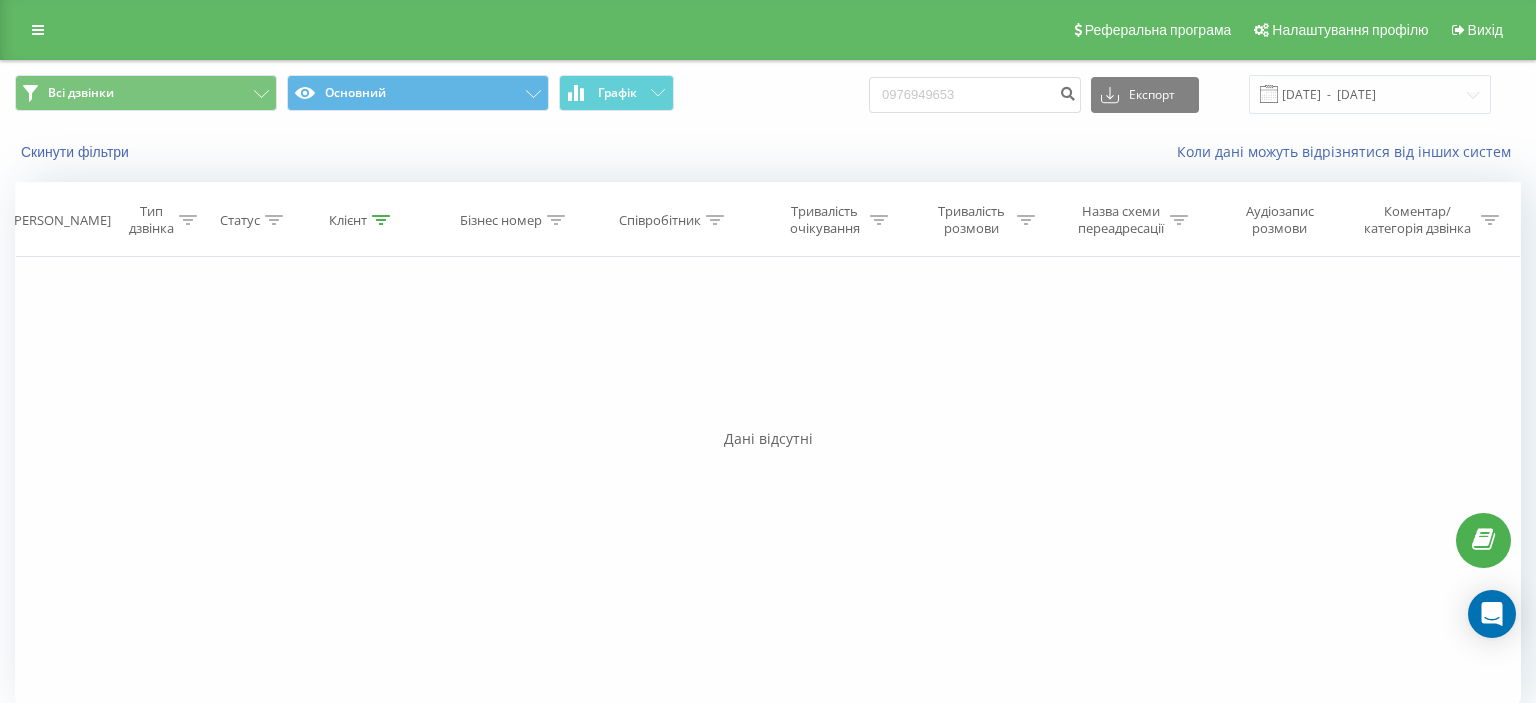 scroll, scrollTop: 0, scrollLeft: 0, axis: both 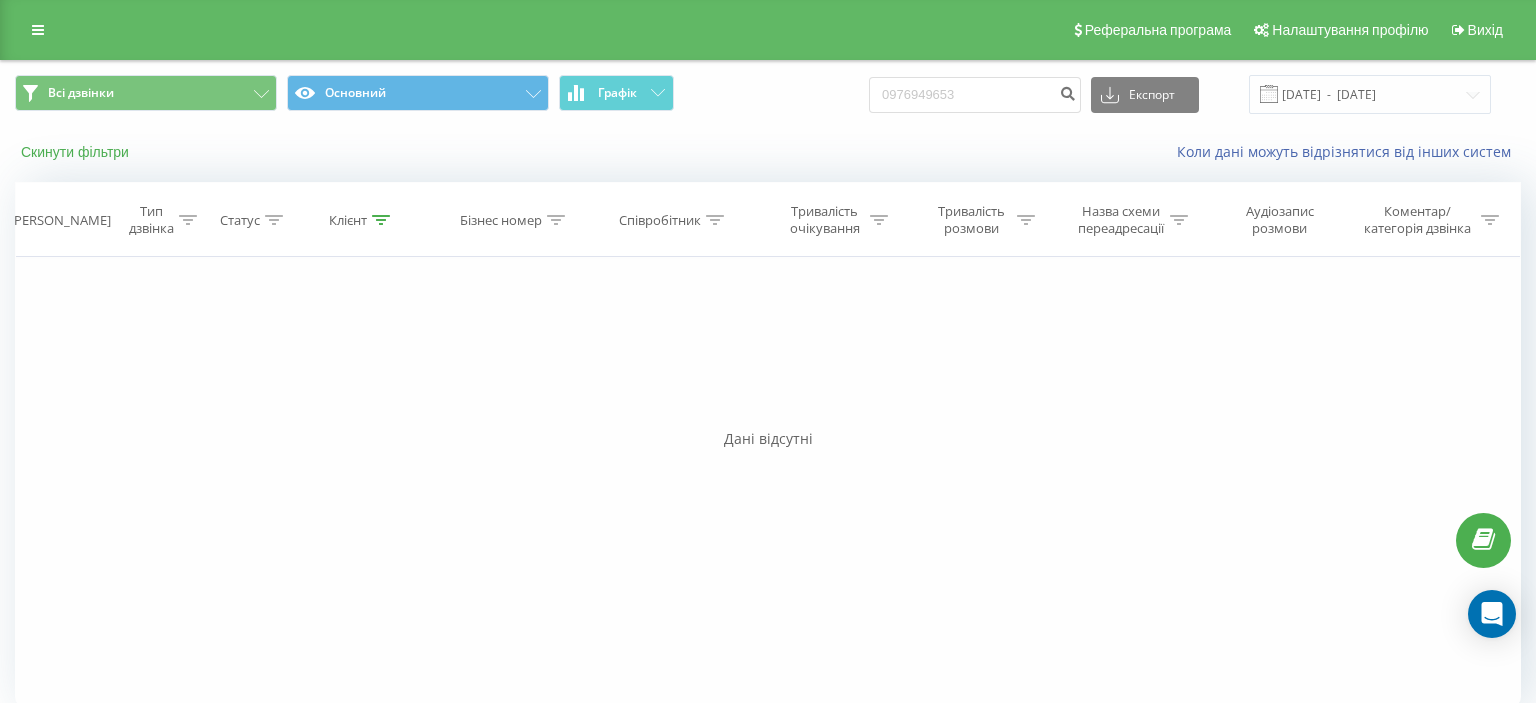 click on "Скинути фільтри" at bounding box center [77, 152] 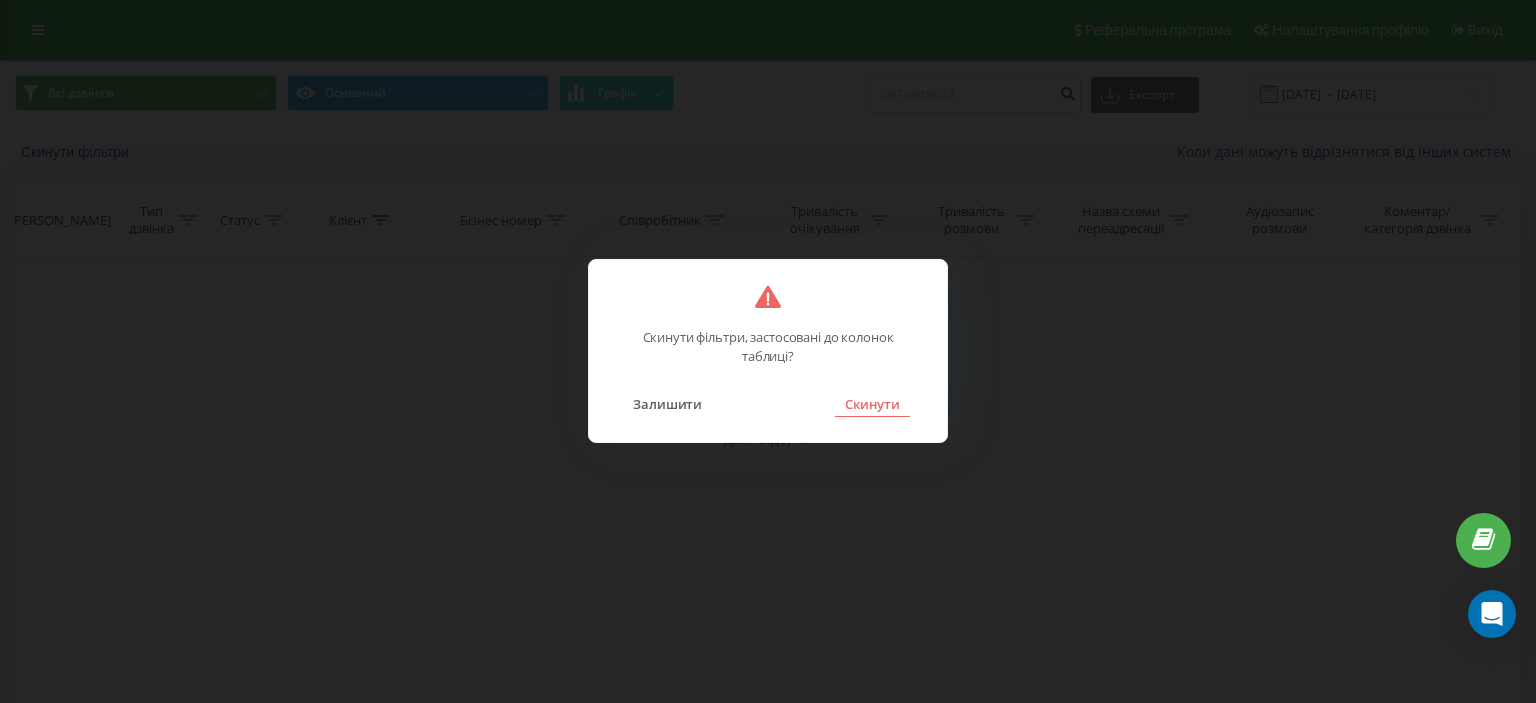 click on "Скинути" at bounding box center (872, 404) 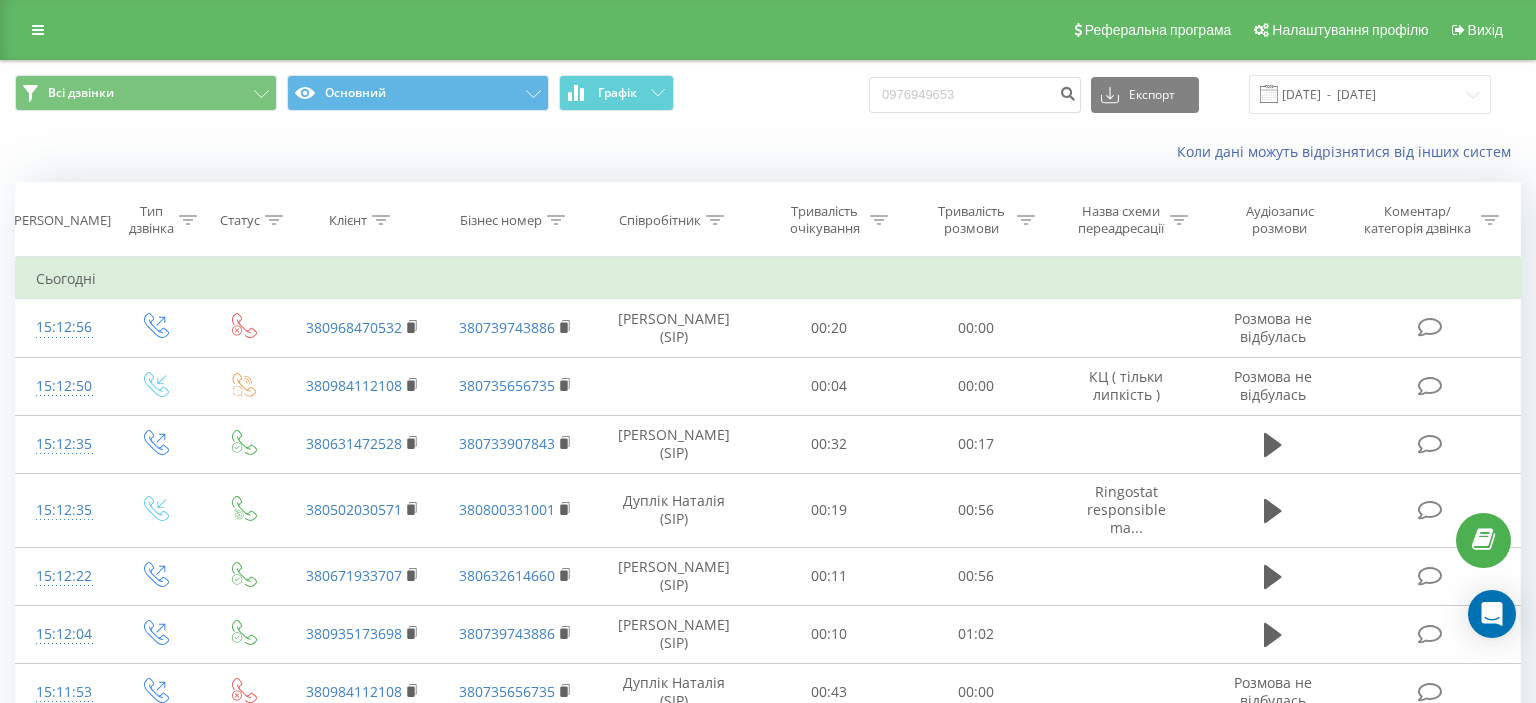 click 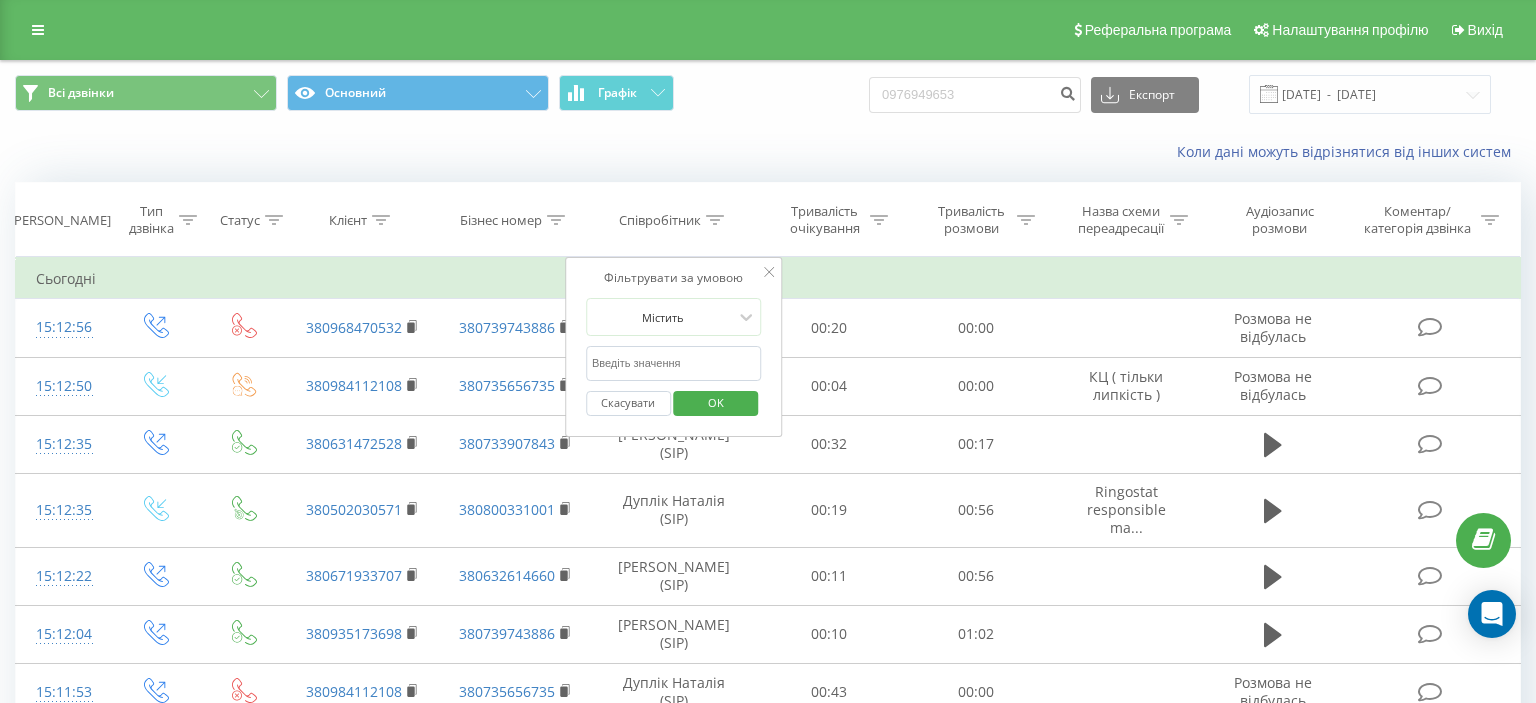 click at bounding box center (674, 363) 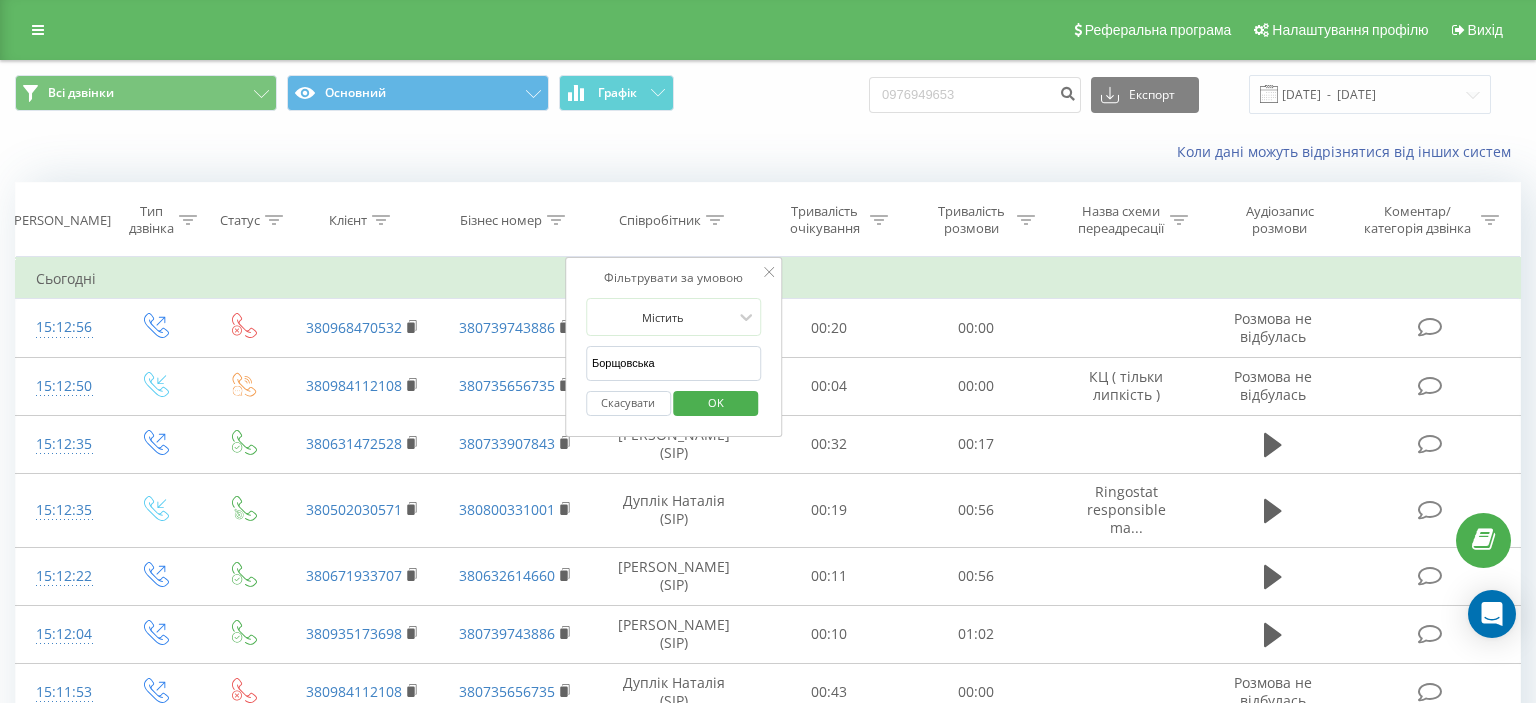 type on "Борщовська" 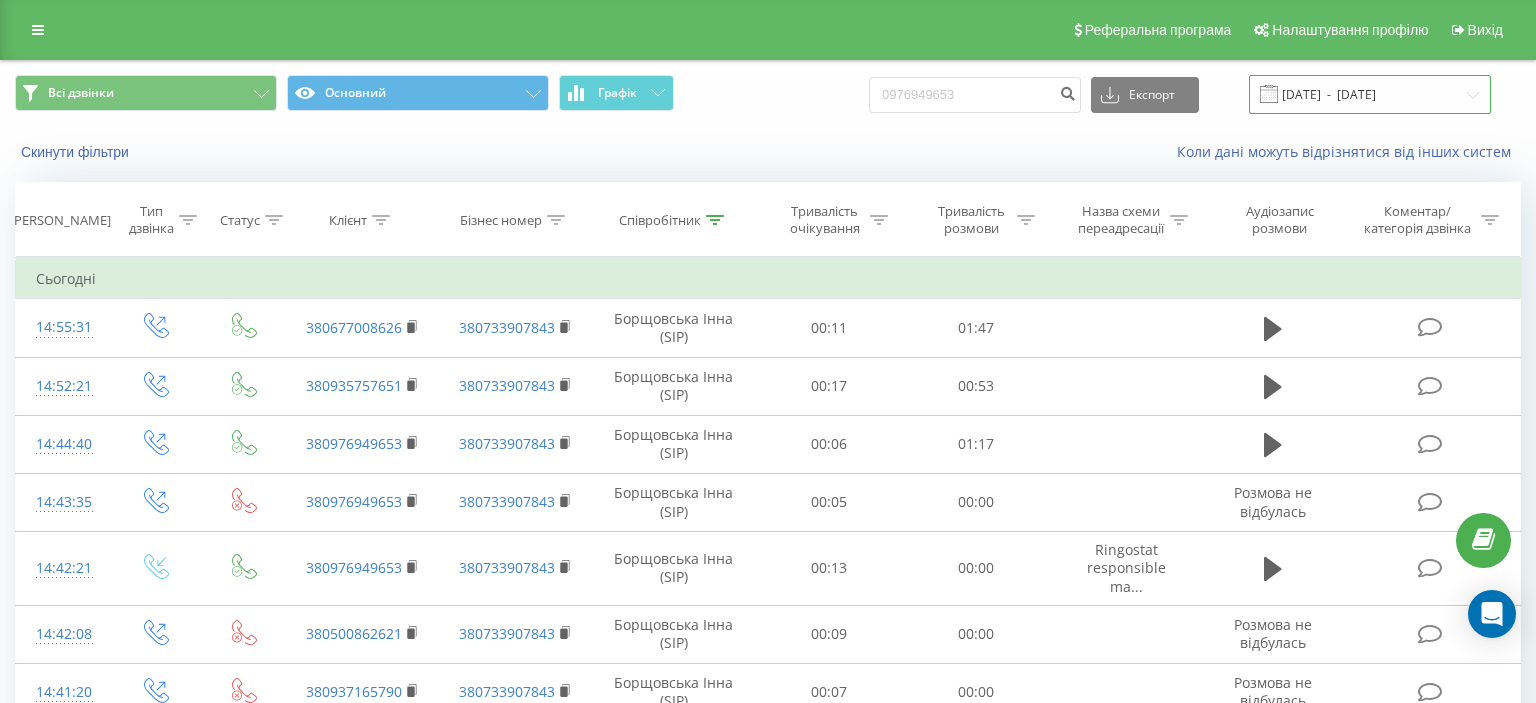 click on "[DATE]  -  [DATE]" at bounding box center (1370, 94) 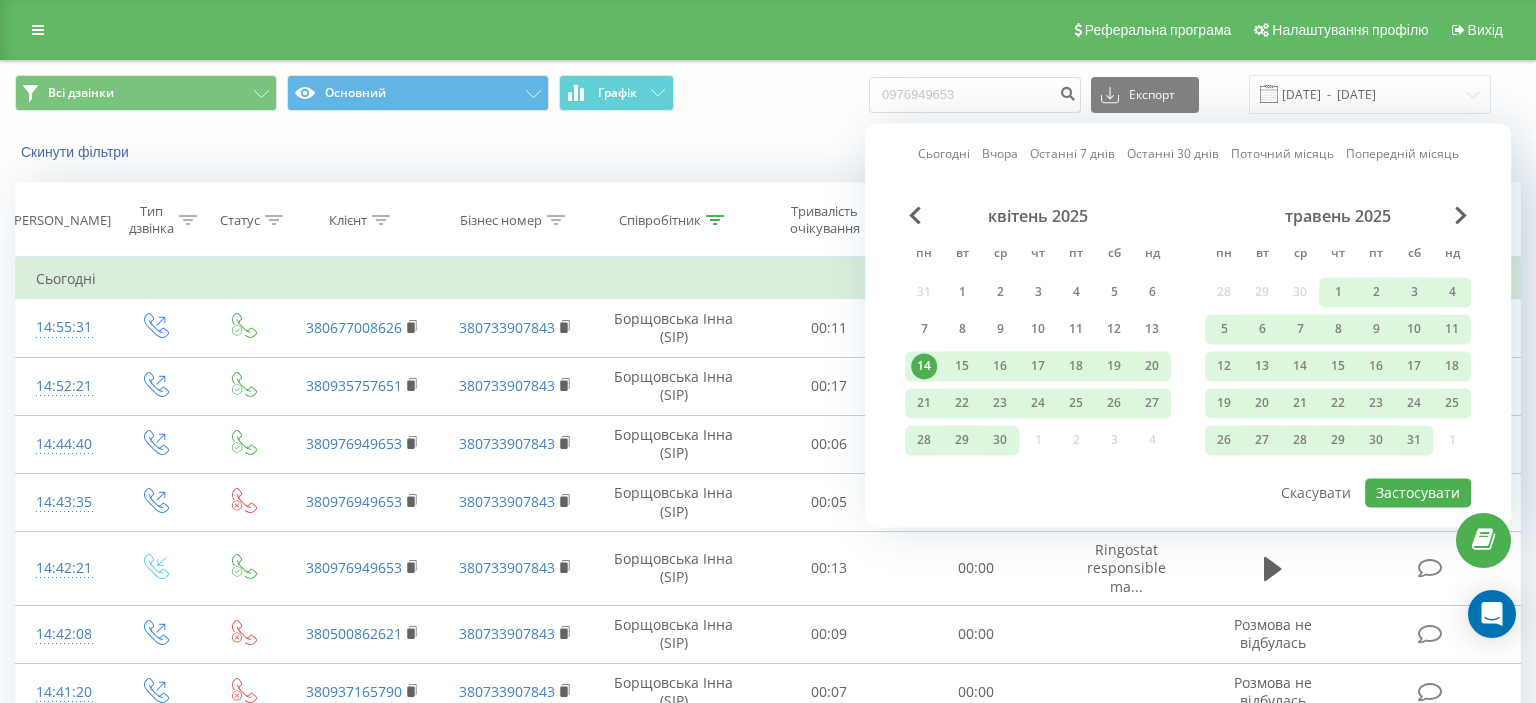 click on "Сьогодні" at bounding box center [944, 154] 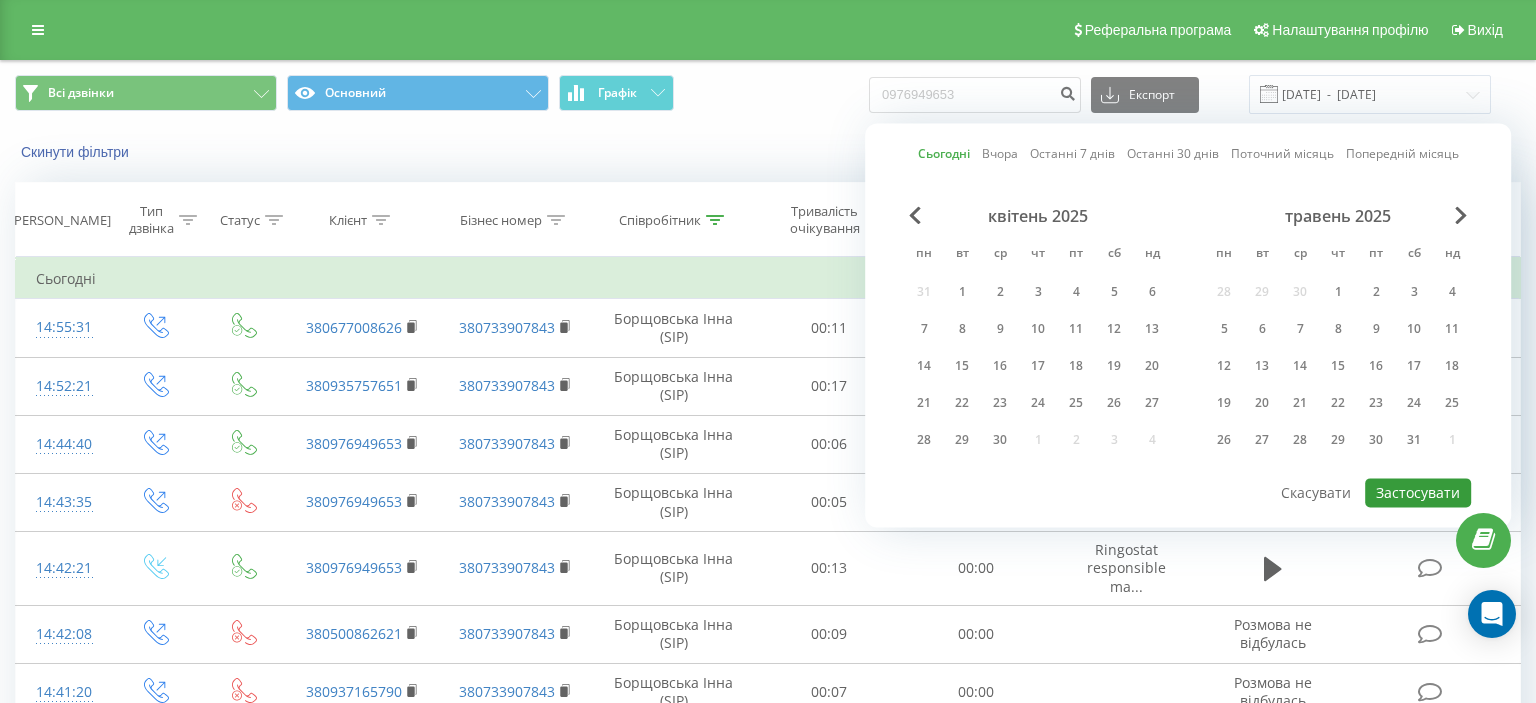 click on "Застосувати" at bounding box center [1418, 492] 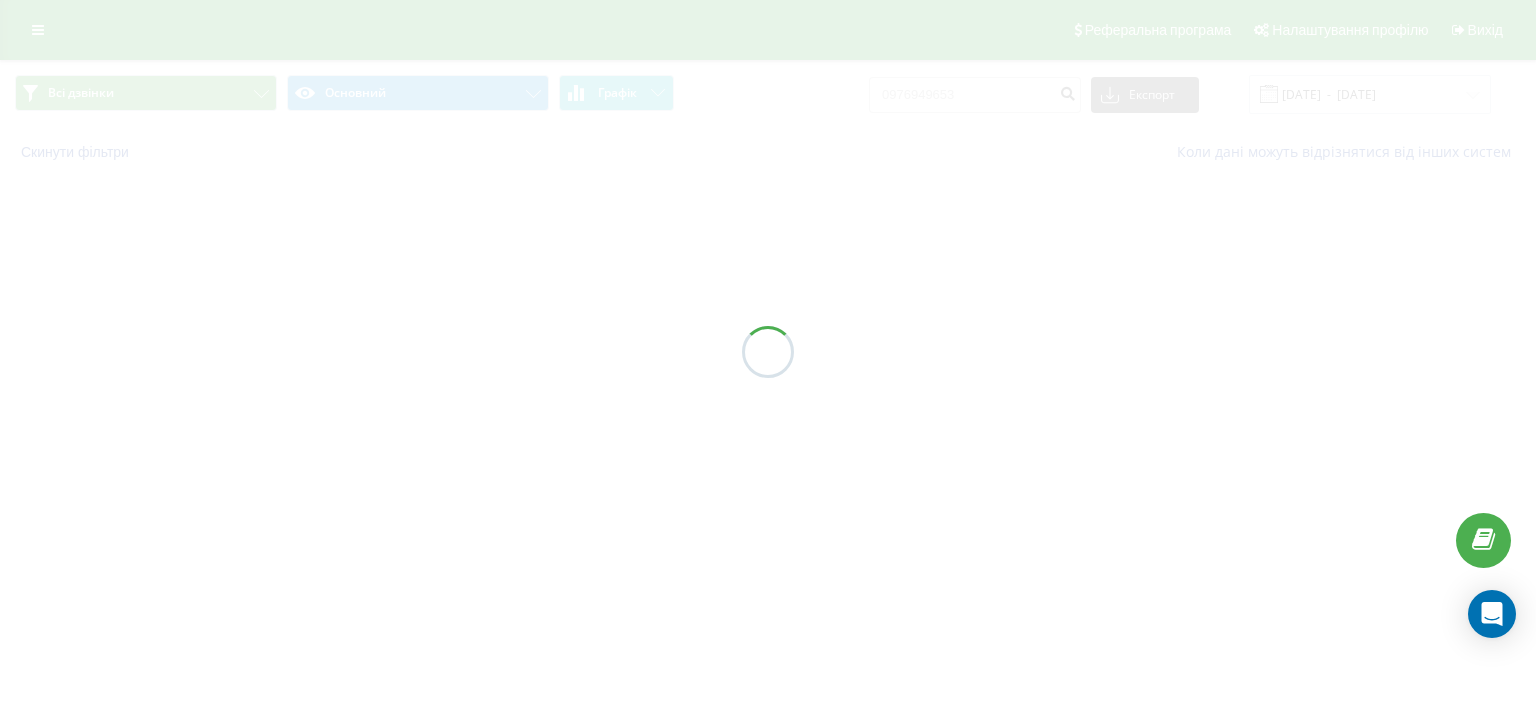 type on "14.07.2025  -  14.07.2025" 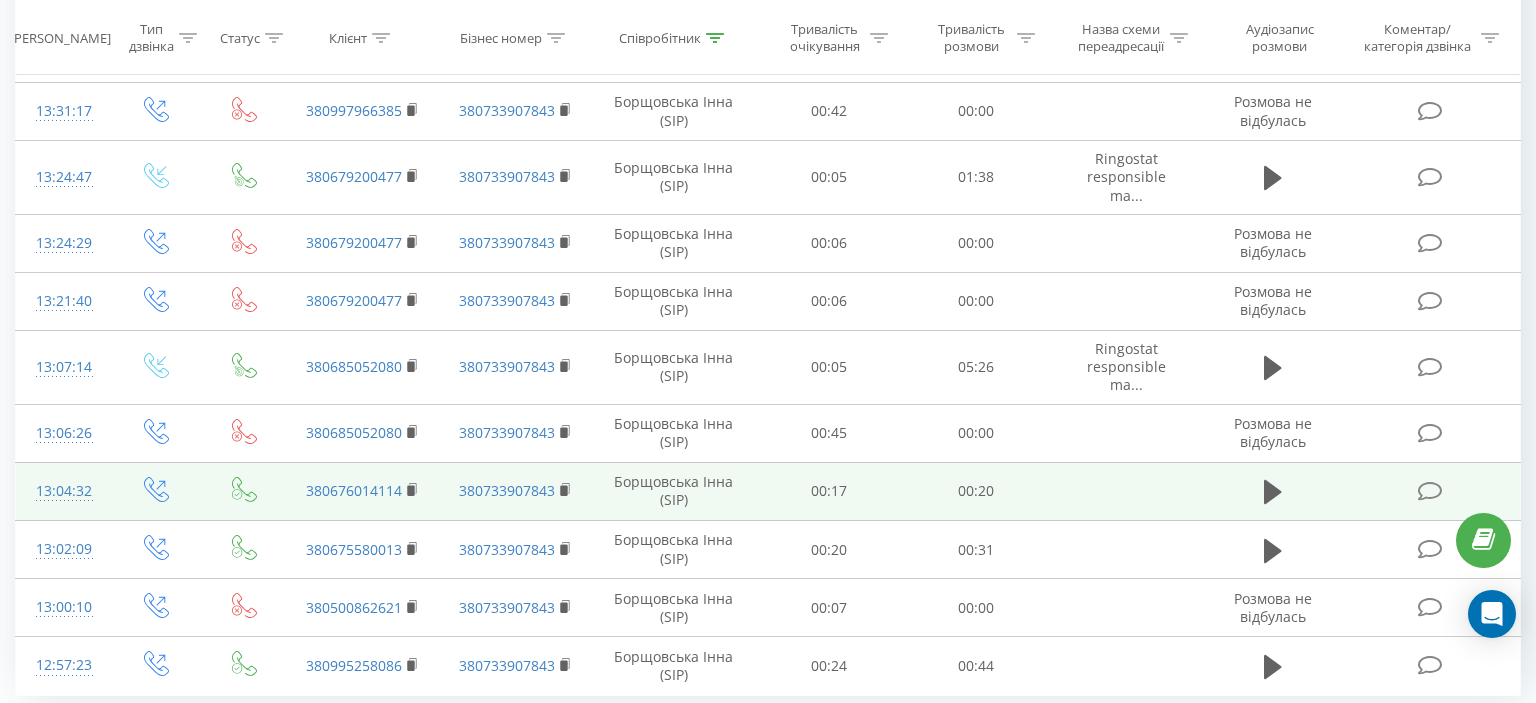 scroll, scrollTop: 0, scrollLeft: 0, axis: both 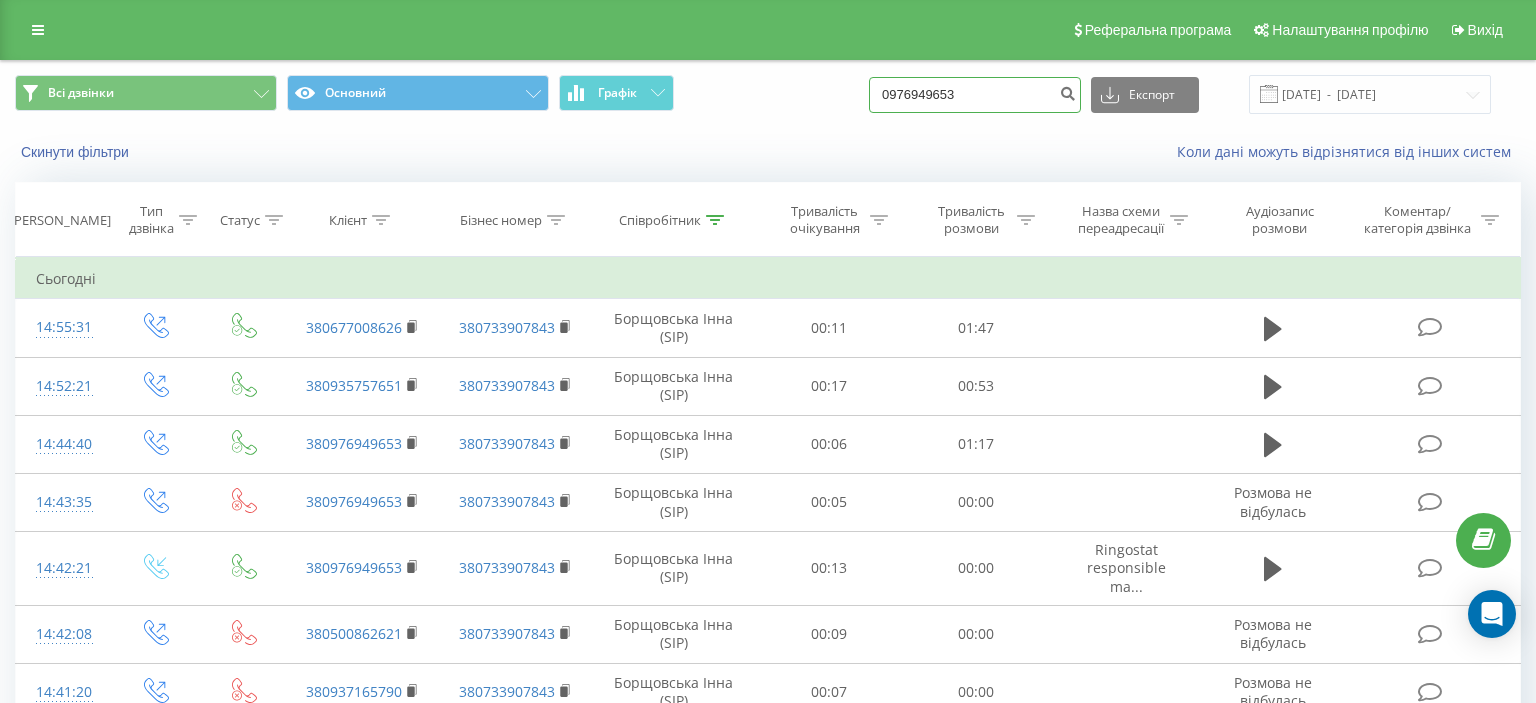 click on "0976949653" at bounding box center [975, 95] 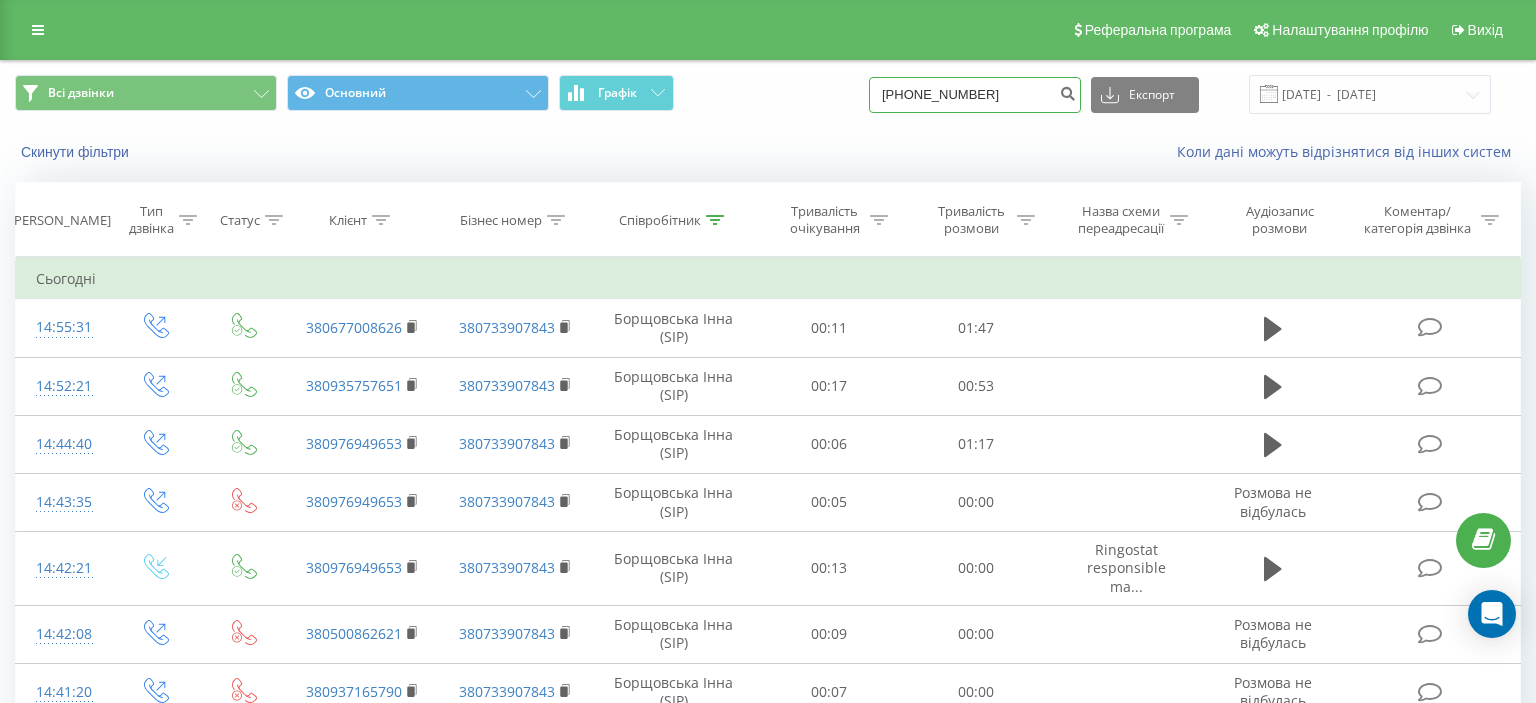 click on "(063) 737 53 77" at bounding box center [975, 95] 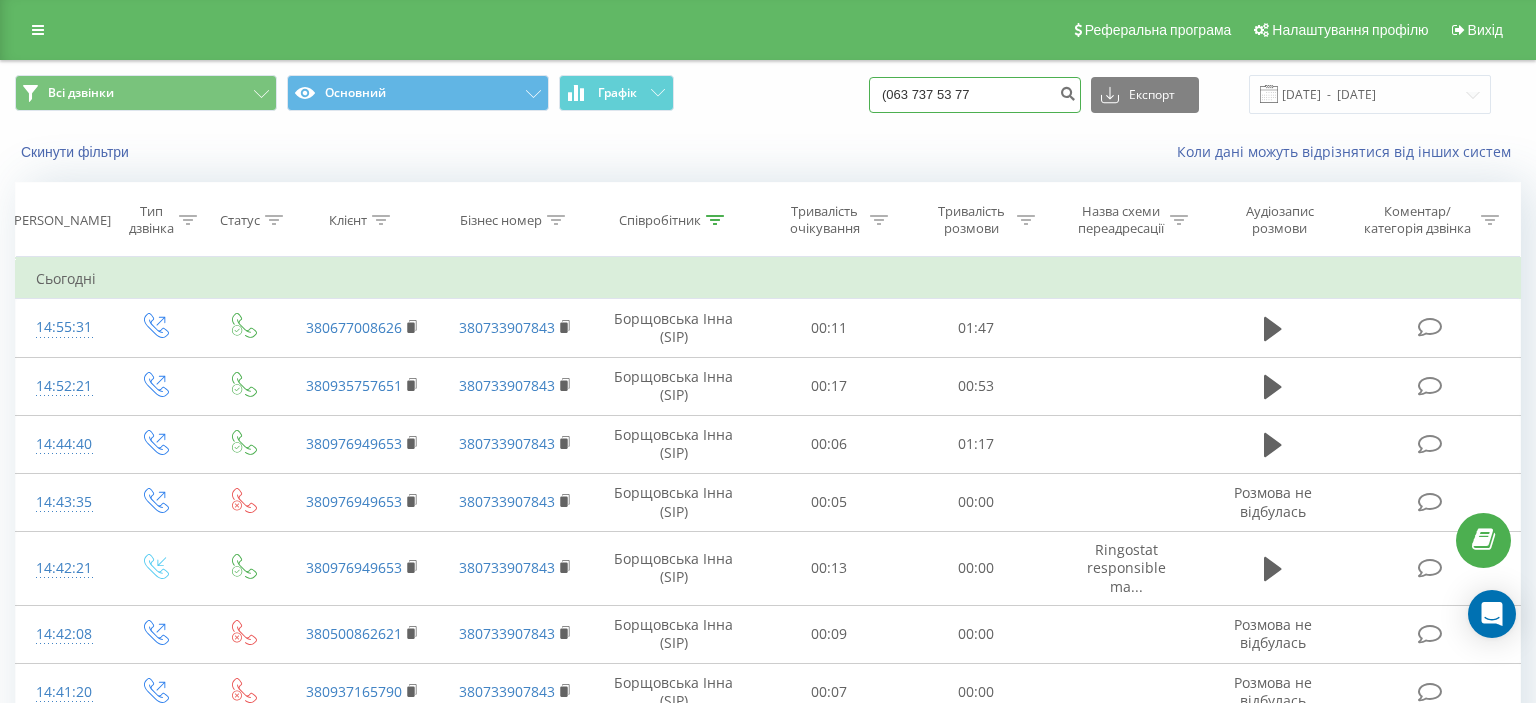 click on "(063 737 53 77" at bounding box center [975, 95] 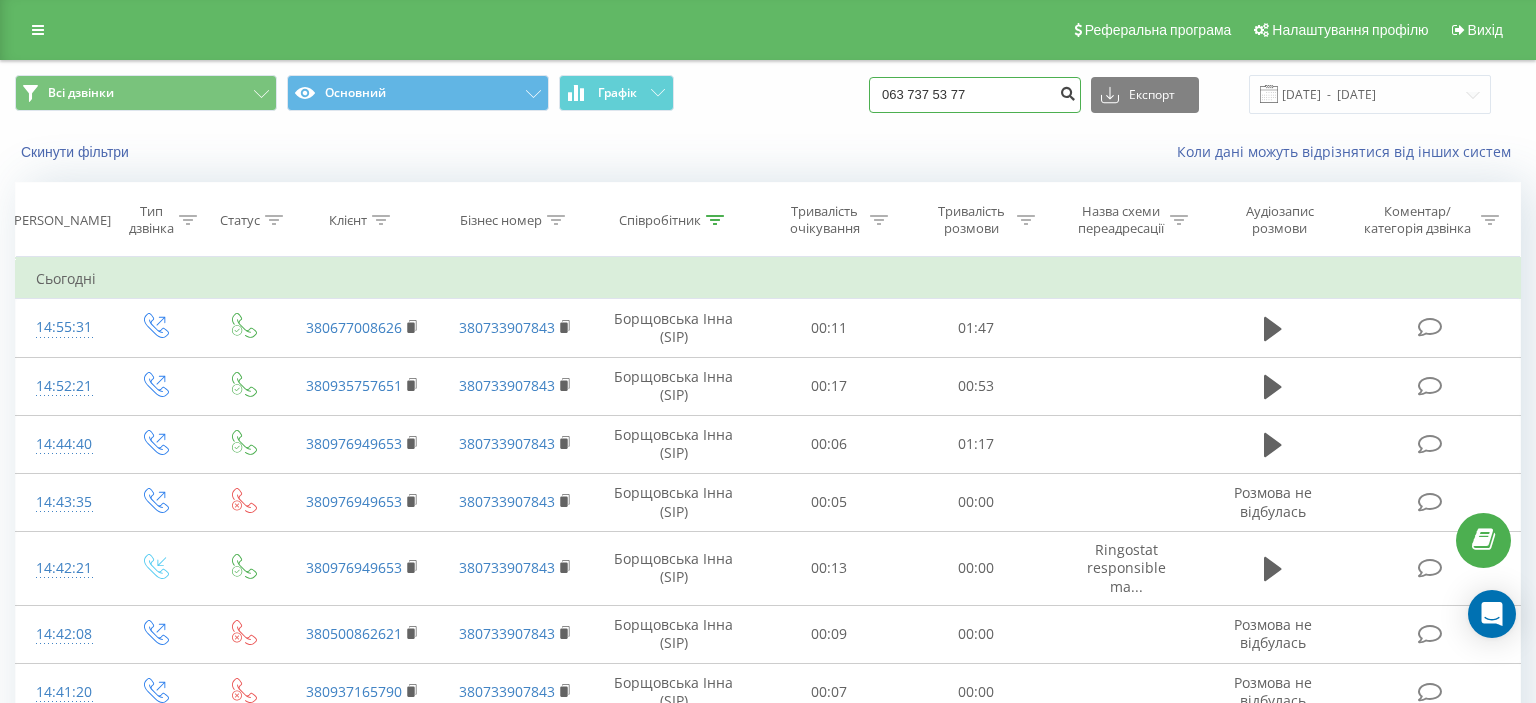type on "063 737 53 77" 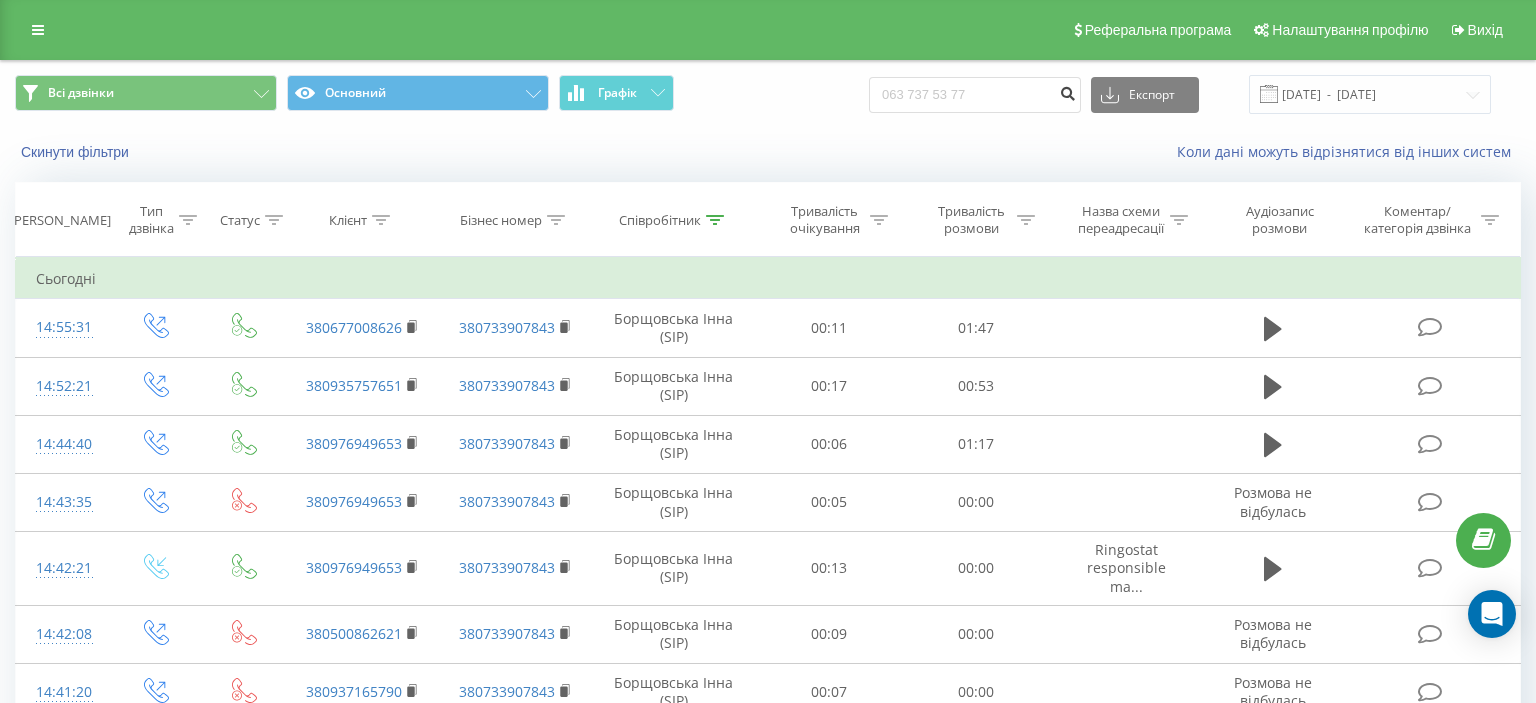 click at bounding box center (1067, 91) 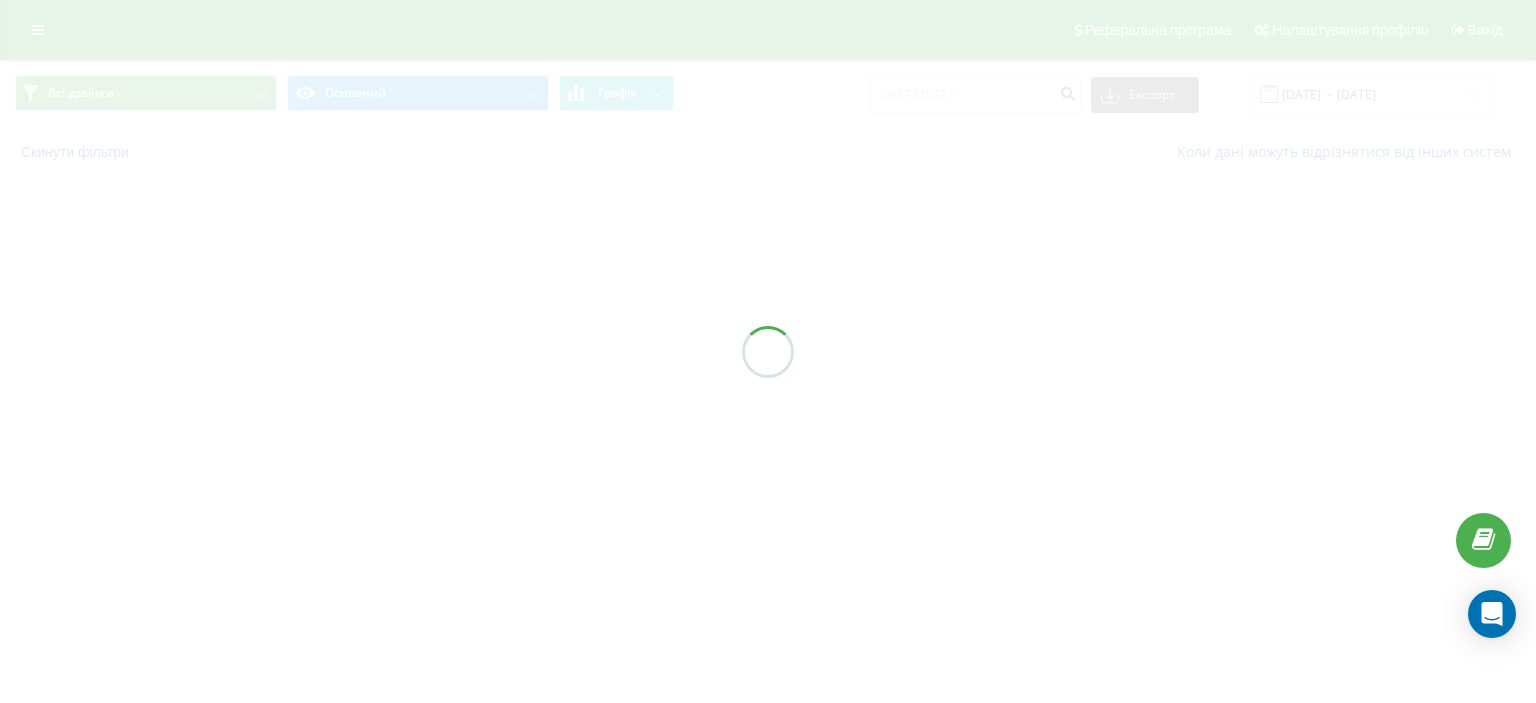 scroll, scrollTop: 0, scrollLeft: 0, axis: both 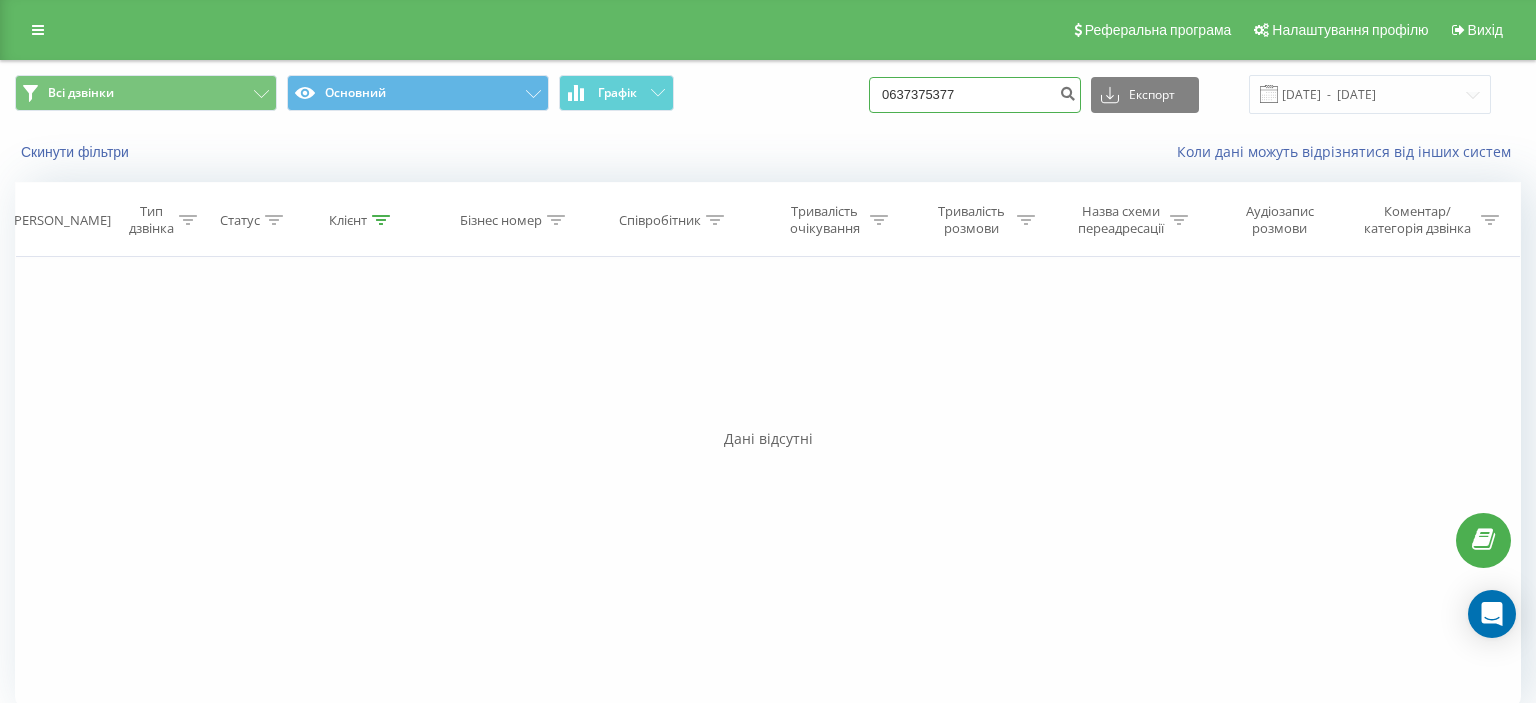 drag, startPoint x: 907, startPoint y: 94, endPoint x: 1009, endPoint y: 90, distance: 102.0784 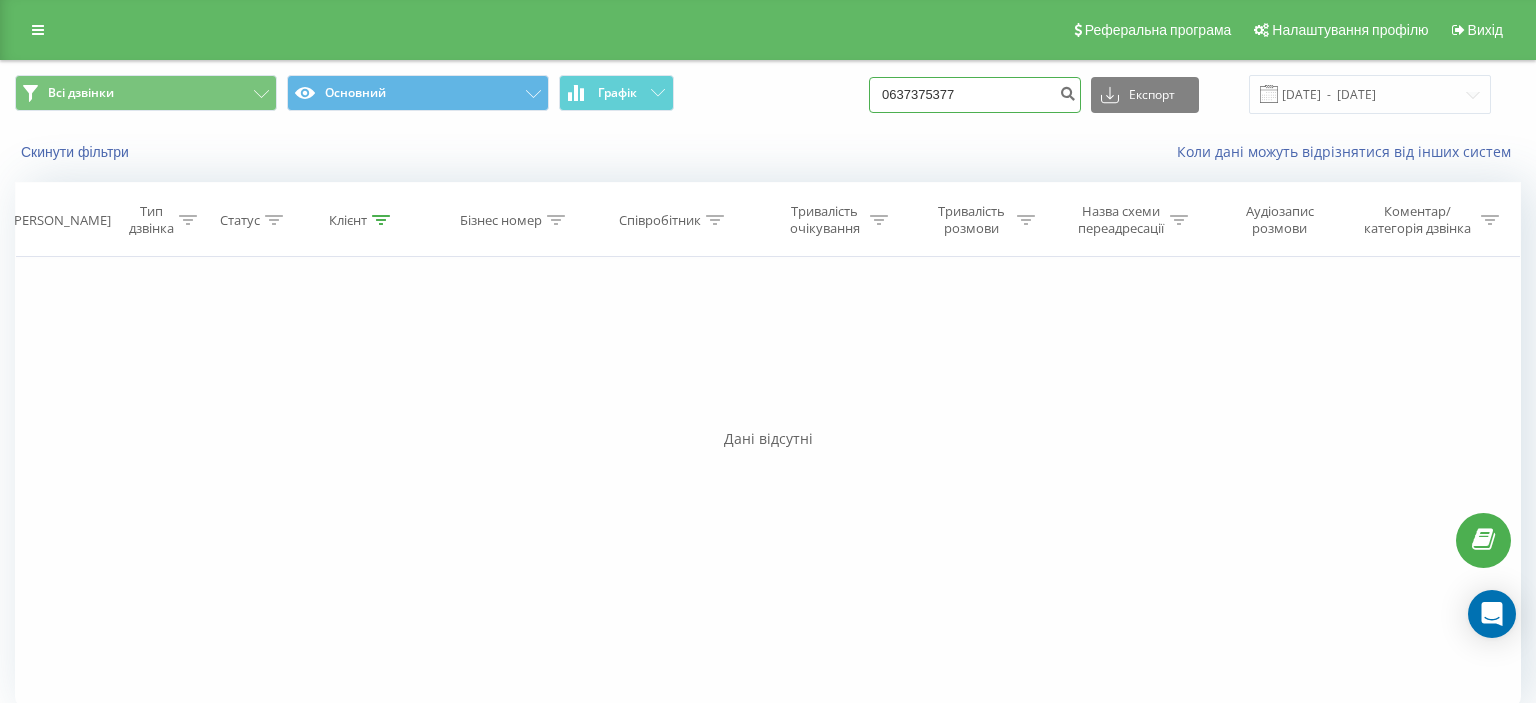 paste on "(068) 250 14 89" 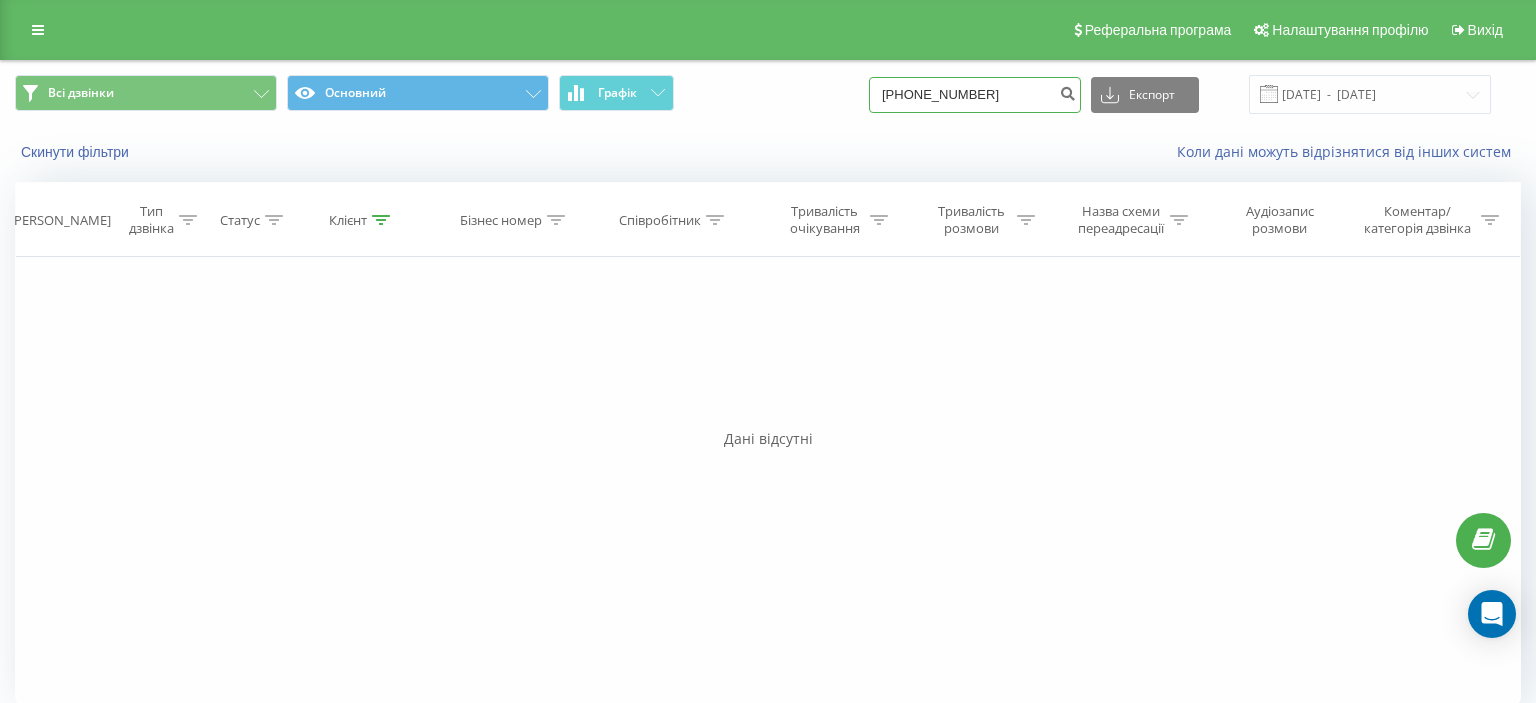 click on "(068) 250 14 89" at bounding box center [975, 95] 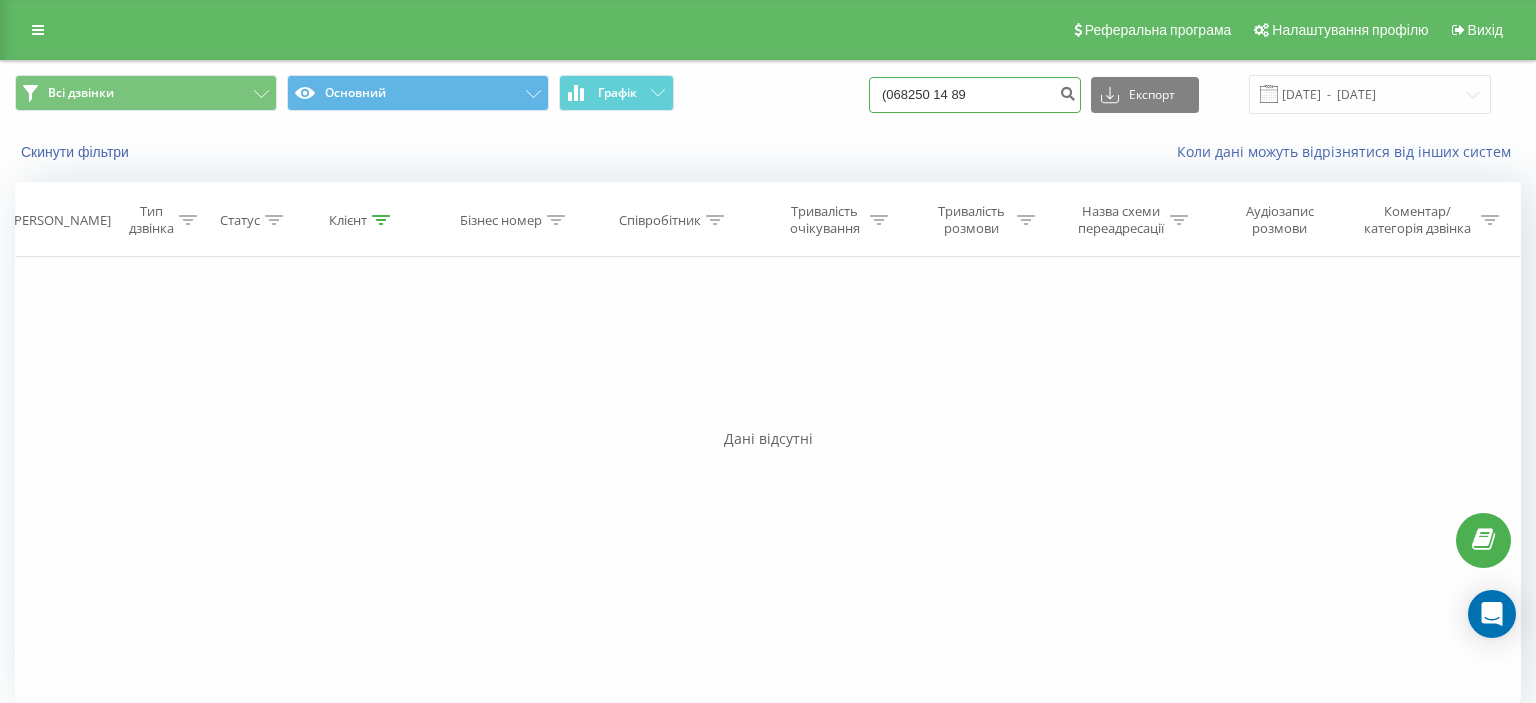 click on "(068250 14 89" at bounding box center [975, 95] 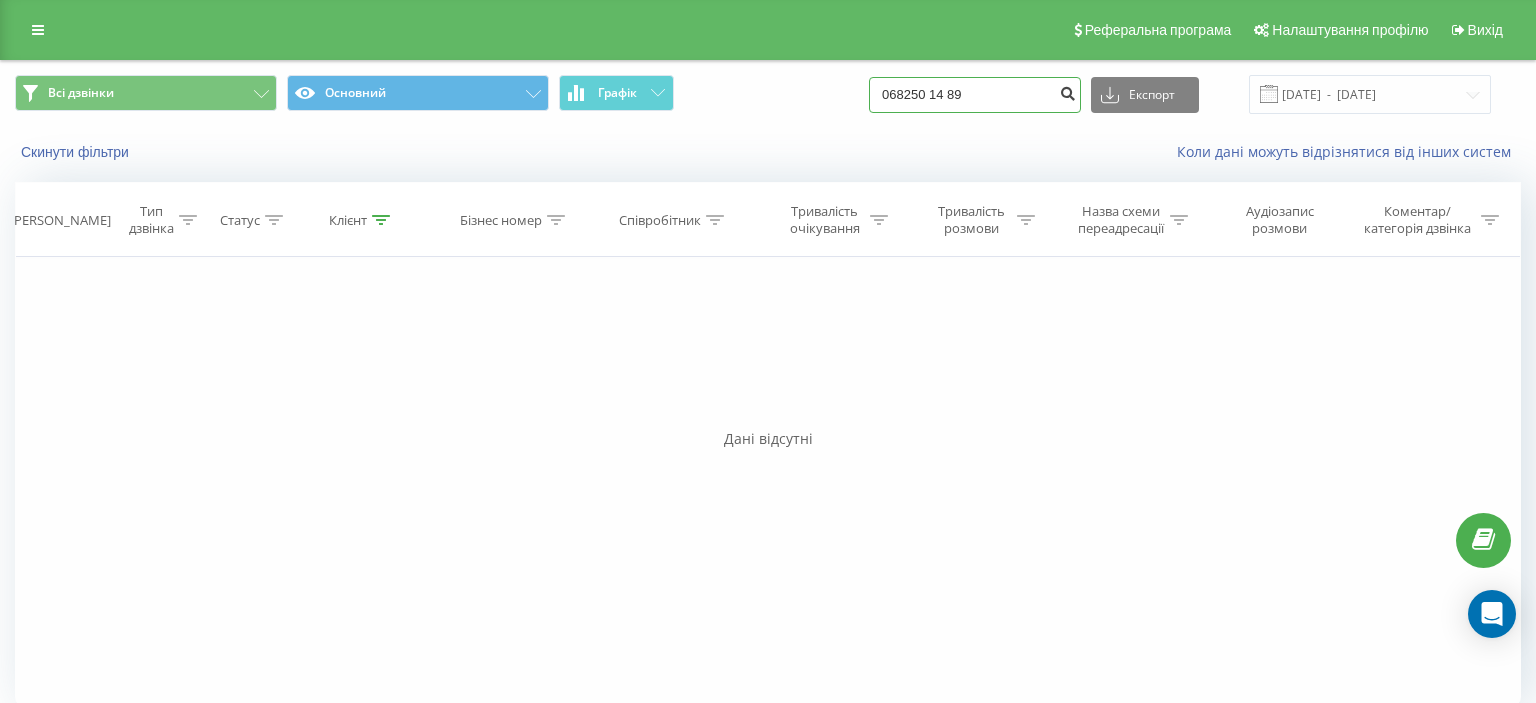 type on "068250 14 89" 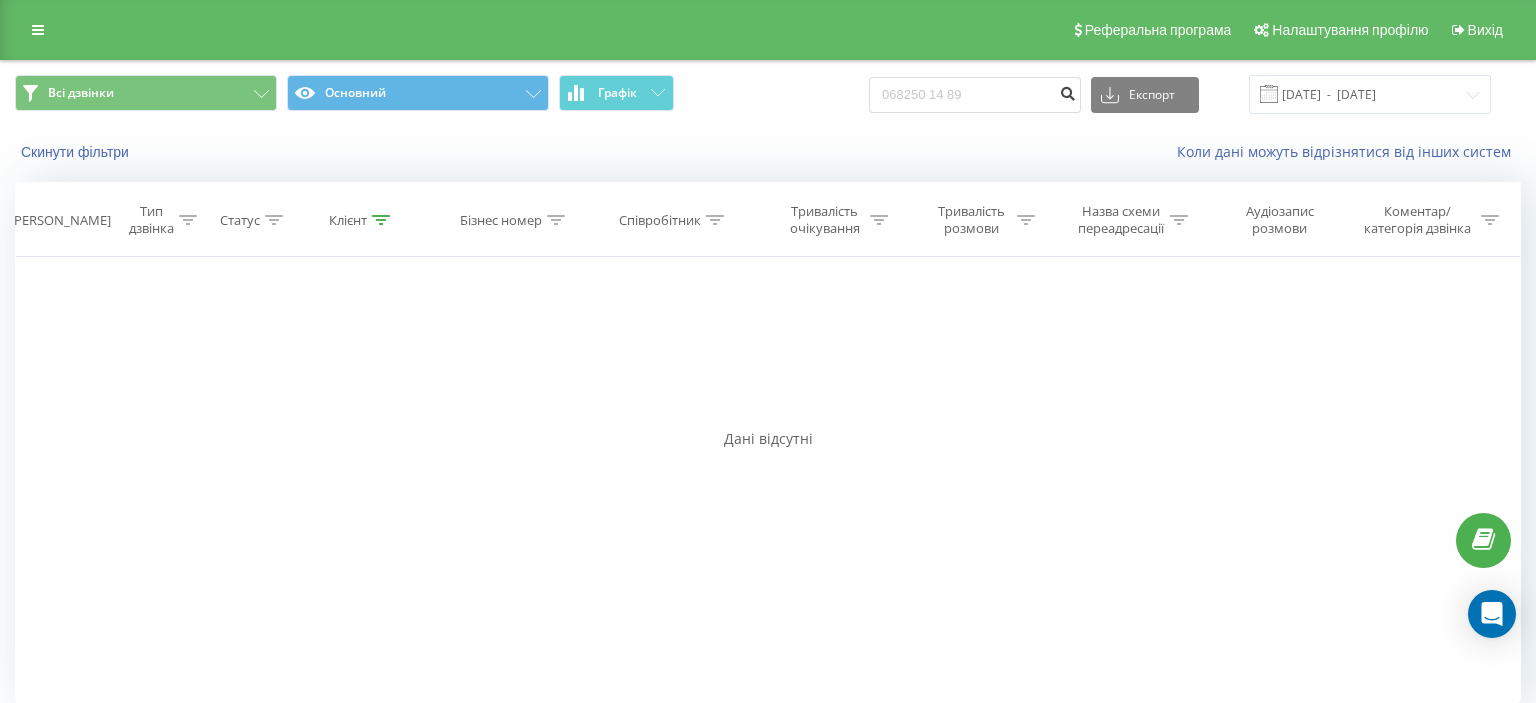 click at bounding box center (1067, 91) 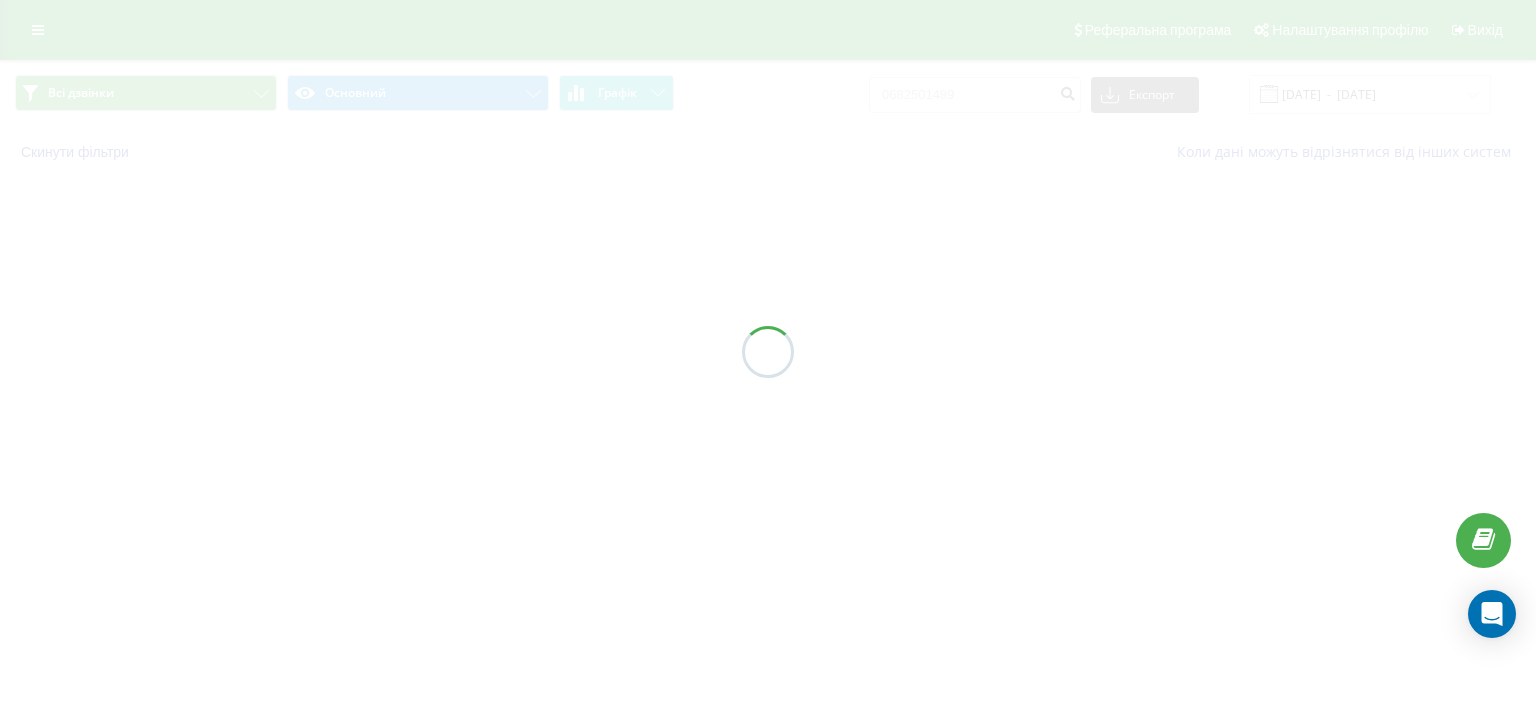 scroll, scrollTop: 0, scrollLeft: 0, axis: both 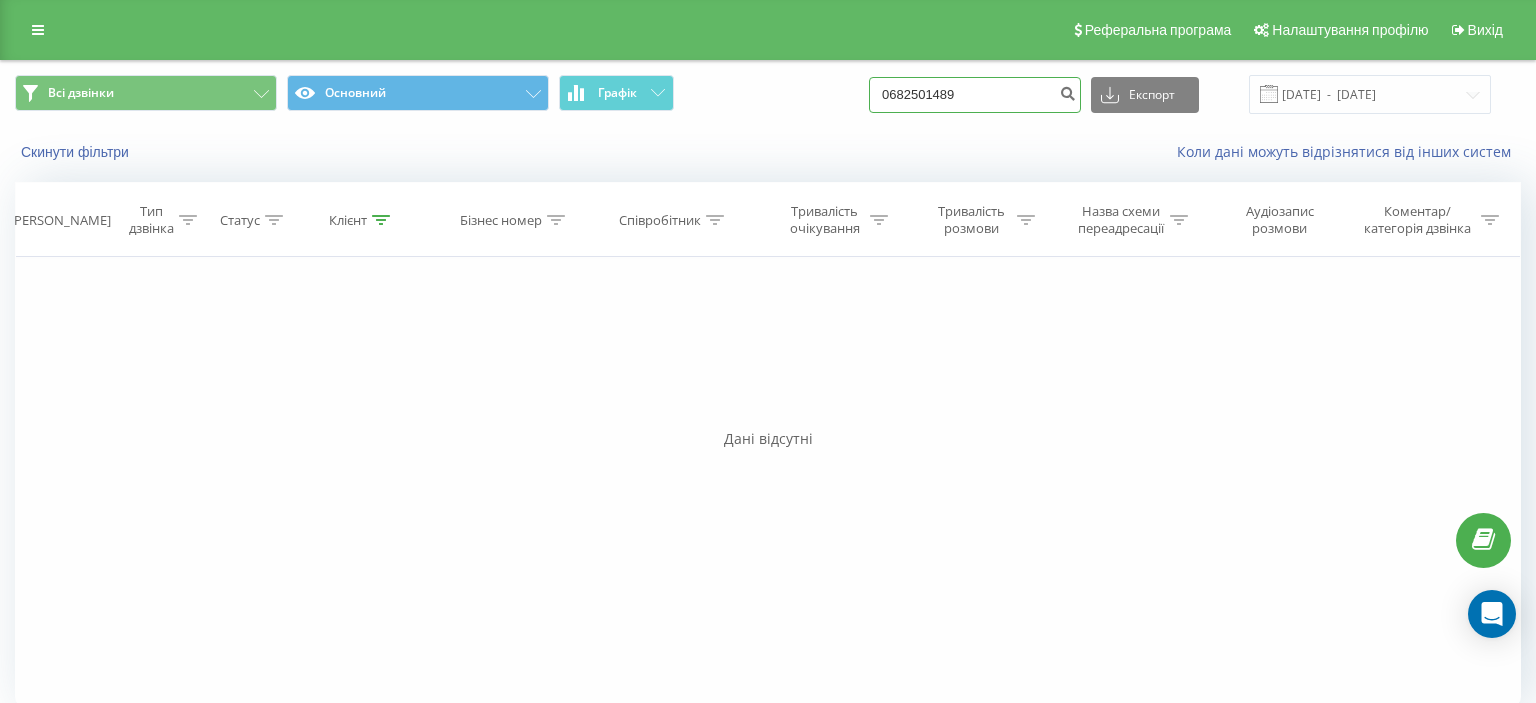drag, startPoint x: 905, startPoint y: 98, endPoint x: 1025, endPoint y: 98, distance: 120 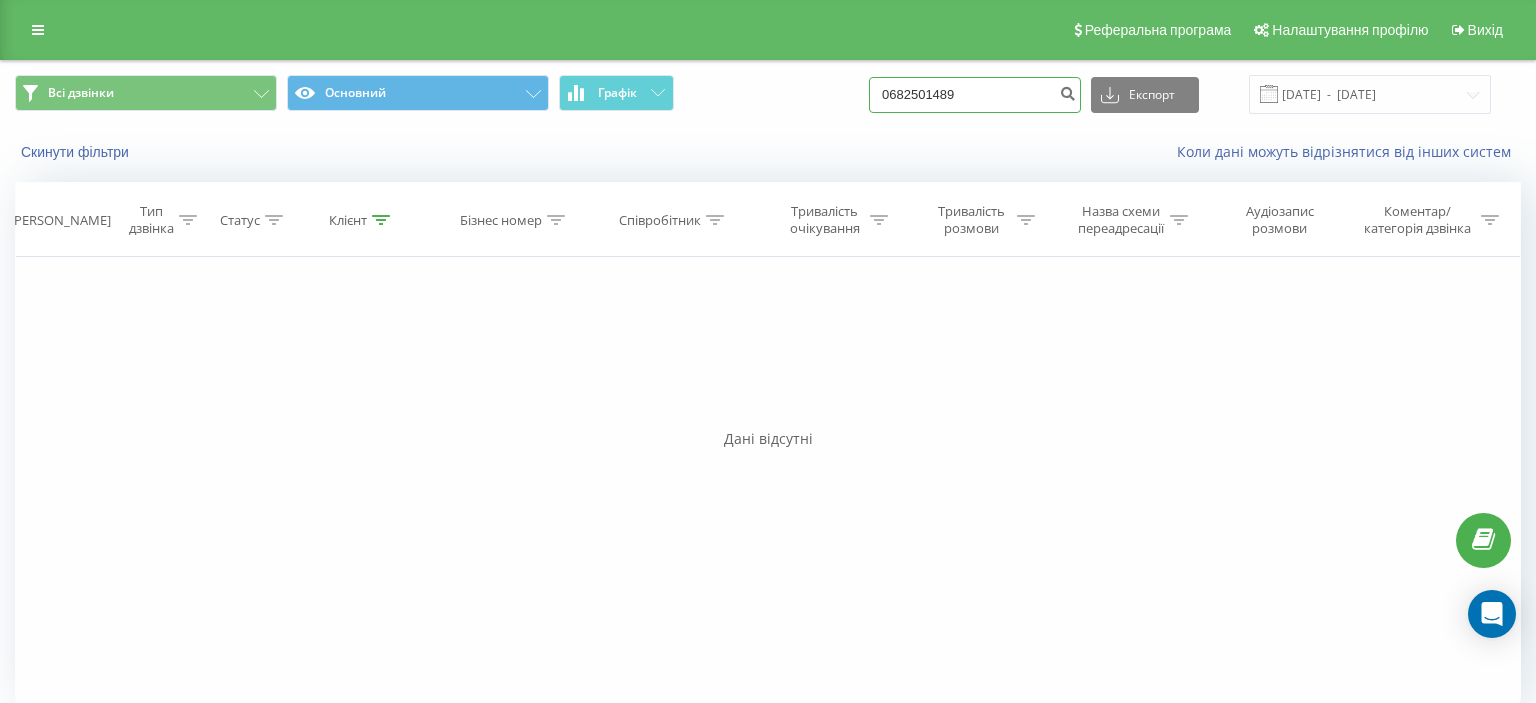 paste on "(050) 864 38 78" 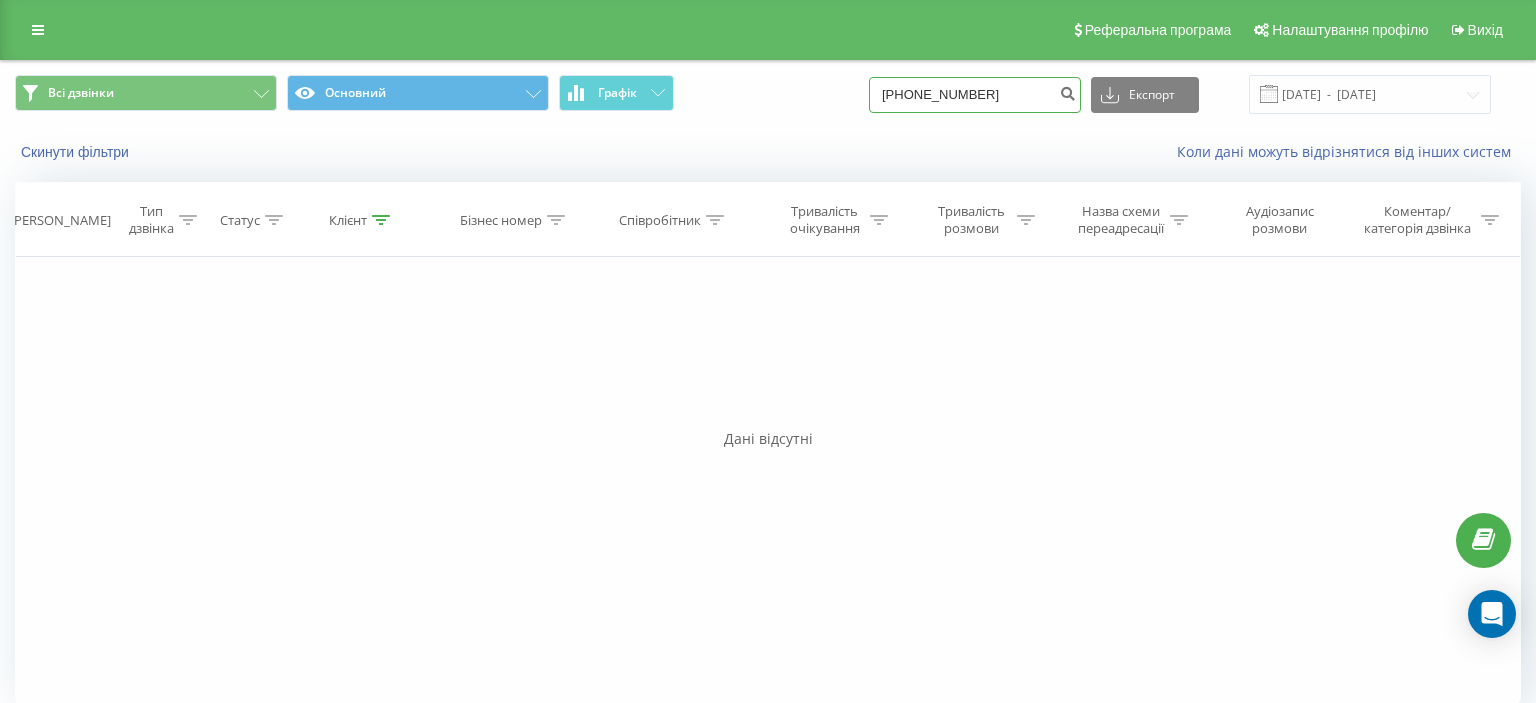 click on "(050) 864 38 78" at bounding box center [975, 95] 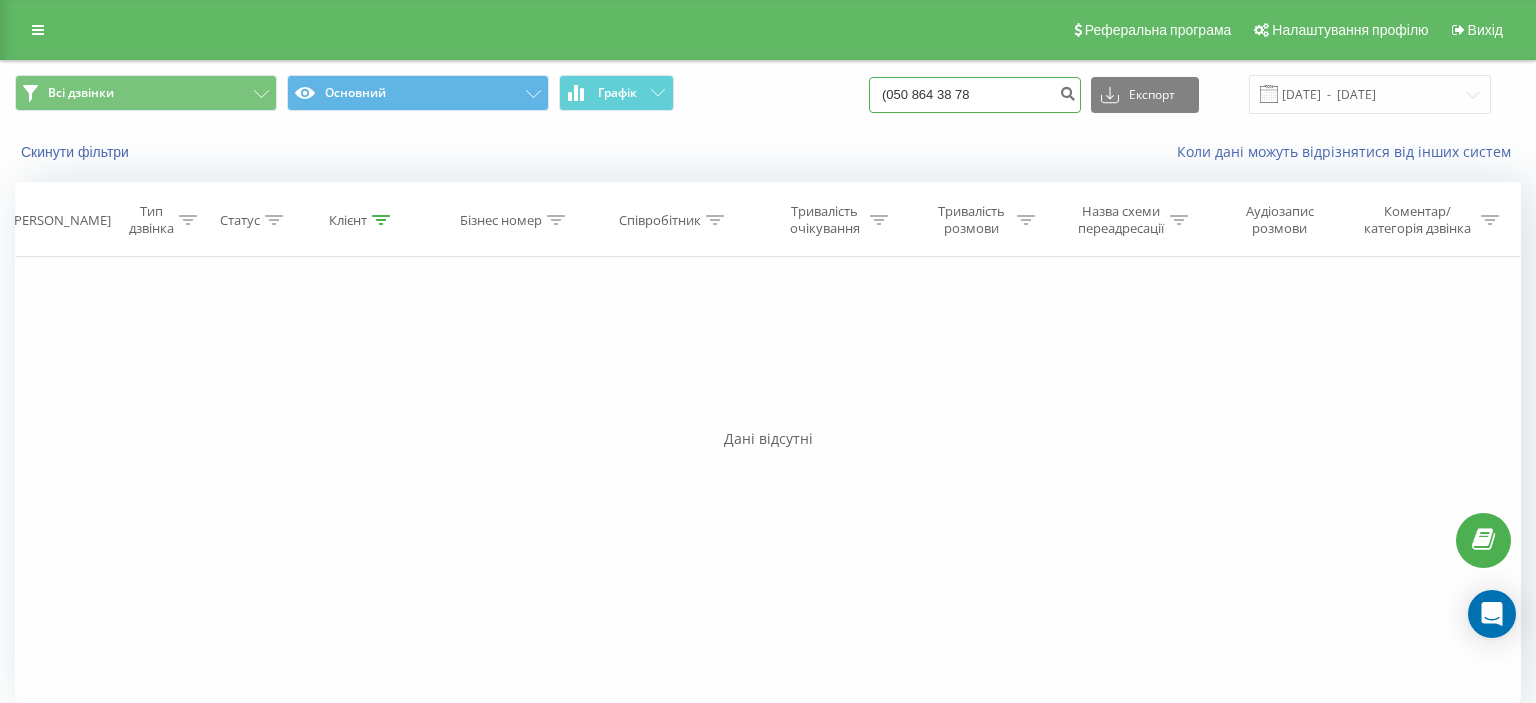click on "(050 864 38 78" at bounding box center [975, 95] 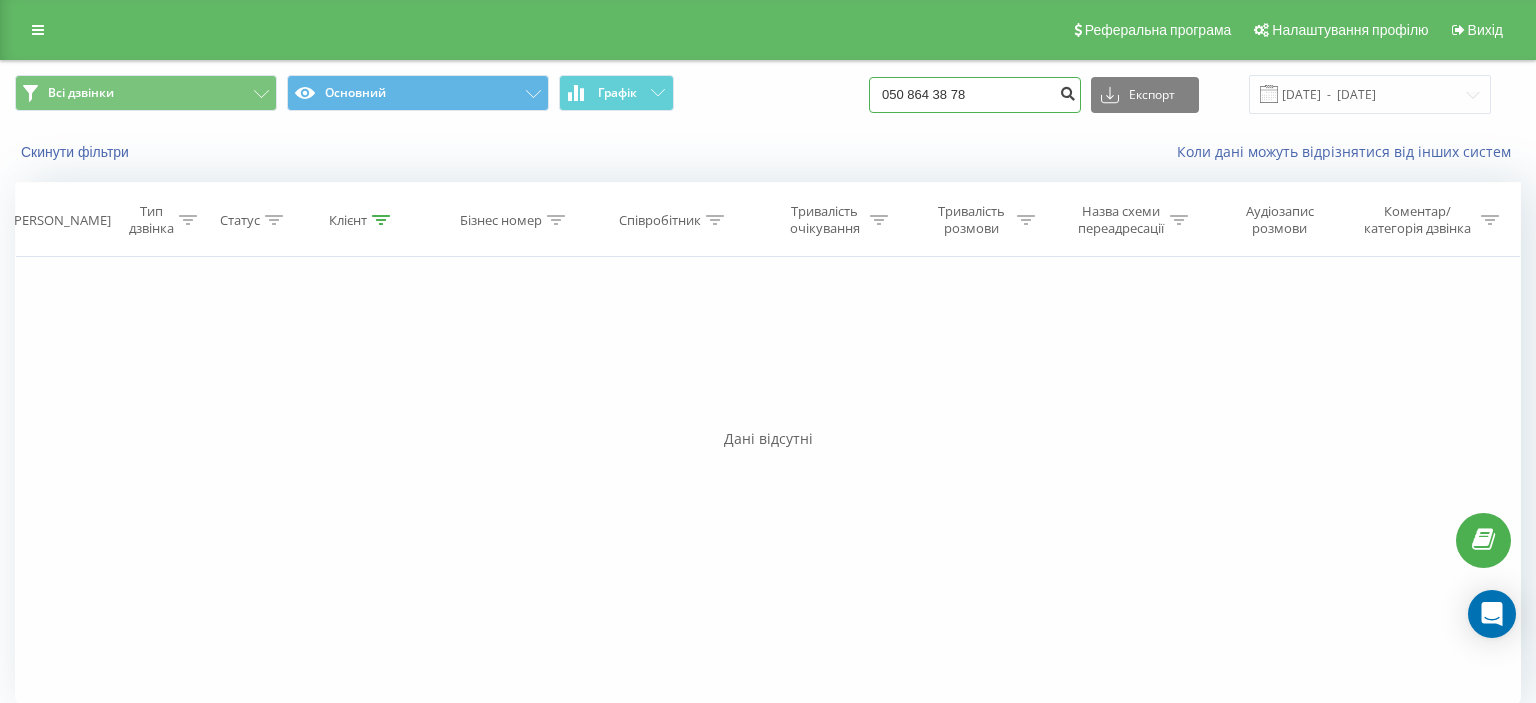 type on "050 864 38 78" 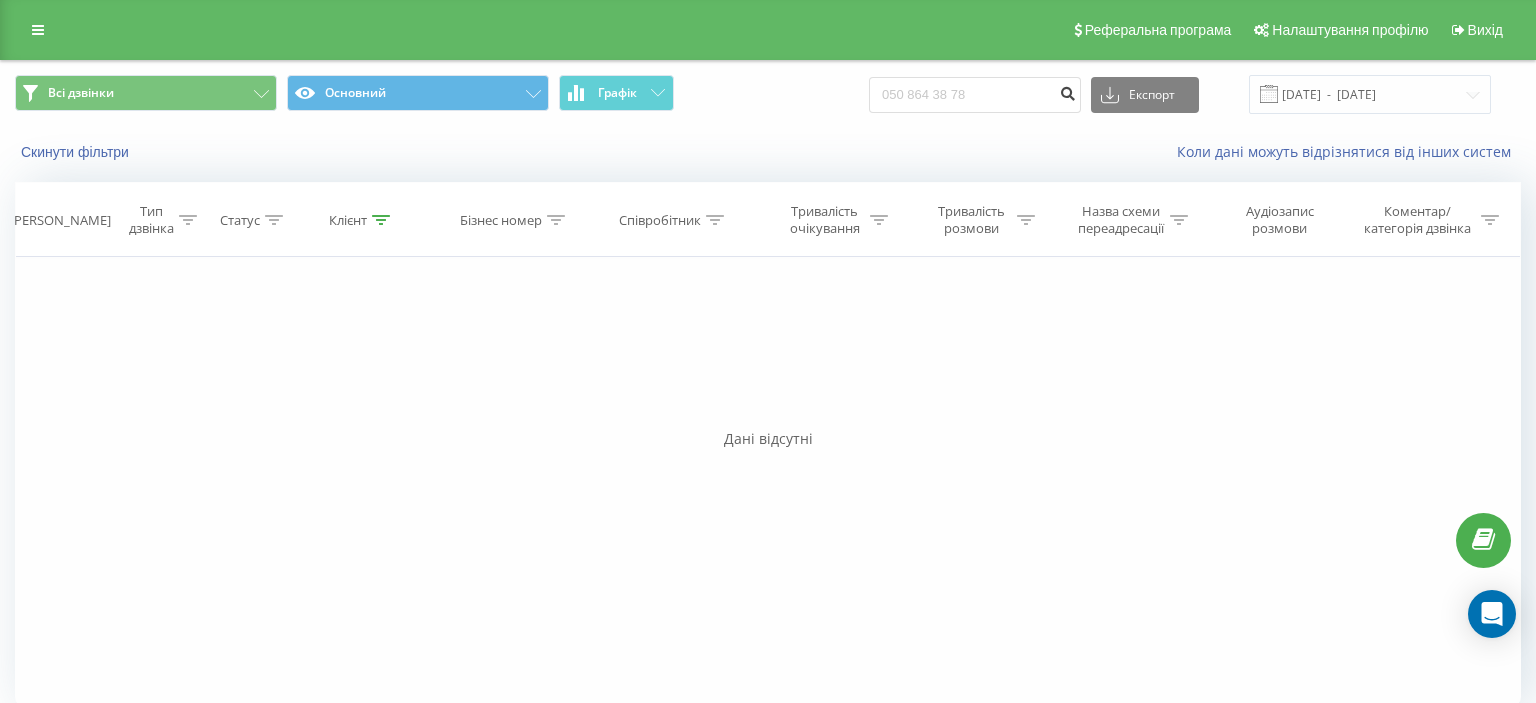 click at bounding box center (1067, 91) 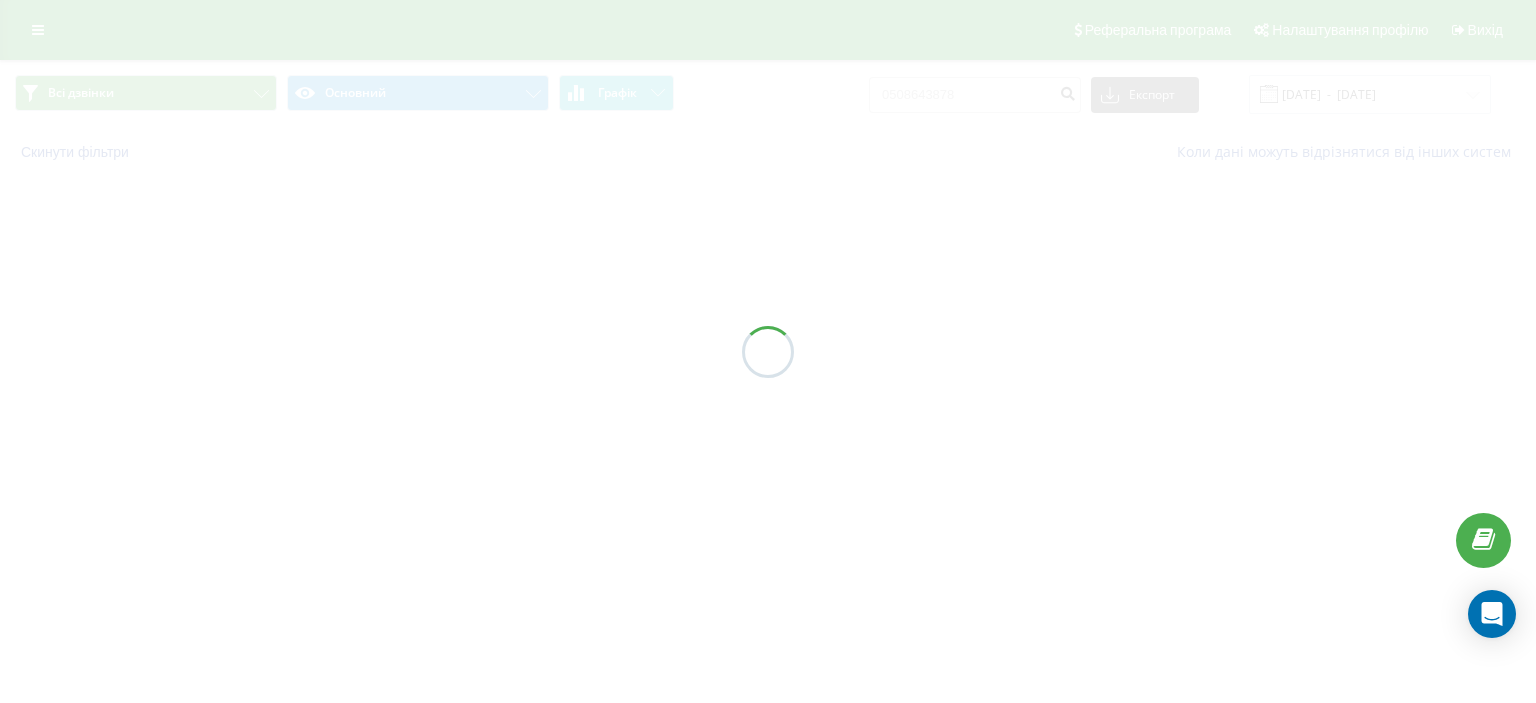 scroll, scrollTop: 0, scrollLeft: 0, axis: both 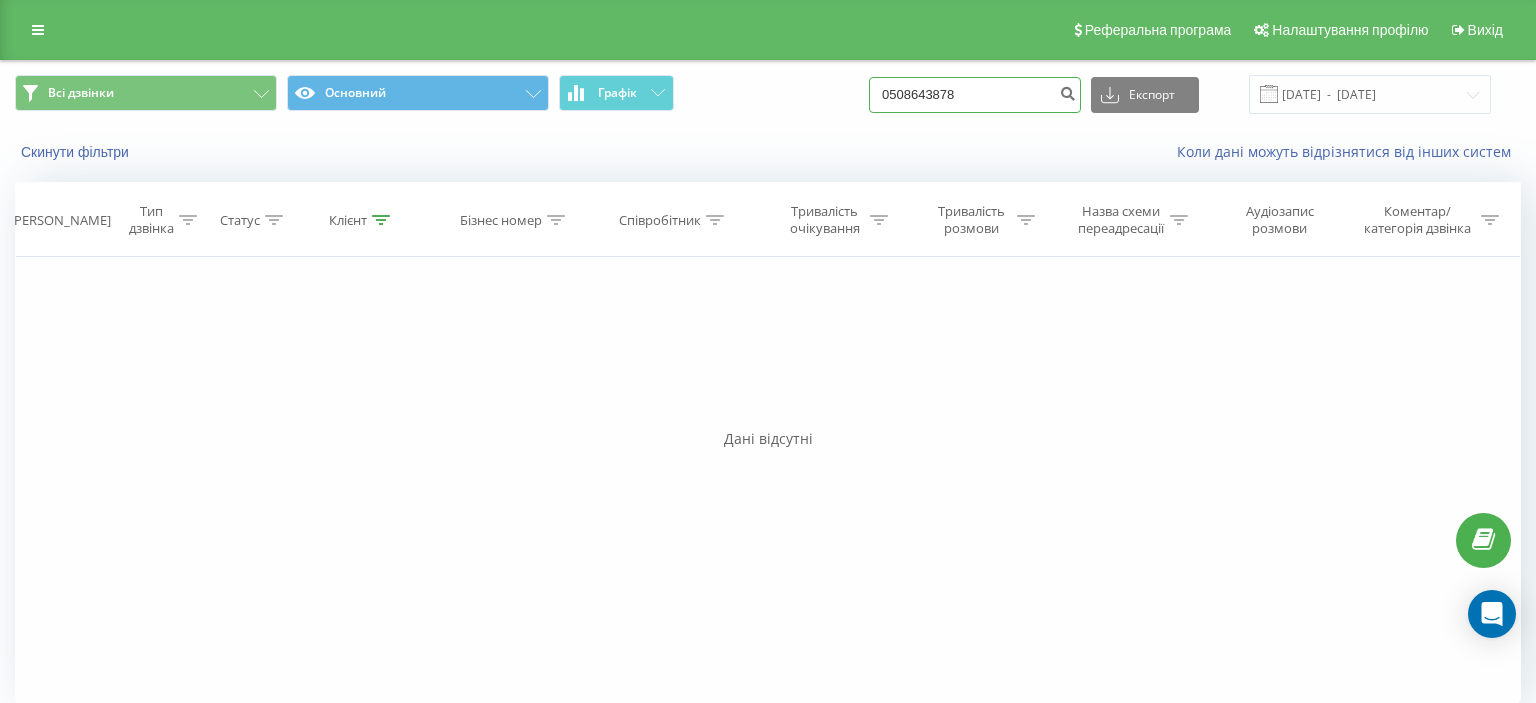 drag, startPoint x: 903, startPoint y: 93, endPoint x: 1037, endPoint y: 89, distance: 134.0597 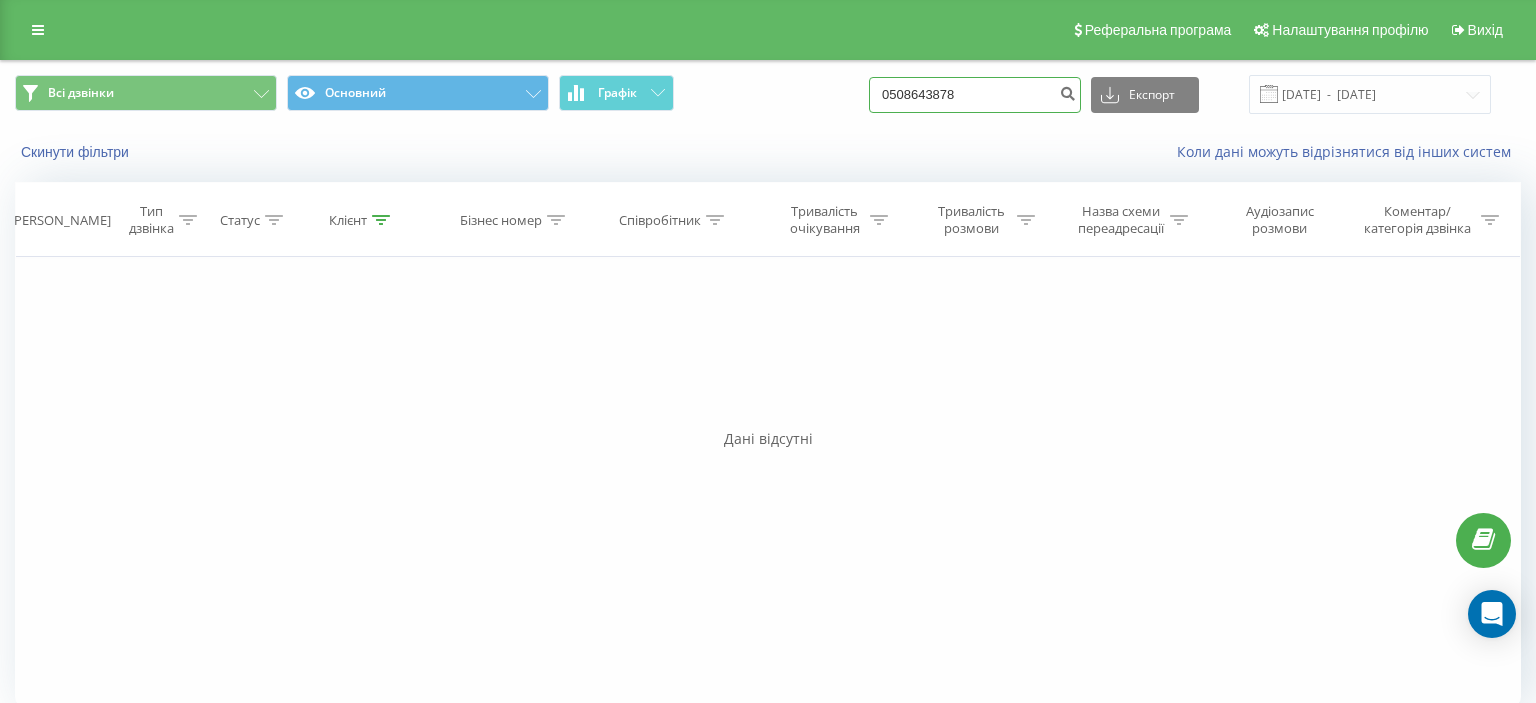 paste on "(097) 601 22 14" 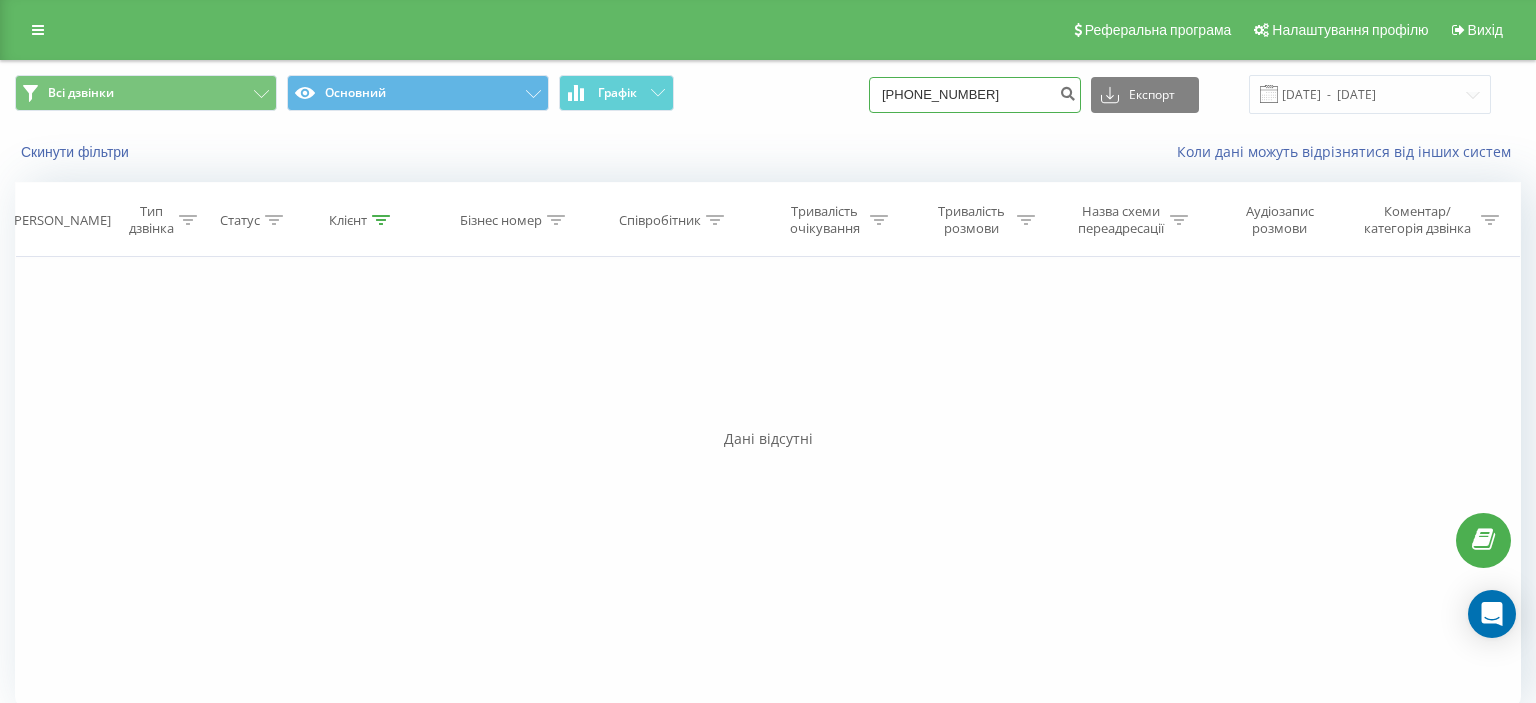 click on "(097) 601 22 14" at bounding box center (975, 95) 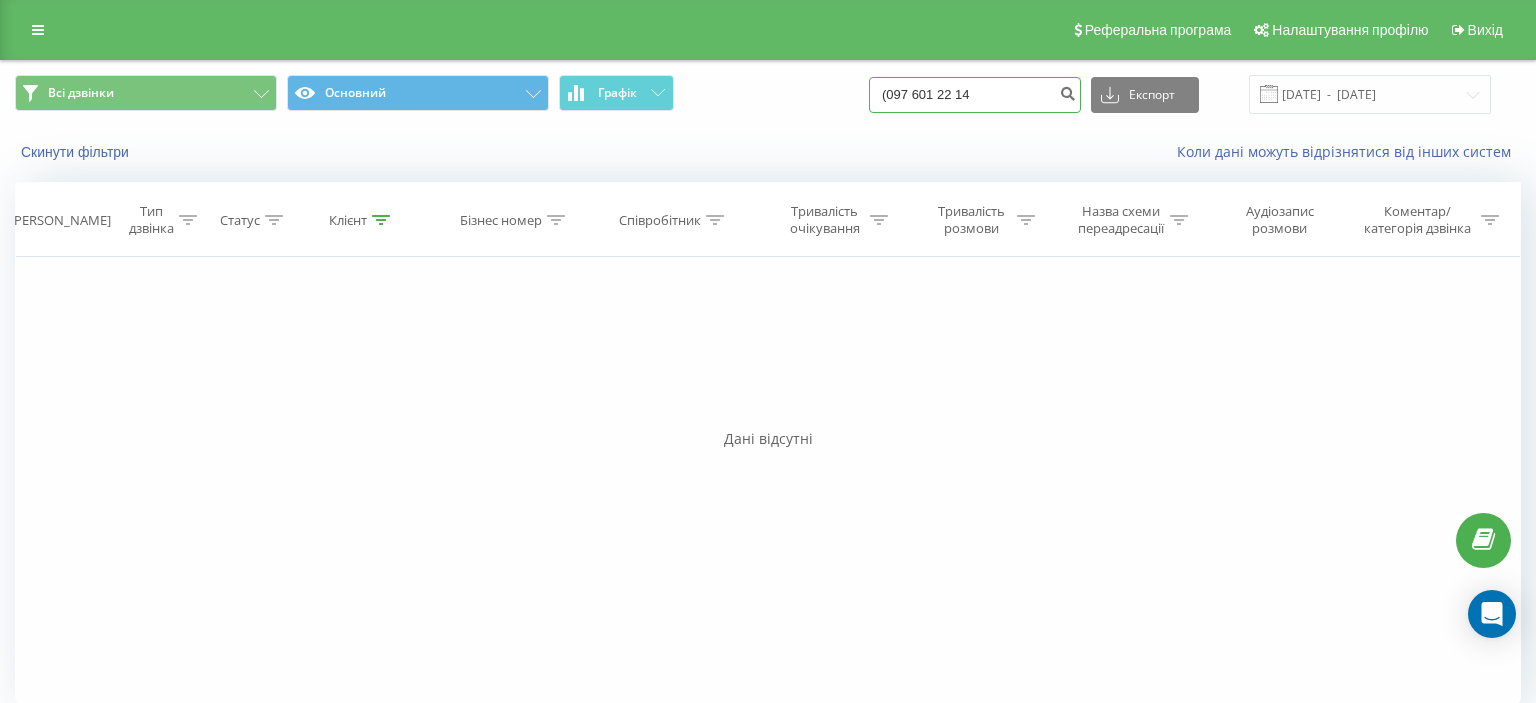 click on "(097 601 22 14" at bounding box center (975, 95) 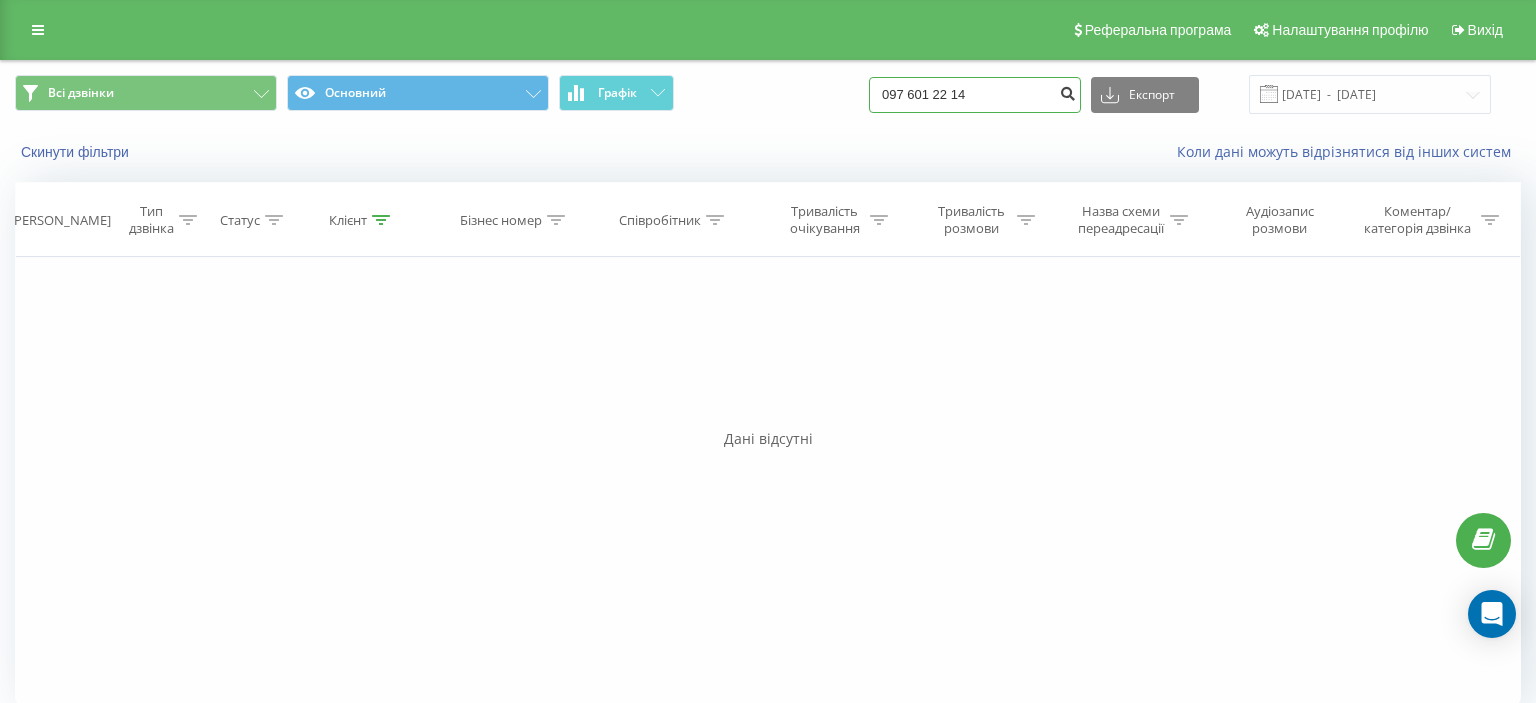 type on "097 601 22 14" 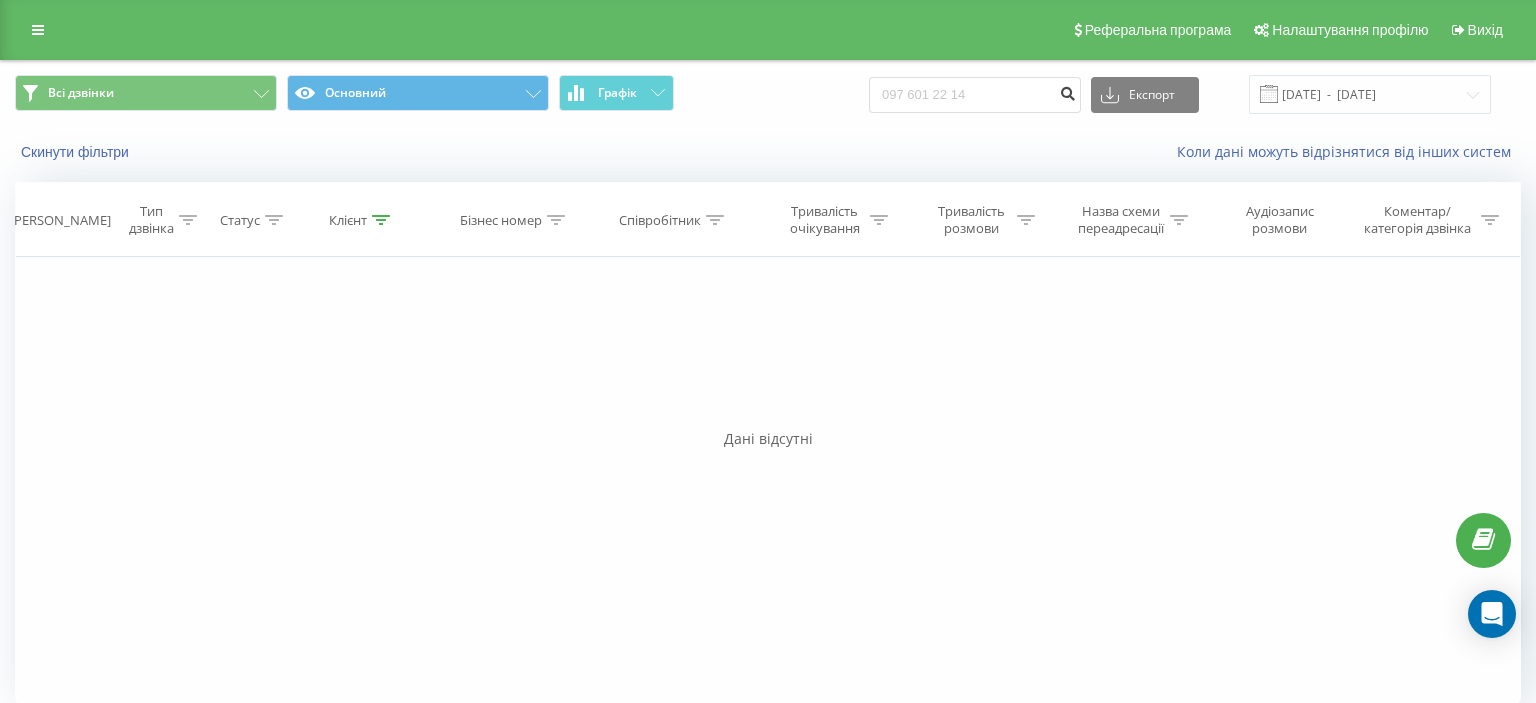 click at bounding box center [1067, 91] 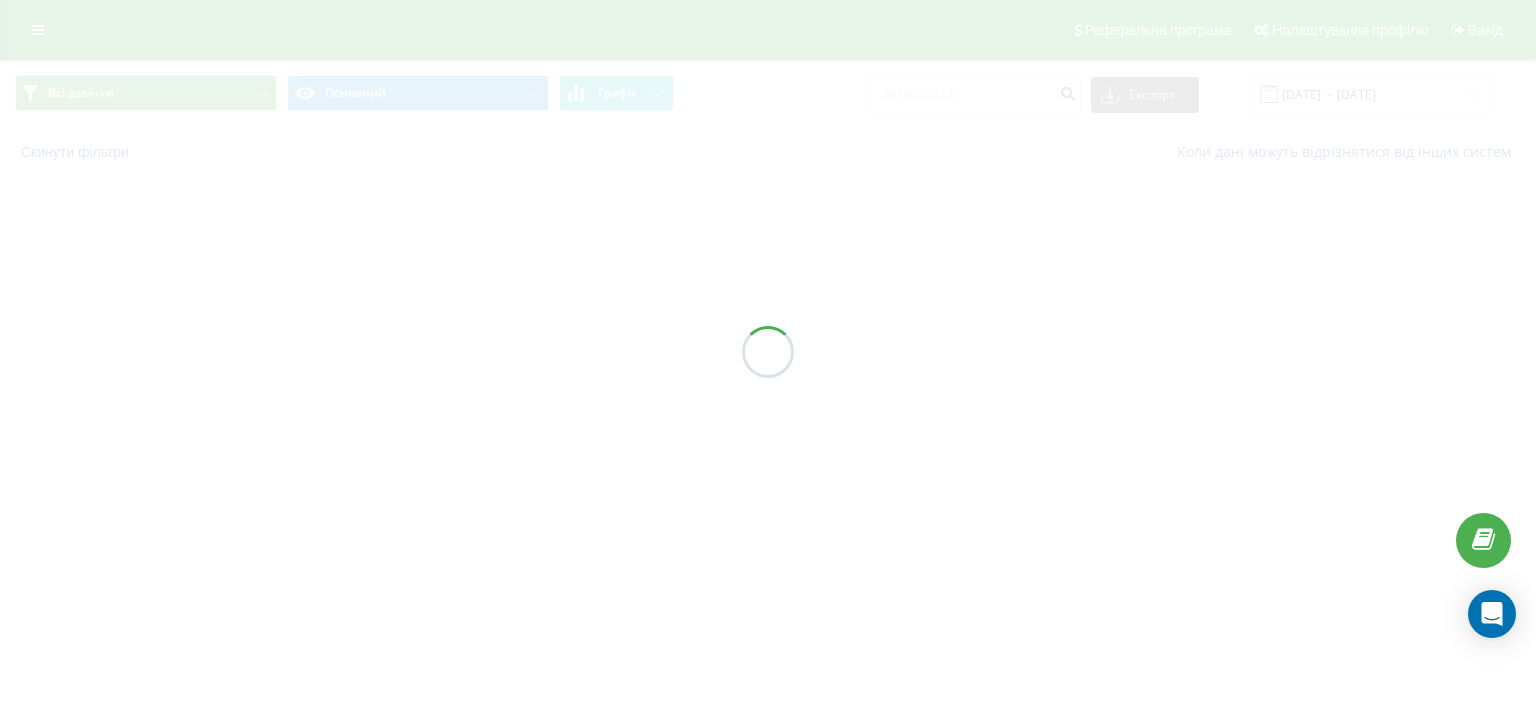 scroll, scrollTop: 0, scrollLeft: 0, axis: both 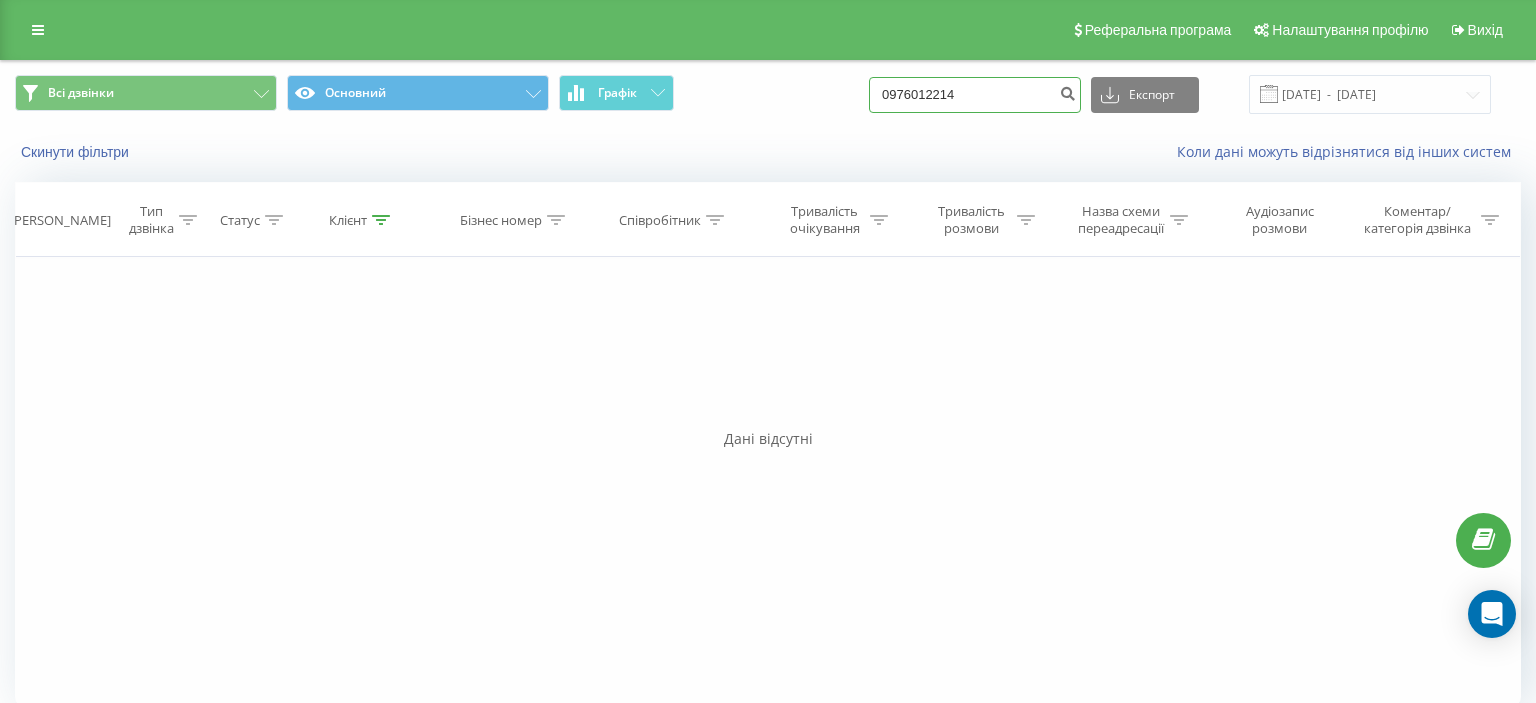 drag, startPoint x: 902, startPoint y: 103, endPoint x: 1008, endPoint y: 90, distance: 106.7942 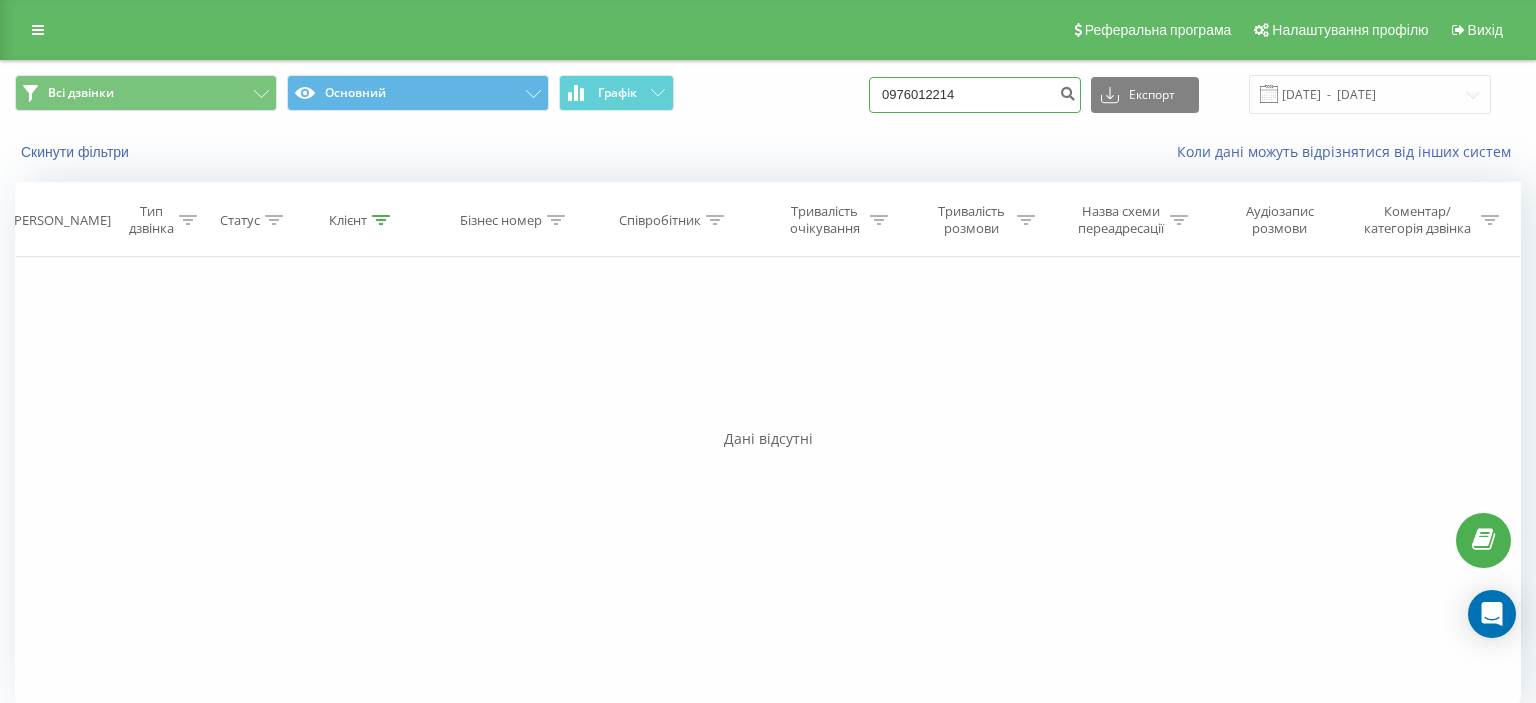 paste on "[PHONE_NUMBER]" 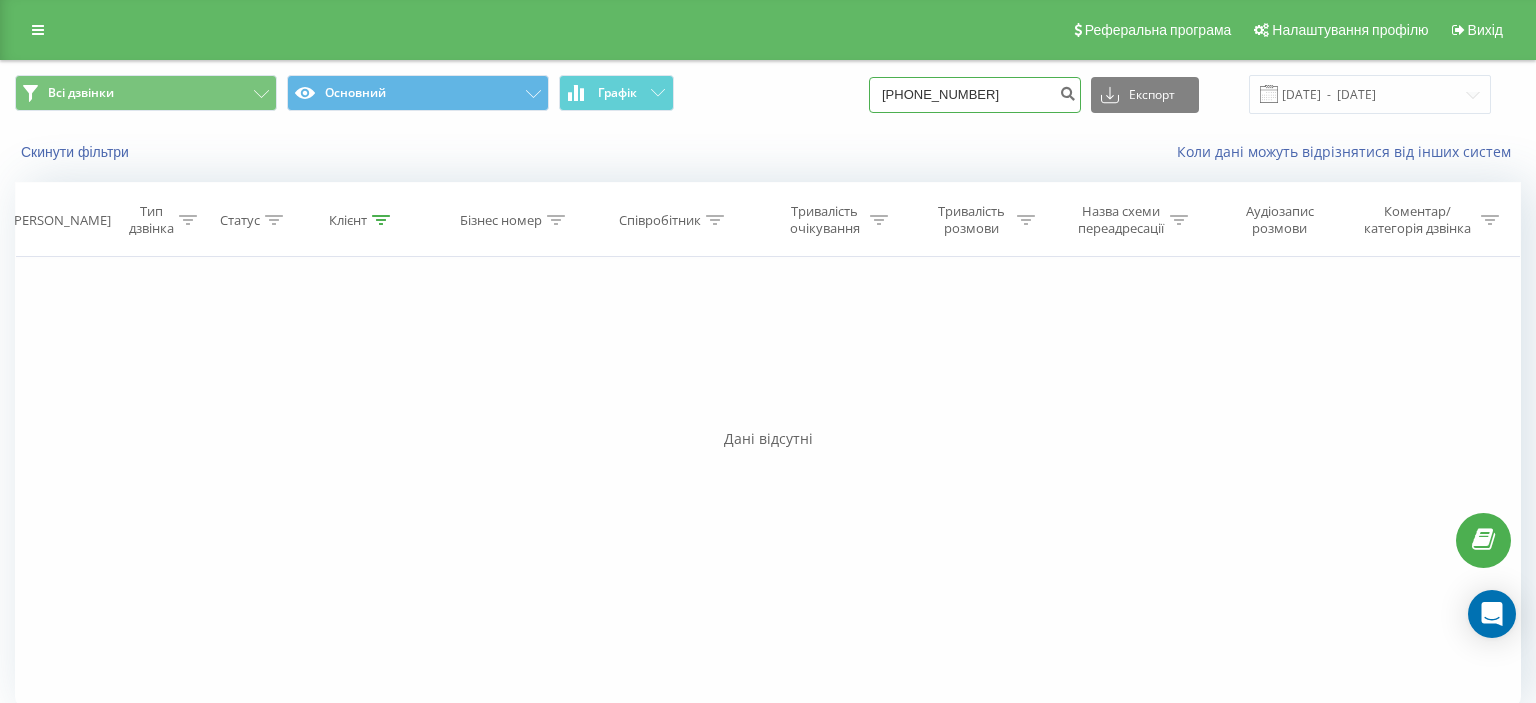 click on "[PHONE_NUMBER]" at bounding box center [975, 95] 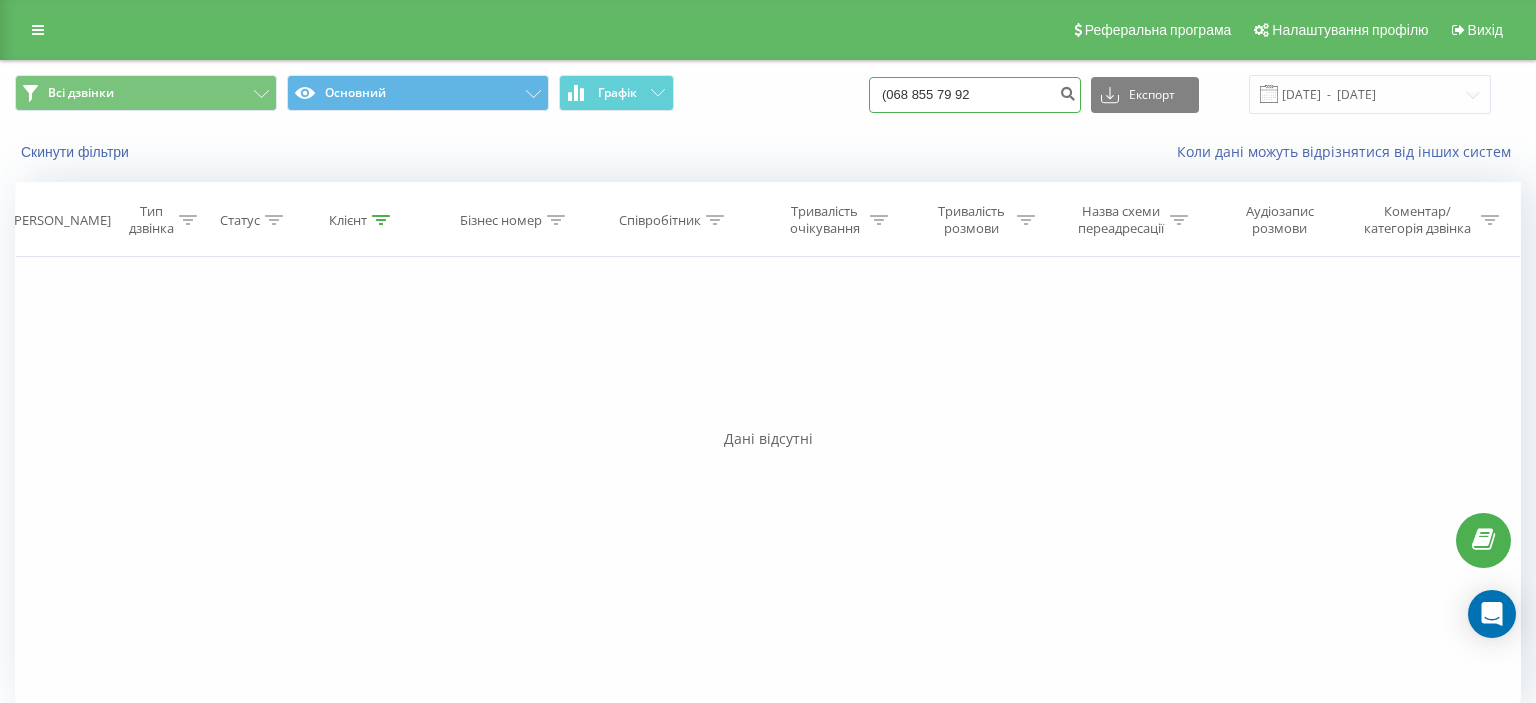 click on "(068 855 79 92" at bounding box center (975, 95) 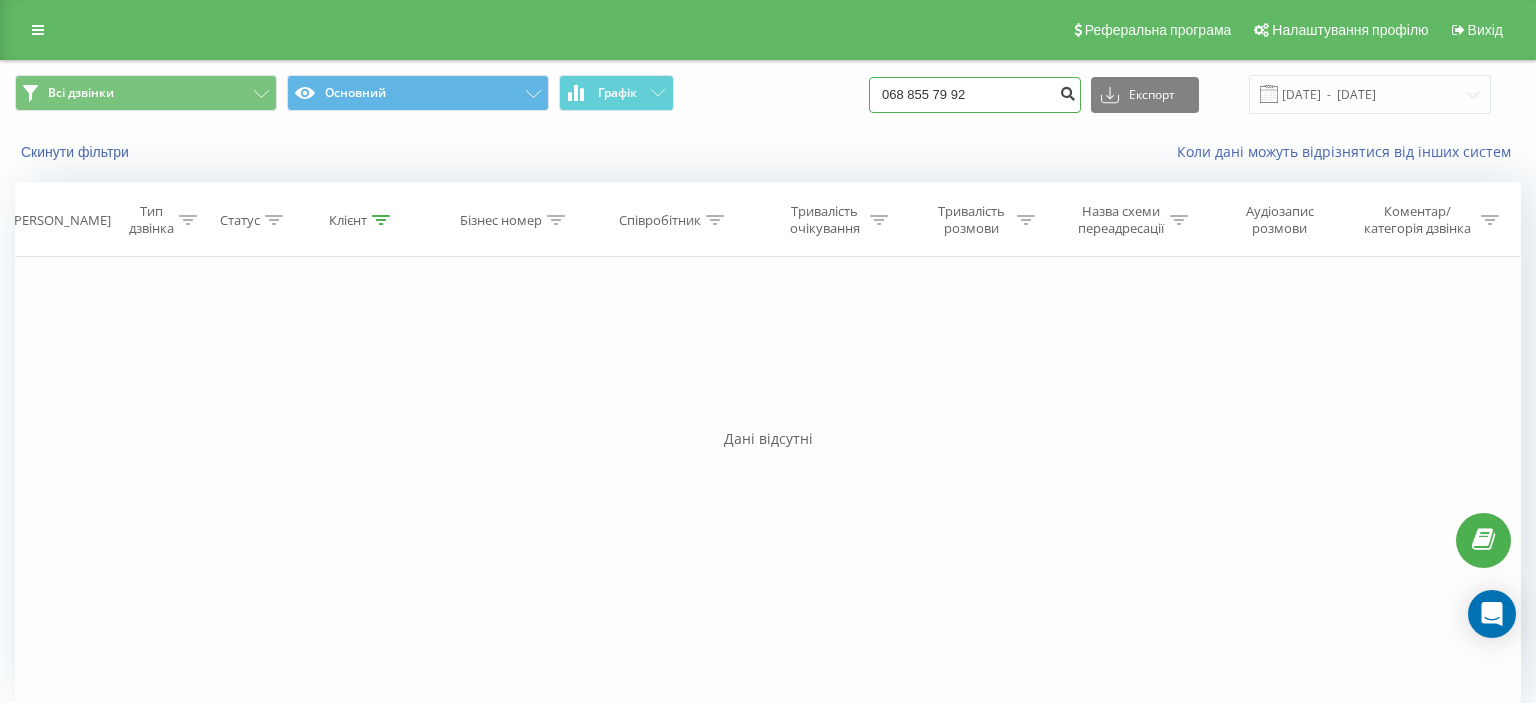 type on "068 855 79 92" 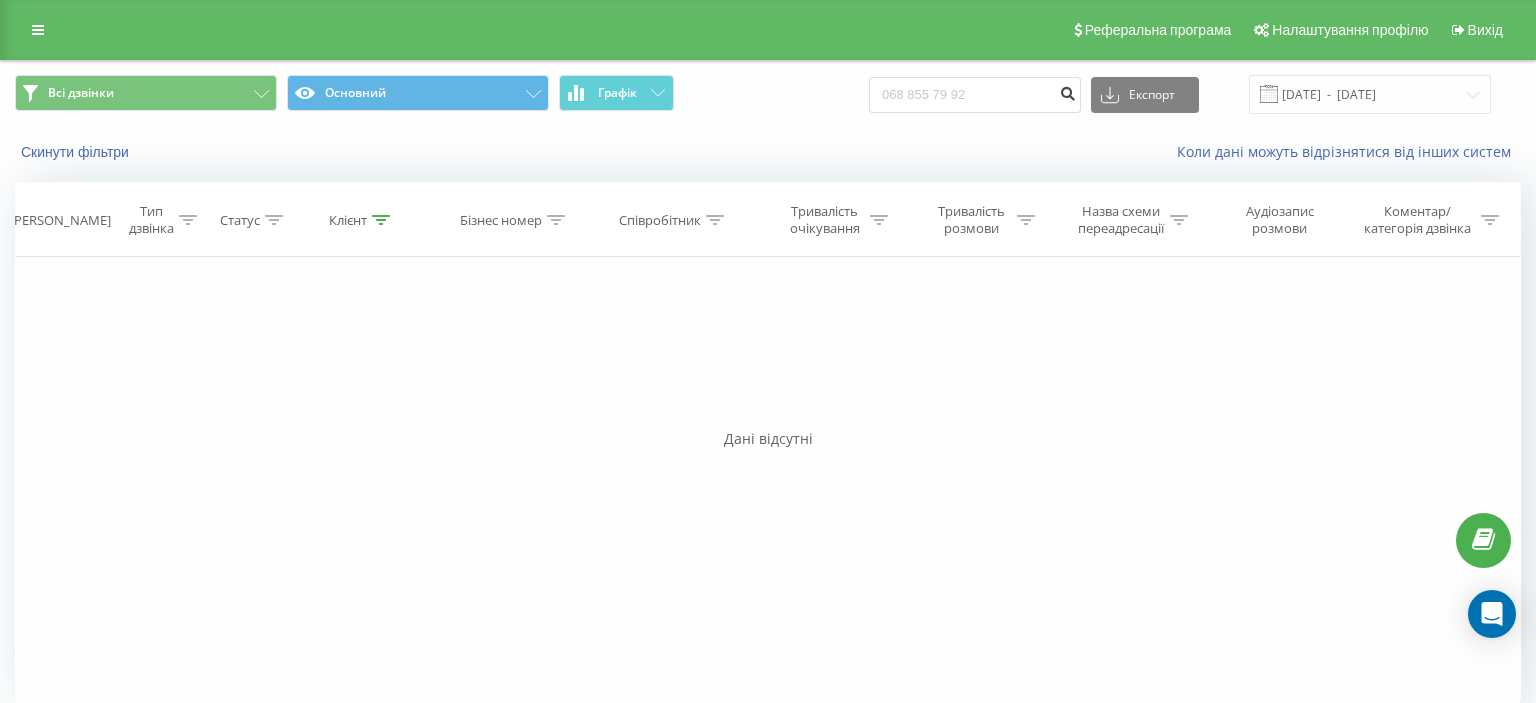 click at bounding box center [1067, 91] 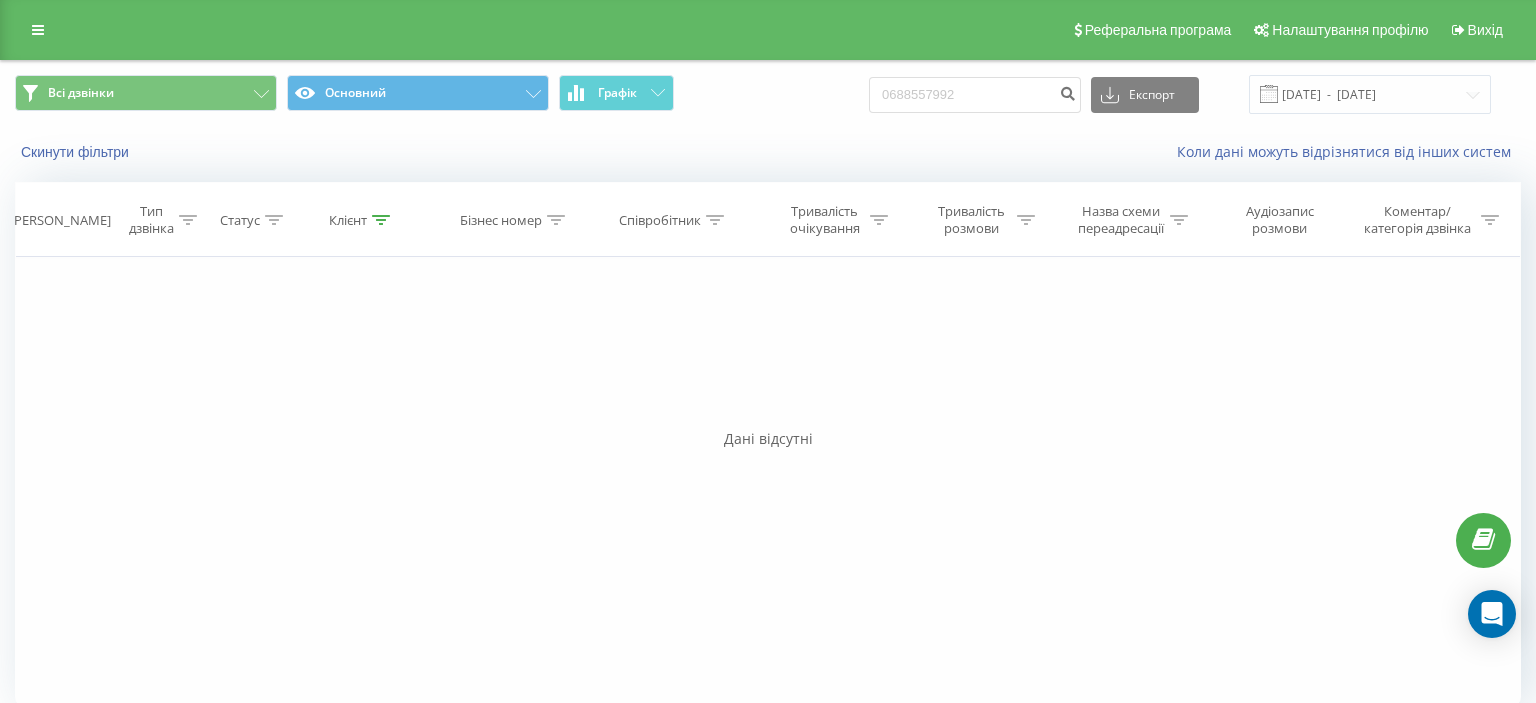 scroll, scrollTop: 0, scrollLeft: 0, axis: both 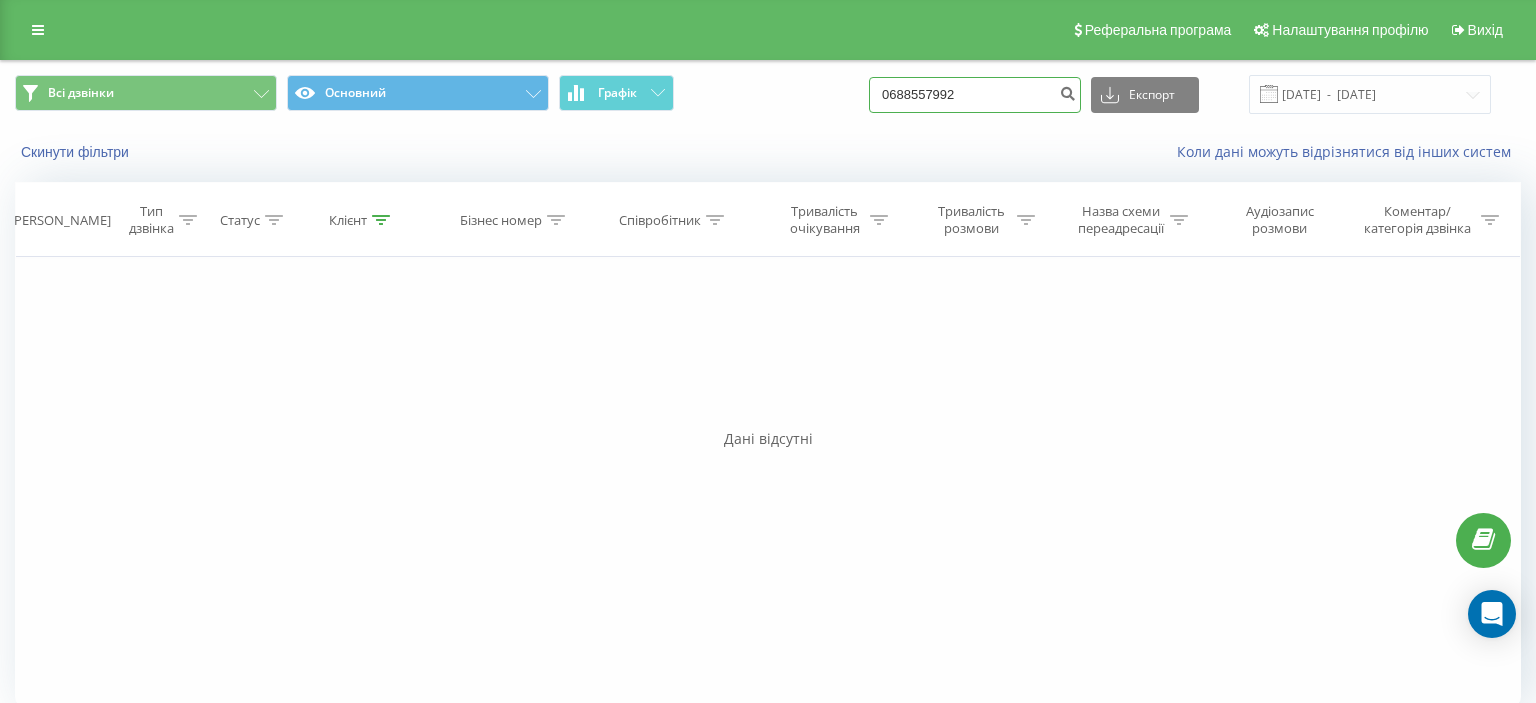click on "0688557992" at bounding box center (975, 95) 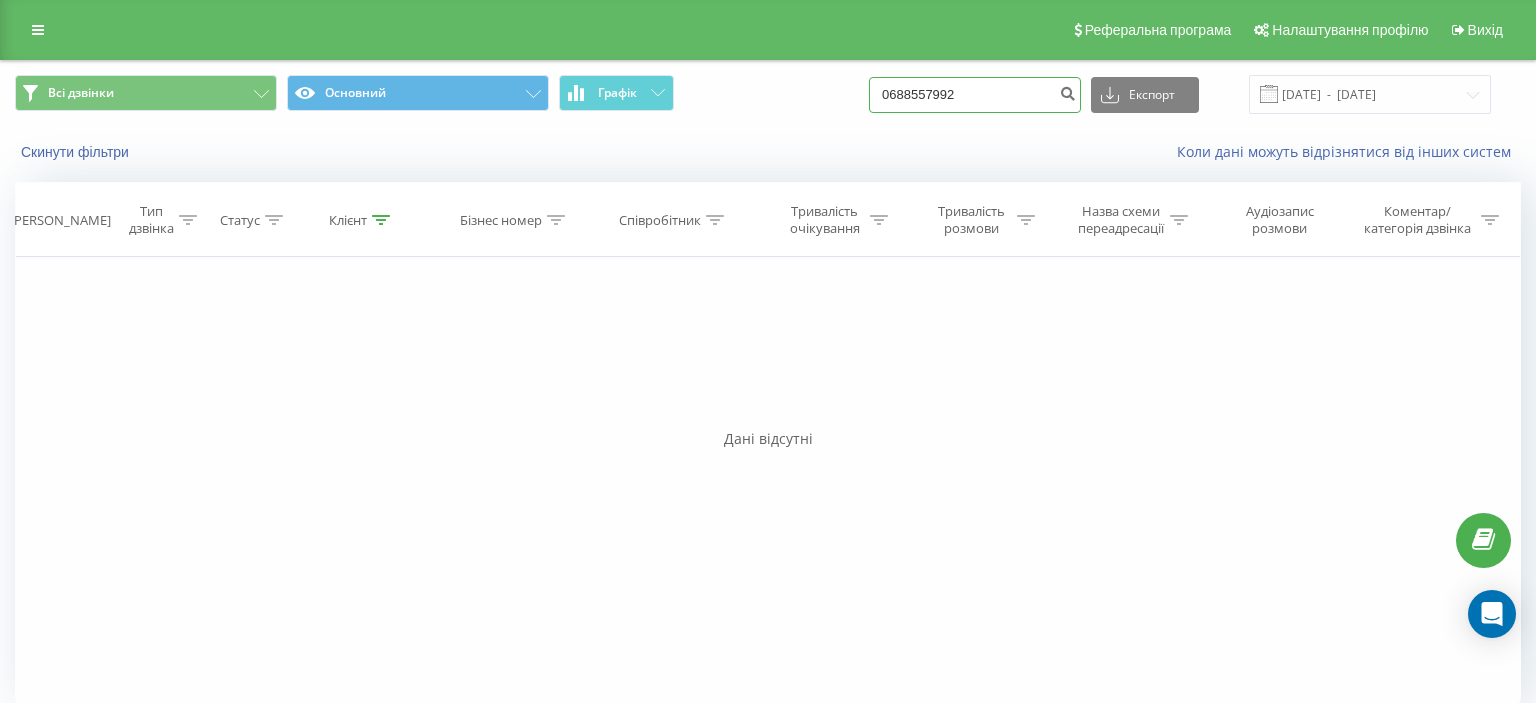 drag, startPoint x: 906, startPoint y: 97, endPoint x: 1010, endPoint y: 86, distance: 104.58012 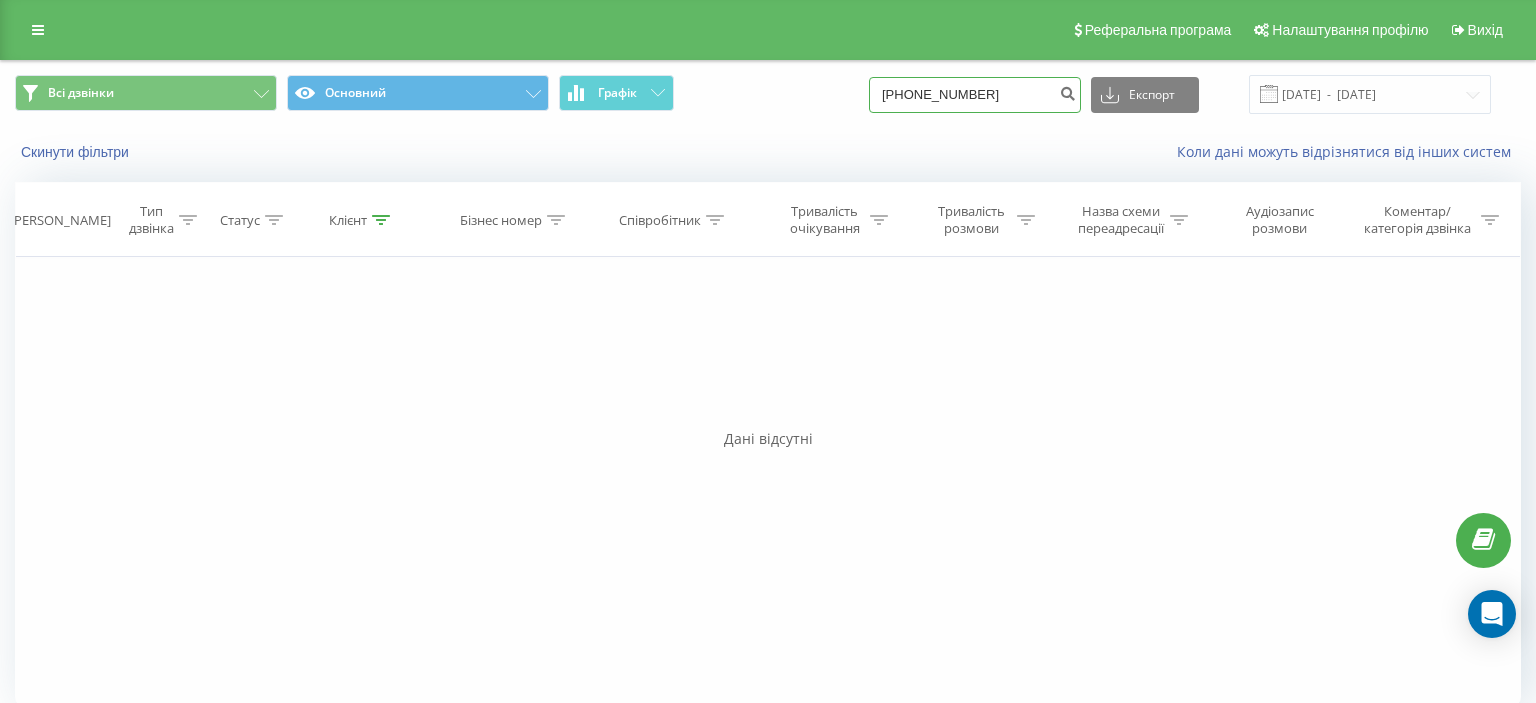 click on "[PHONE_NUMBER]" at bounding box center [975, 95] 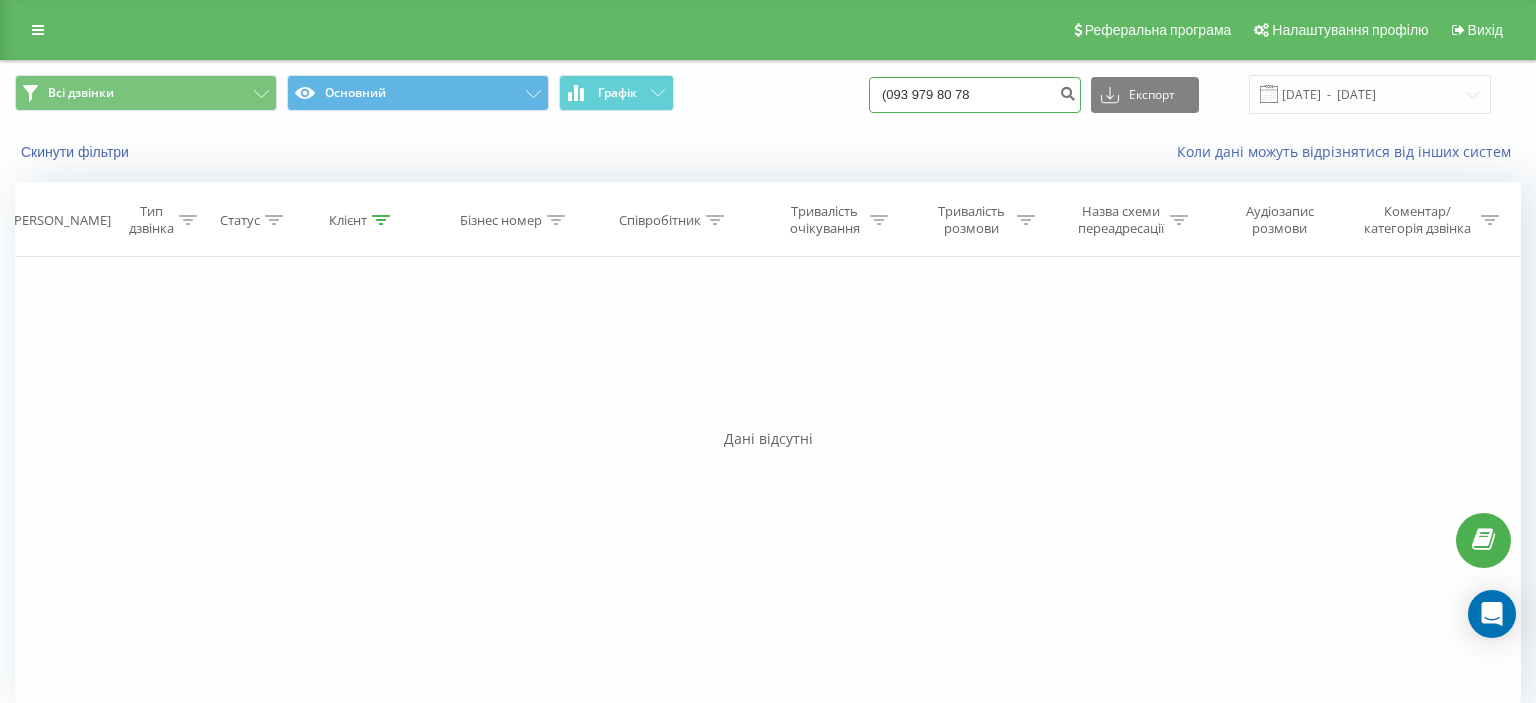 click on "(093 979 80 78" at bounding box center (975, 95) 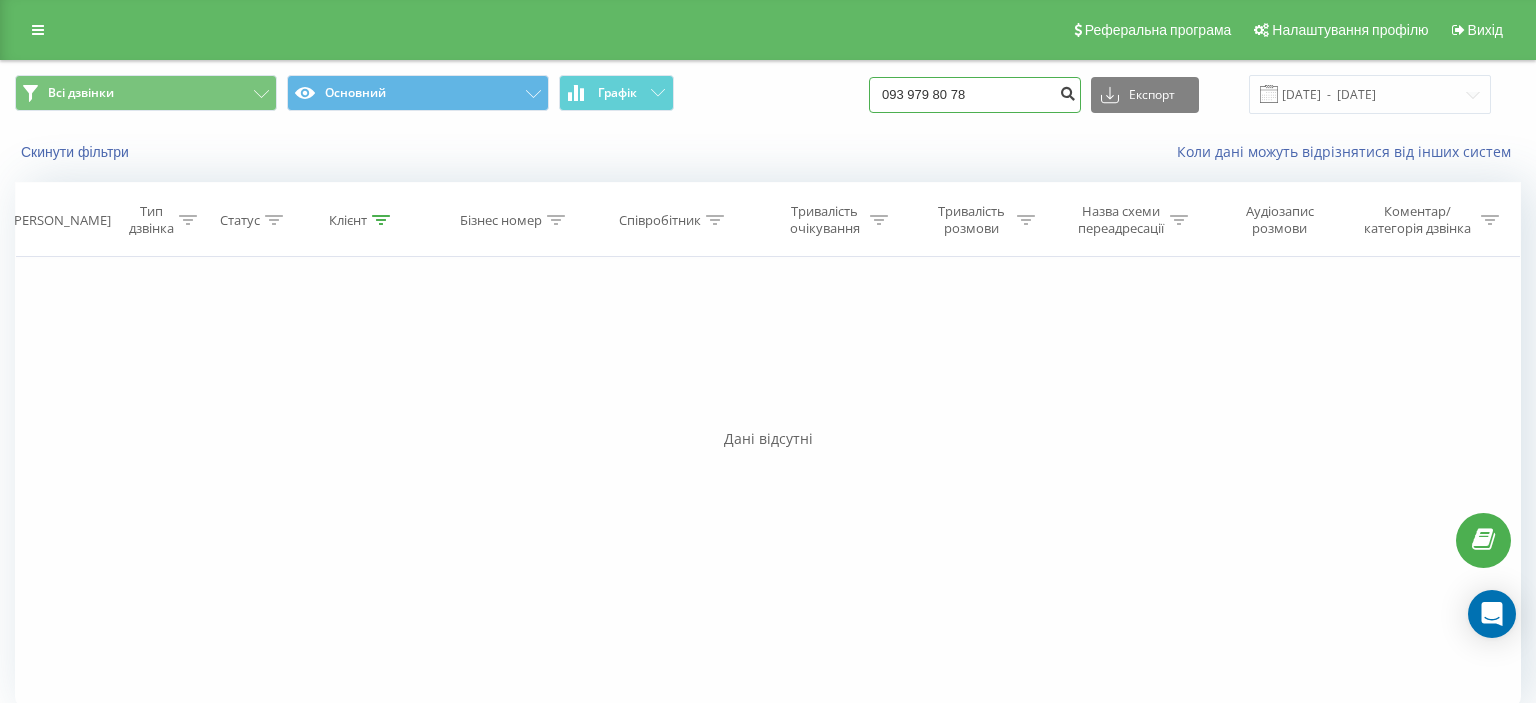 type on "093 979 80 78" 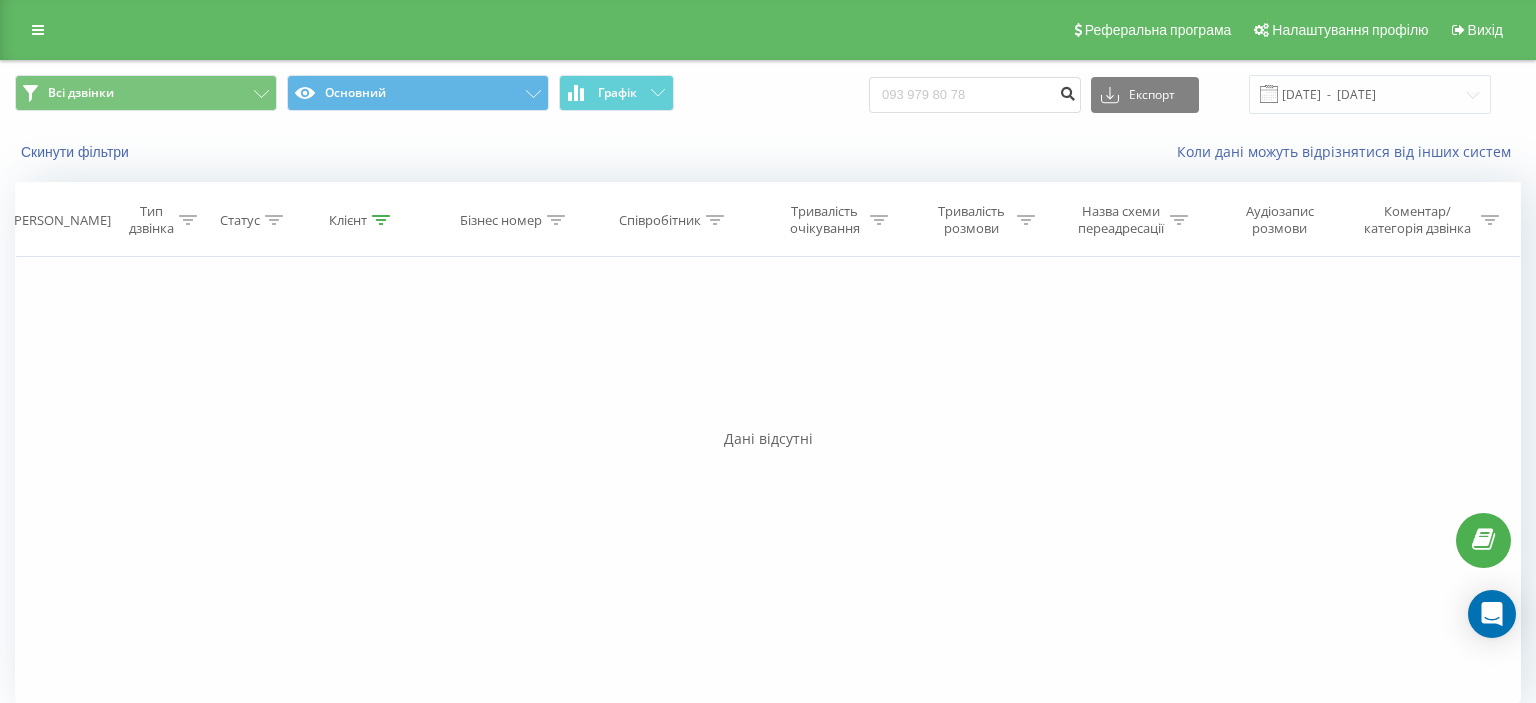 drag, startPoint x: 1081, startPoint y: 94, endPoint x: 1024, endPoint y: 124, distance: 64.412735 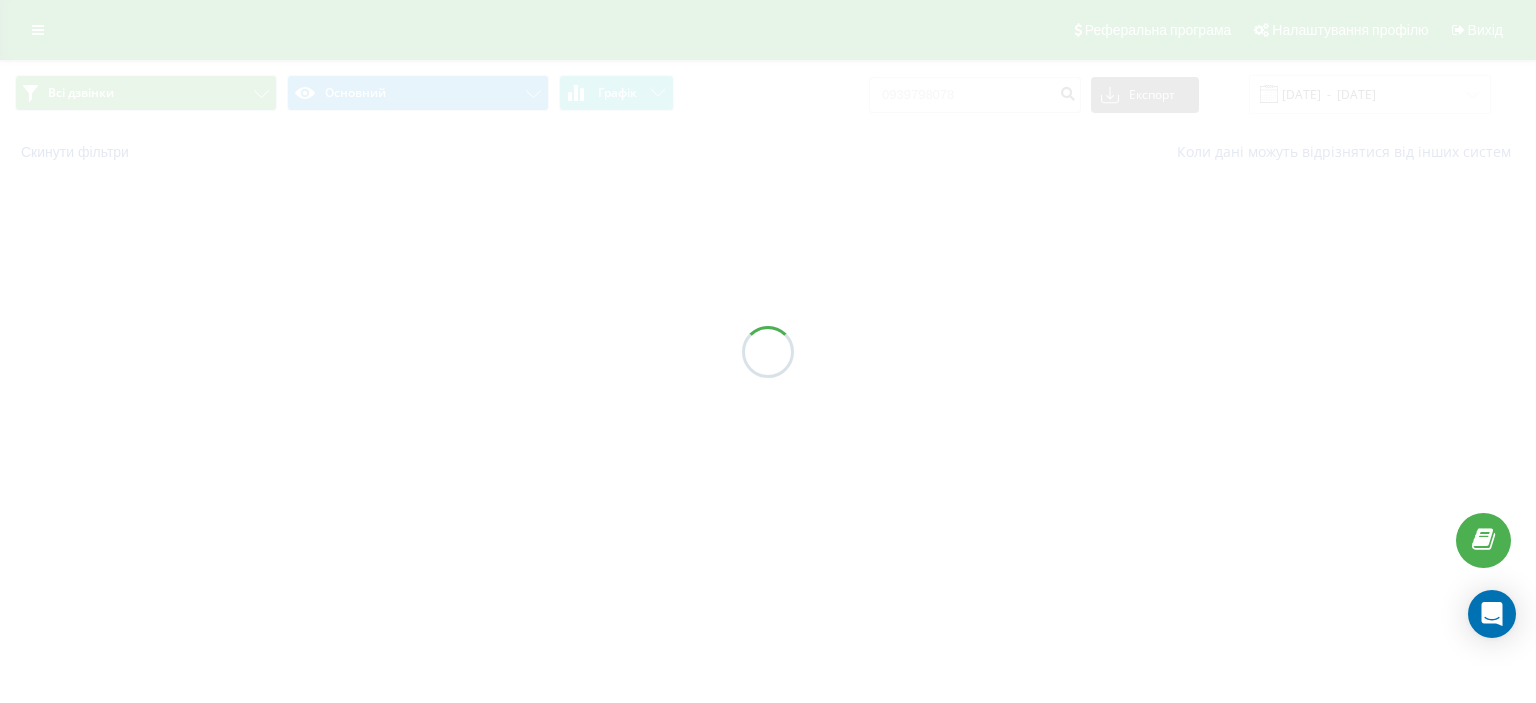 scroll, scrollTop: 0, scrollLeft: 0, axis: both 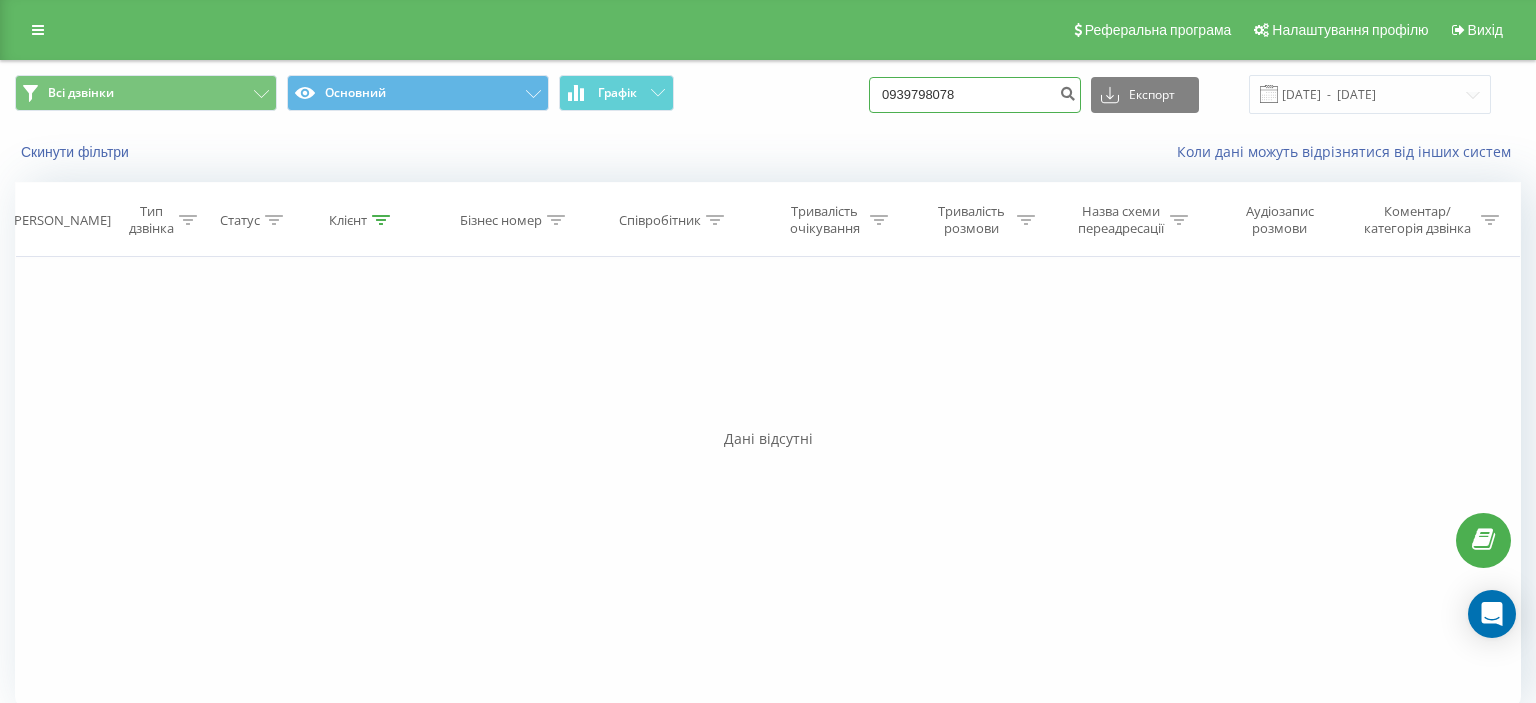 click on "0939798078" at bounding box center (975, 95) 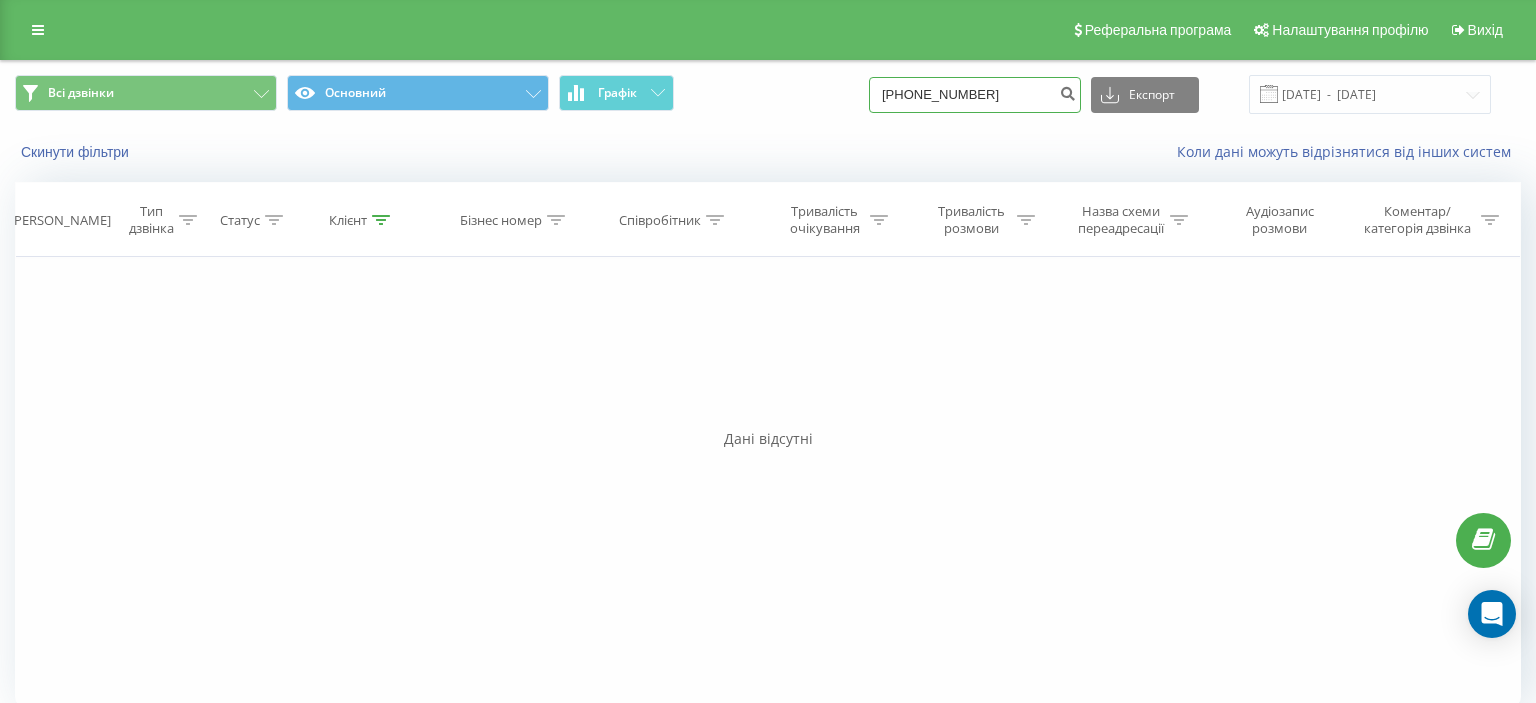 click on "(066) 610 46 44" at bounding box center [975, 95] 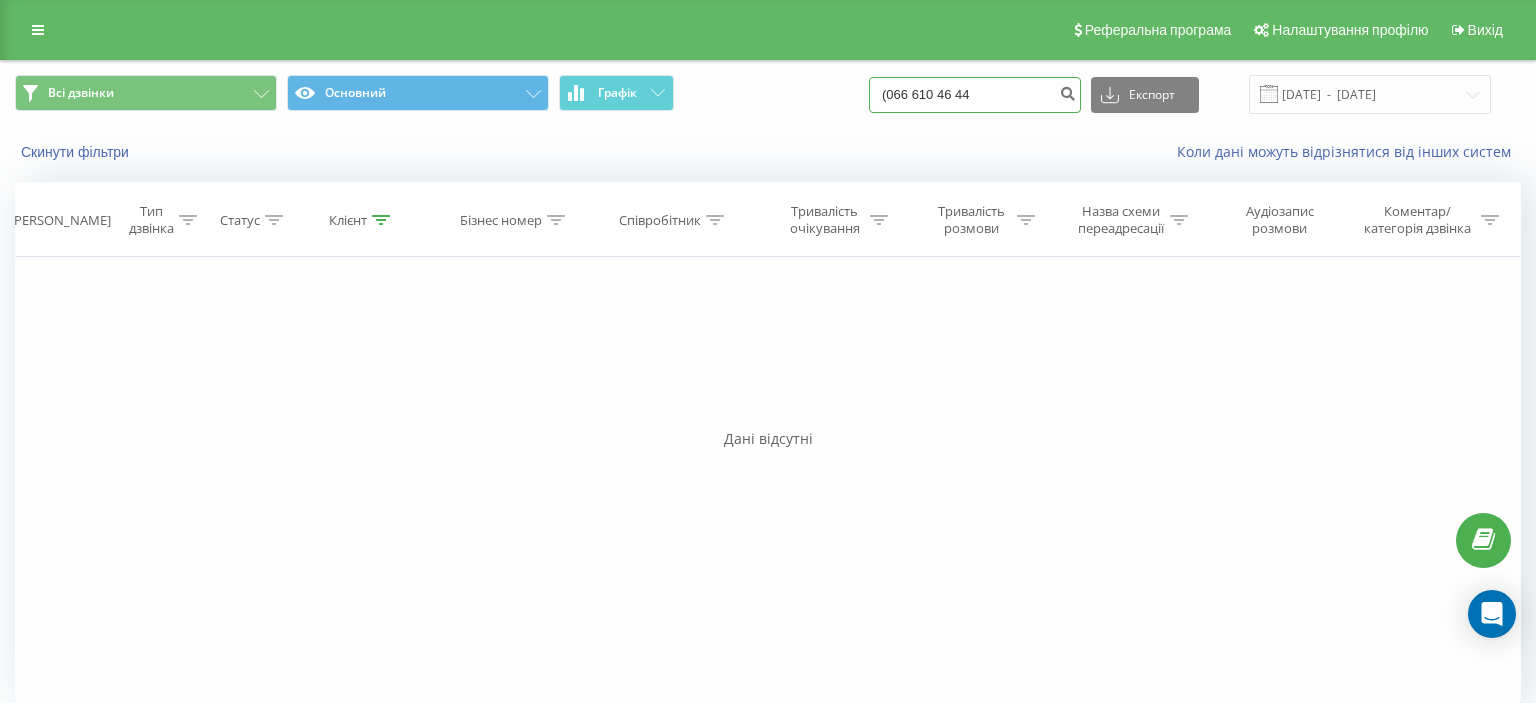 click on "(066 610 46 44" at bounding box center (975, 95) 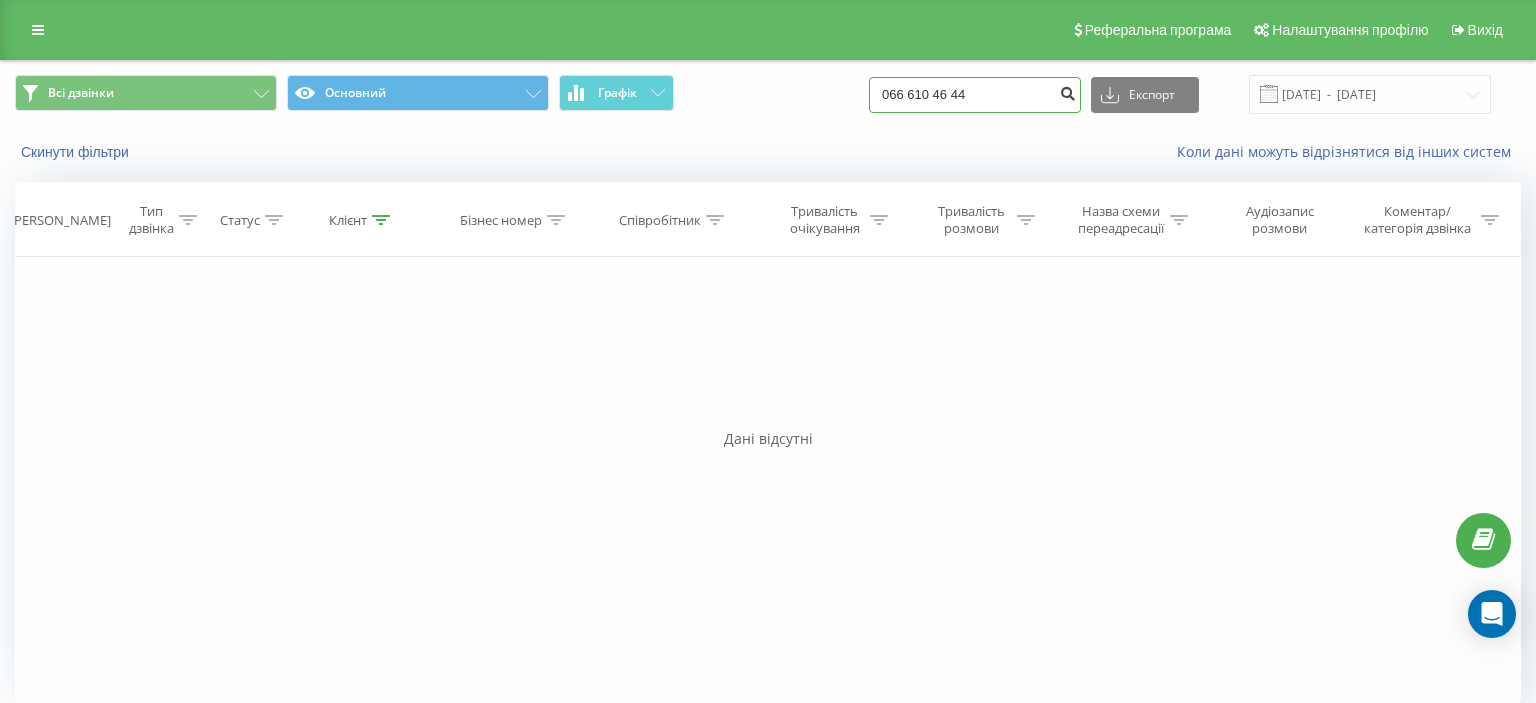 type on "066 610 46 44" 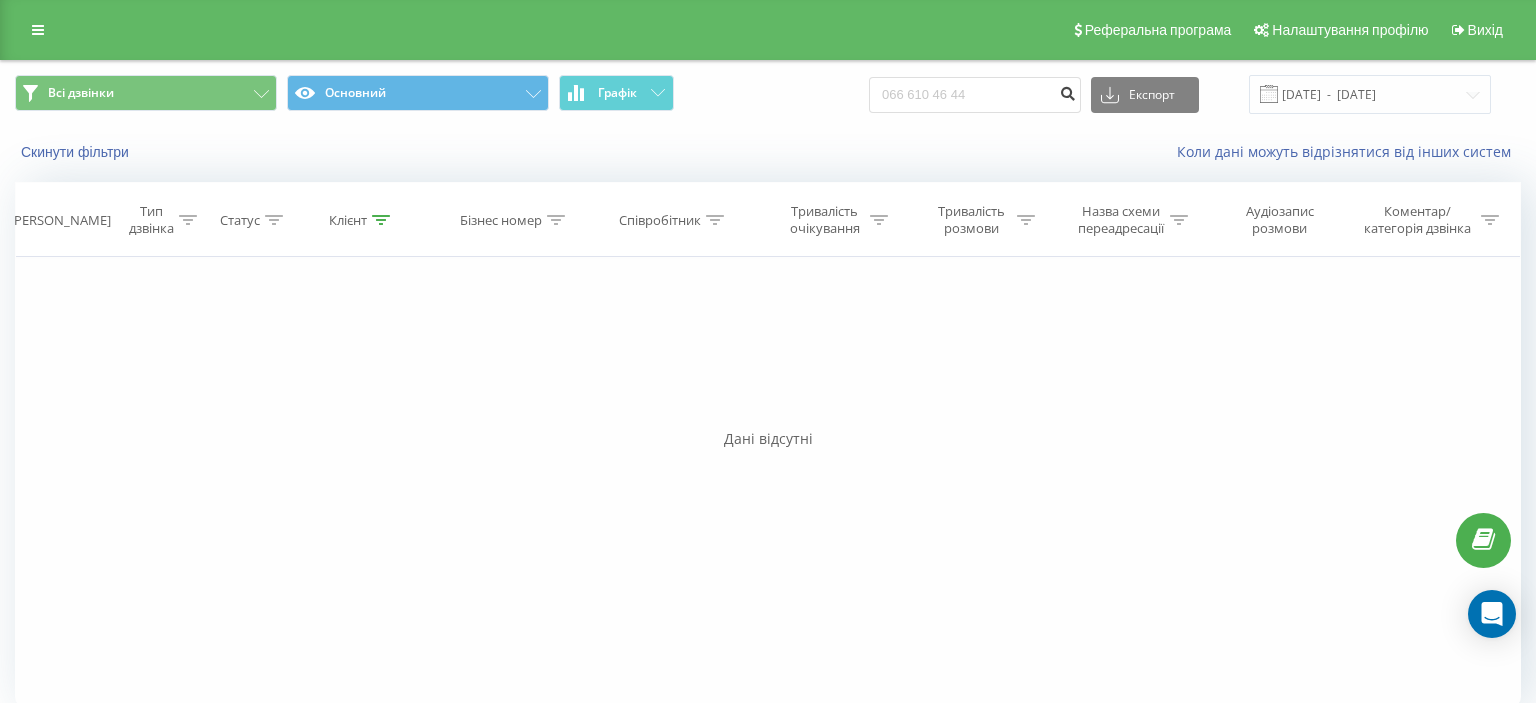 click at bounding box center (1067, 91) 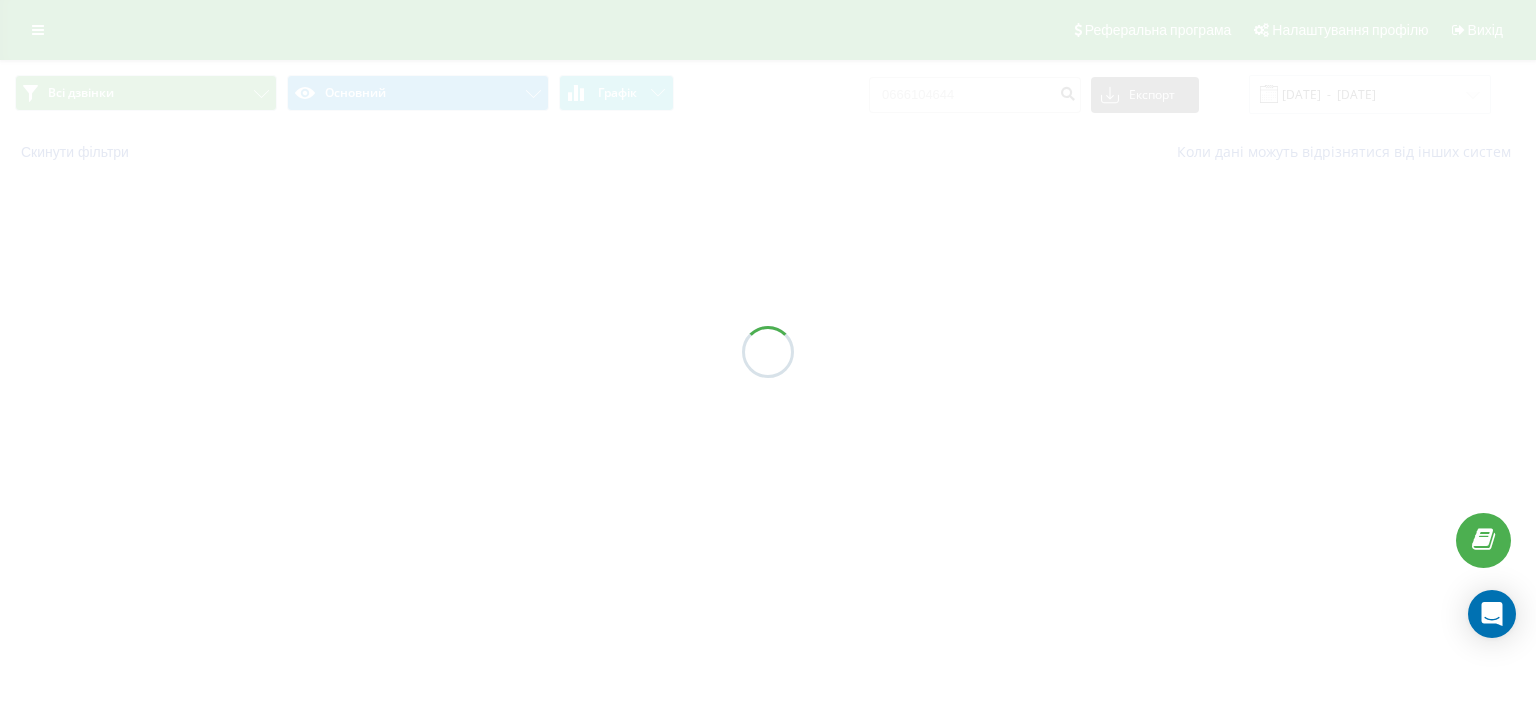 scroll, scrollTop: 0, scrollLeft: 0, axis: both 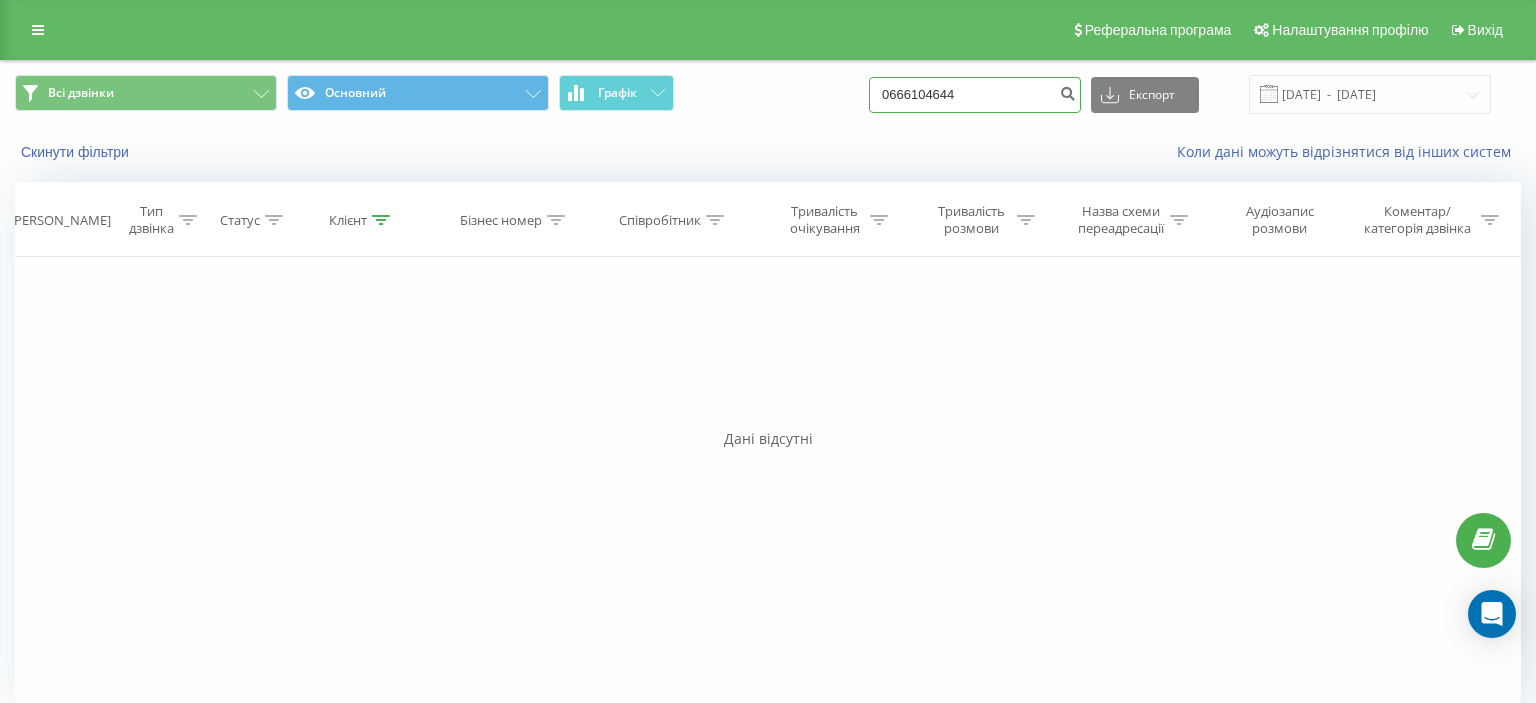 drag, startPoint x: 906, startPoint y: 104, endPoint x: 1026, endPoint y: 100, distance: 120.06665 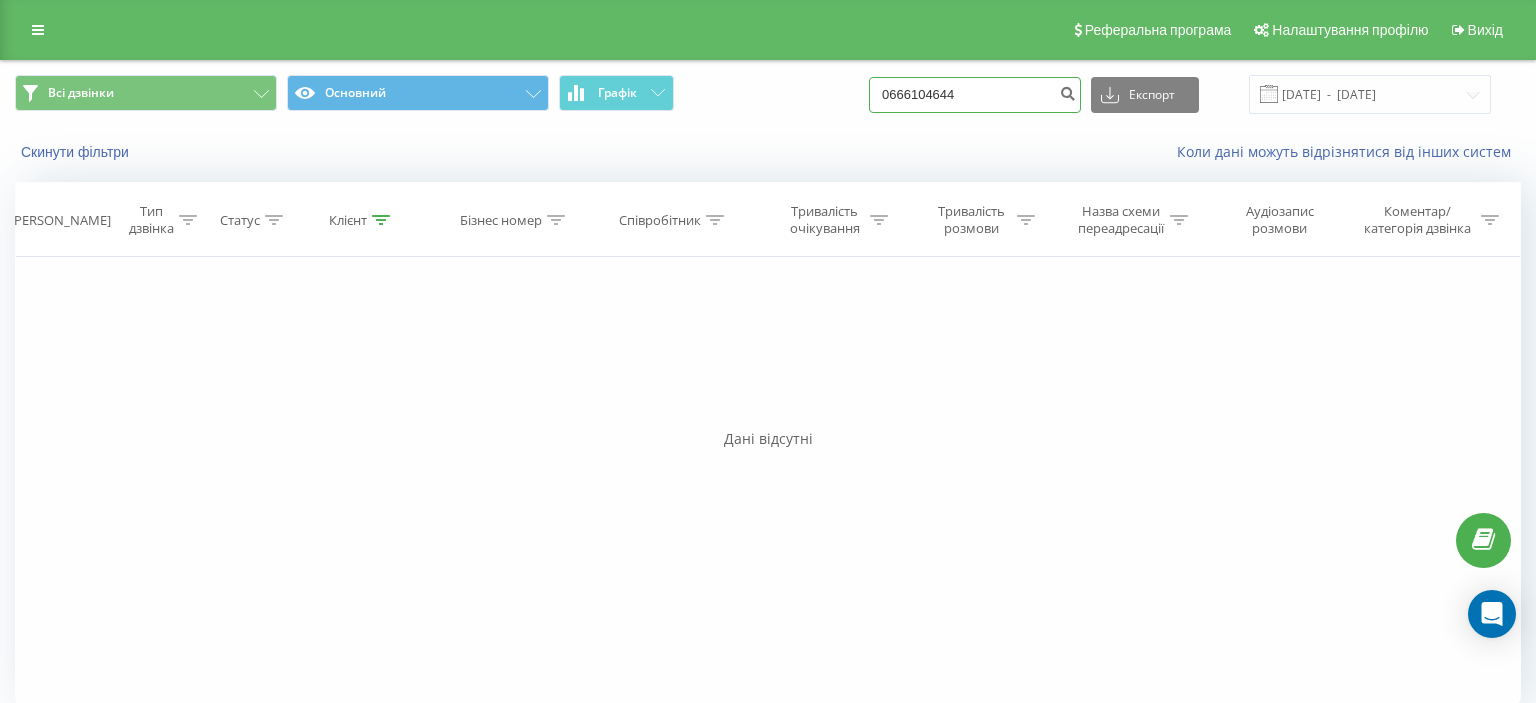 paste on "(050) 824 25 88" 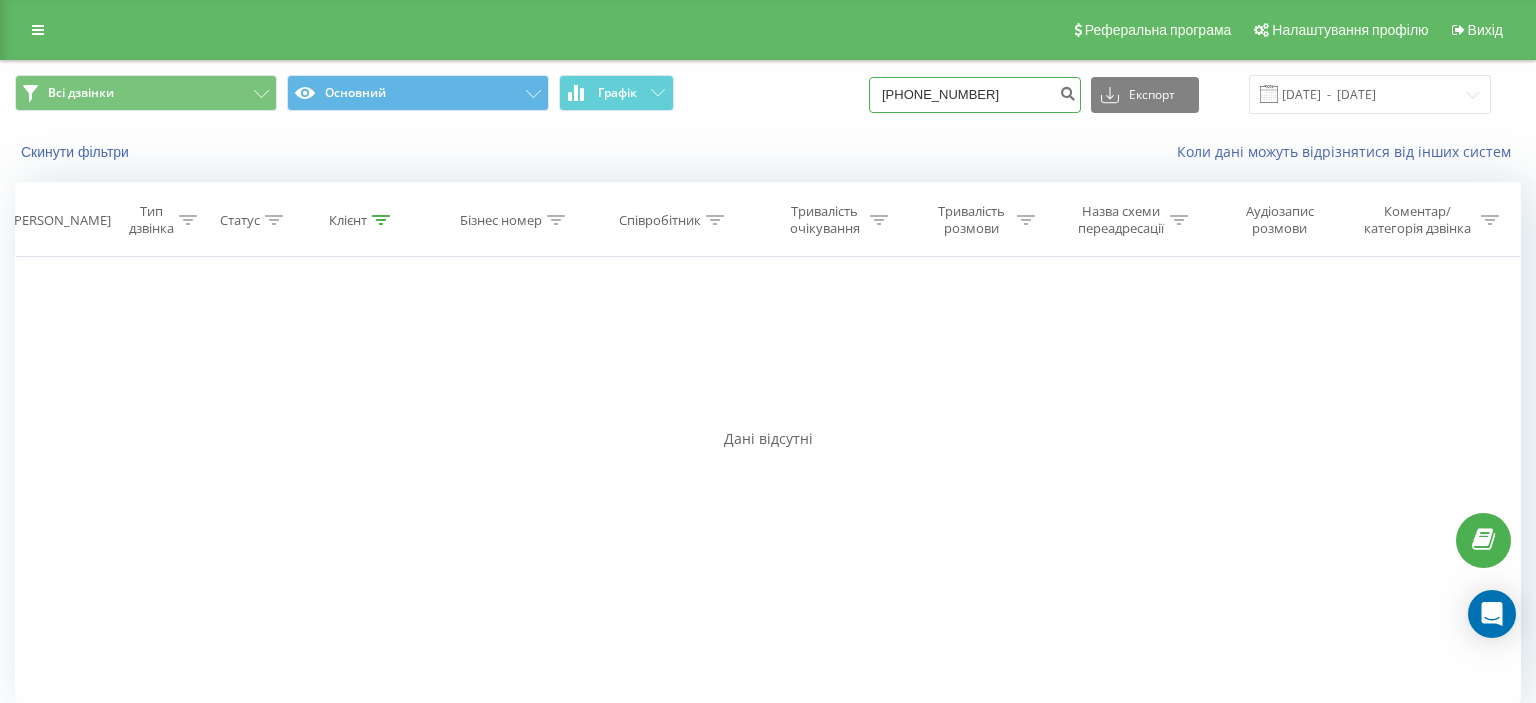 click on "(050) 824 25 88" at bounding box center [975, 95] 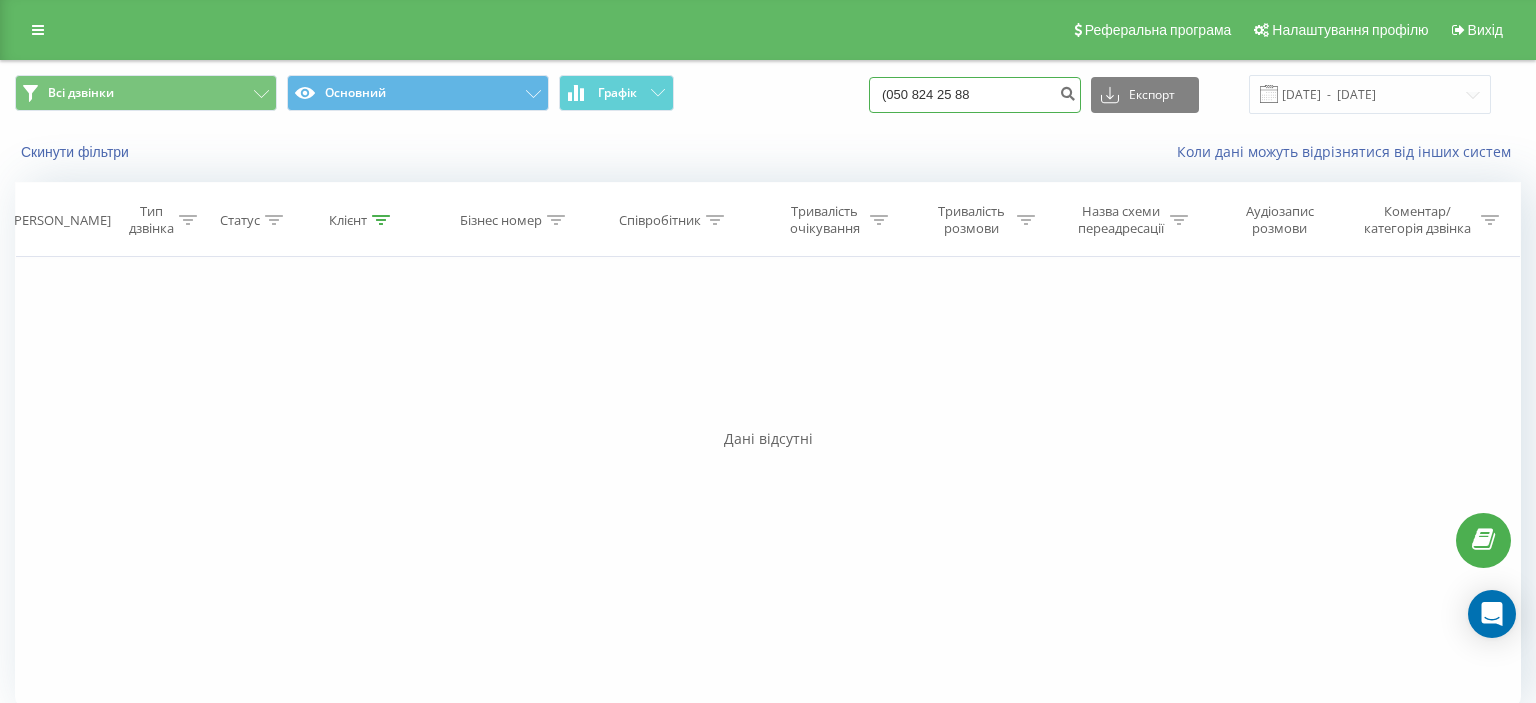 click on "(050 824 25 88" at bounding box center (975, 95) 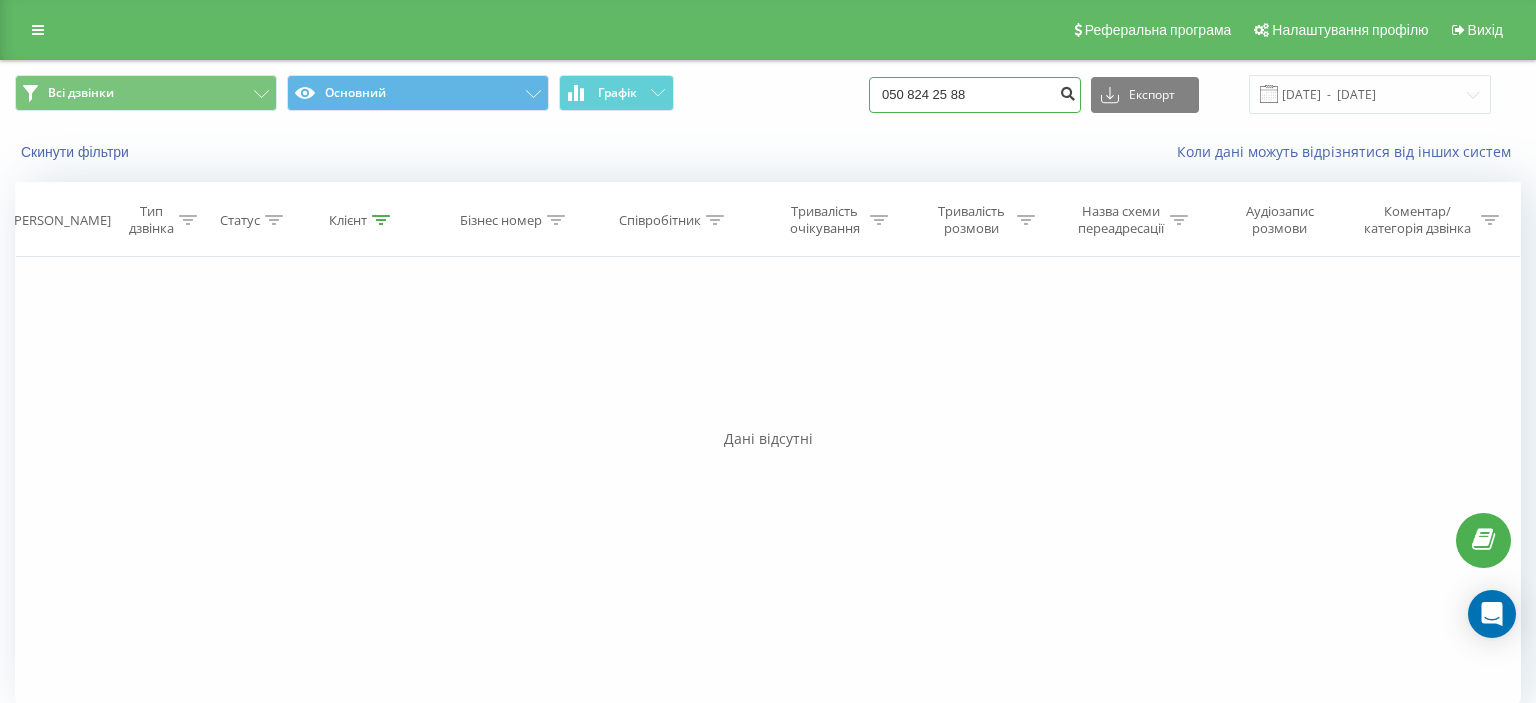 type on "050 824 25 88" 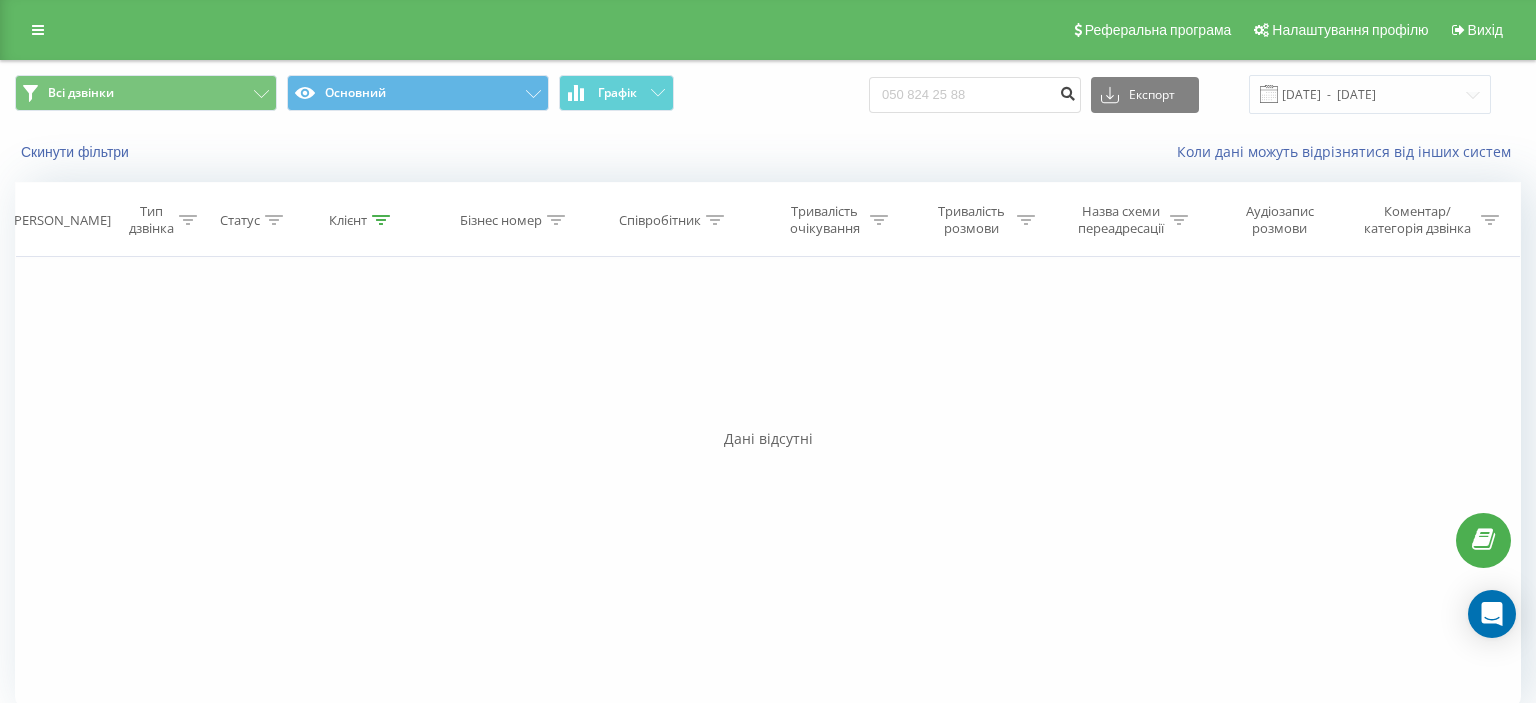 click at bounding box center [1067, 91] 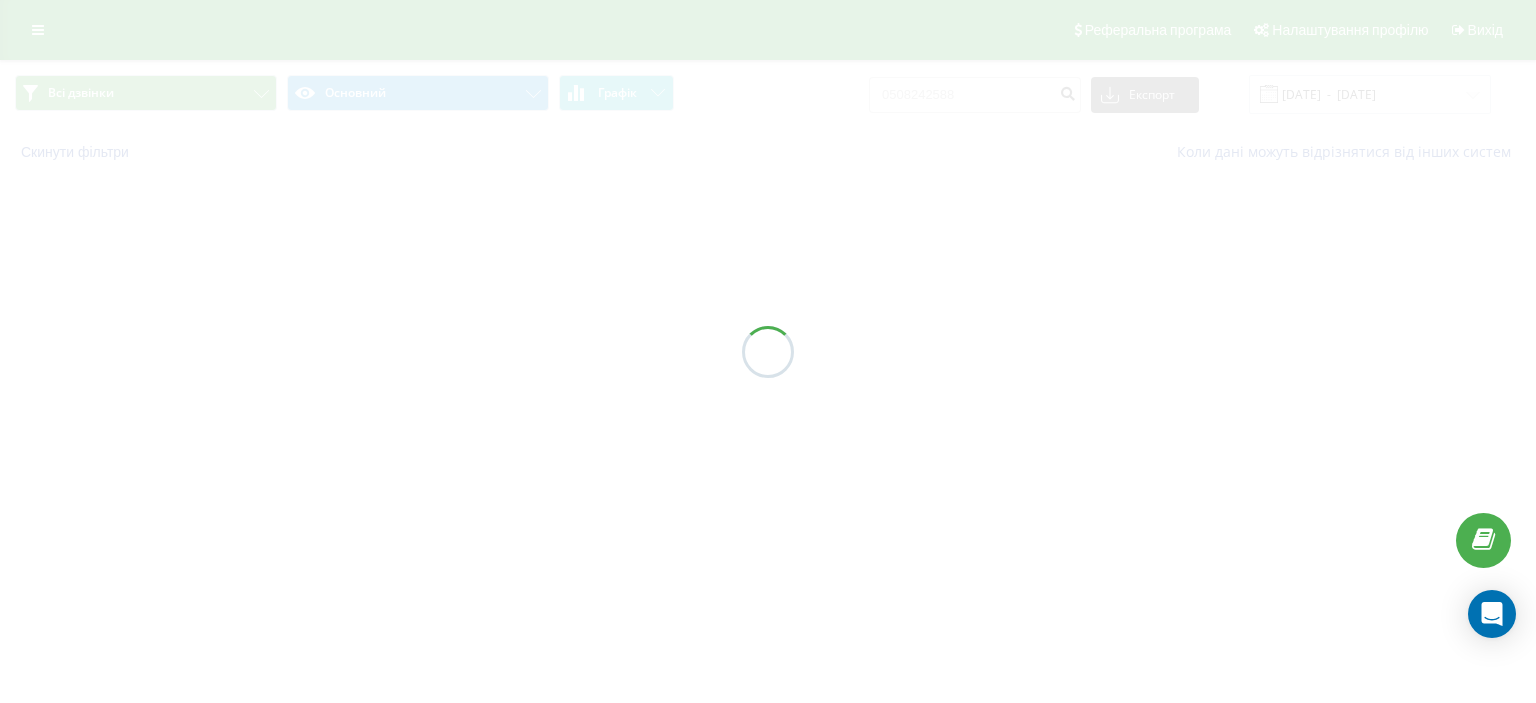 scroll, scrollTop: 0, scrollLeft: 0, axis: both 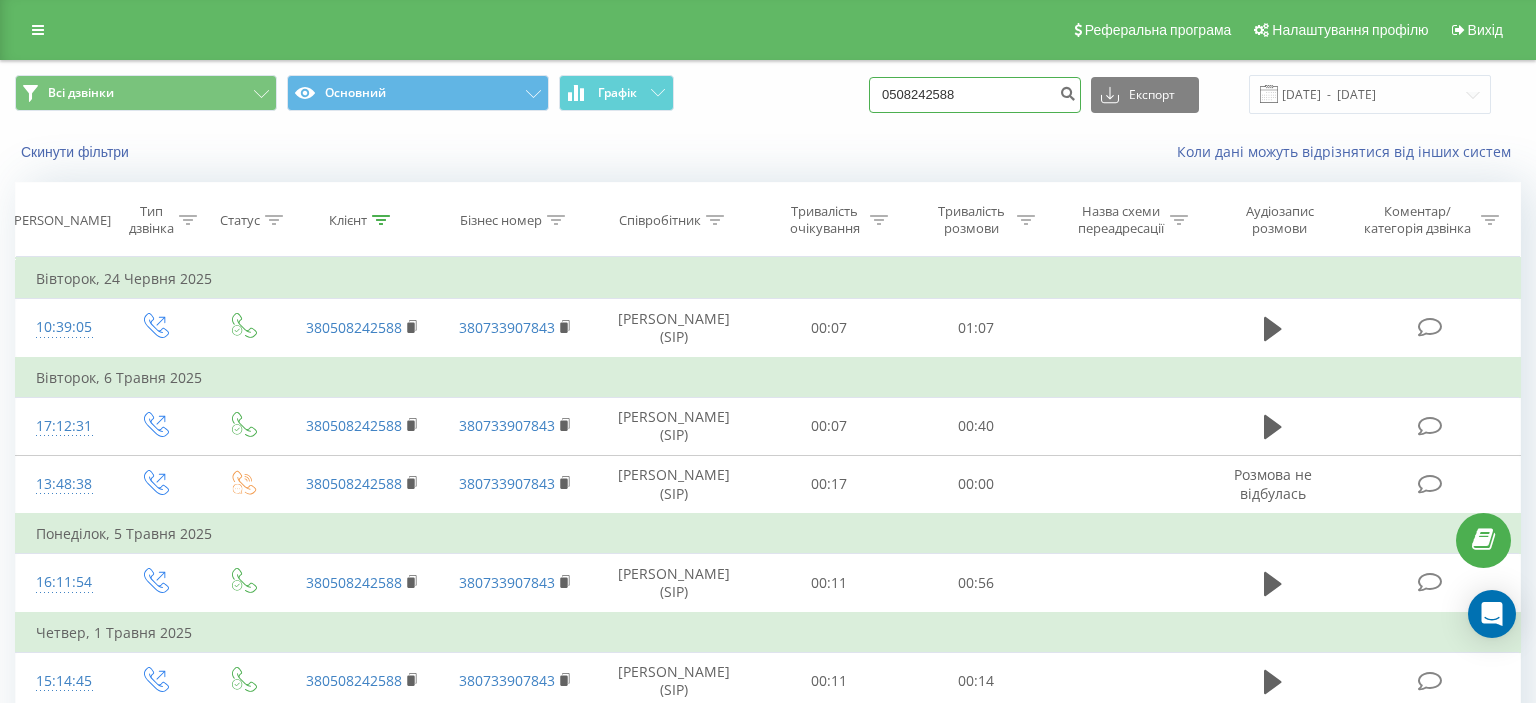 drag, startPoint x: 903, startPoint y: 98, endPoint x: 1033, endPoint y: 90, distance: 130.24593 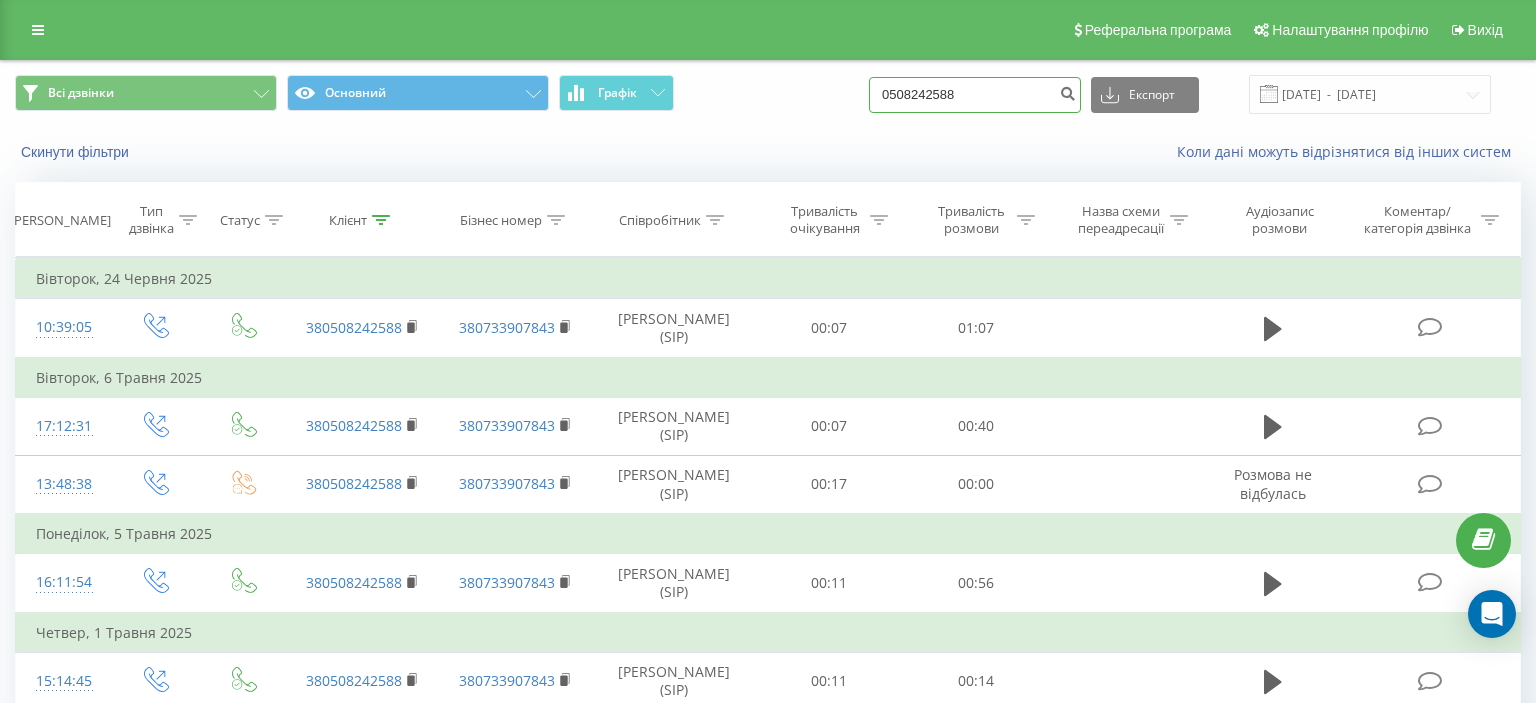 paste on "[PHONE_NUMBER]" 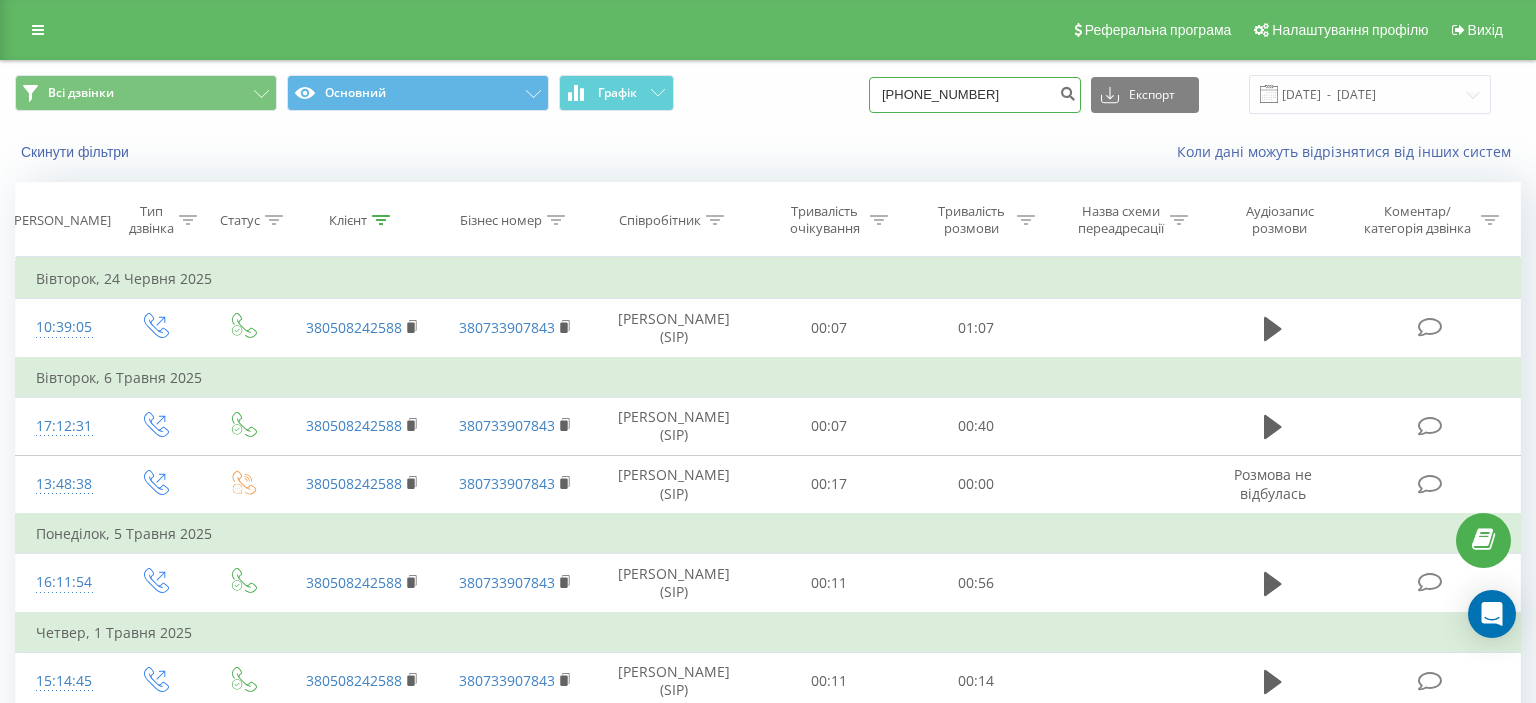click on "(093) 992 29 30" at bounding box center (975, 95) 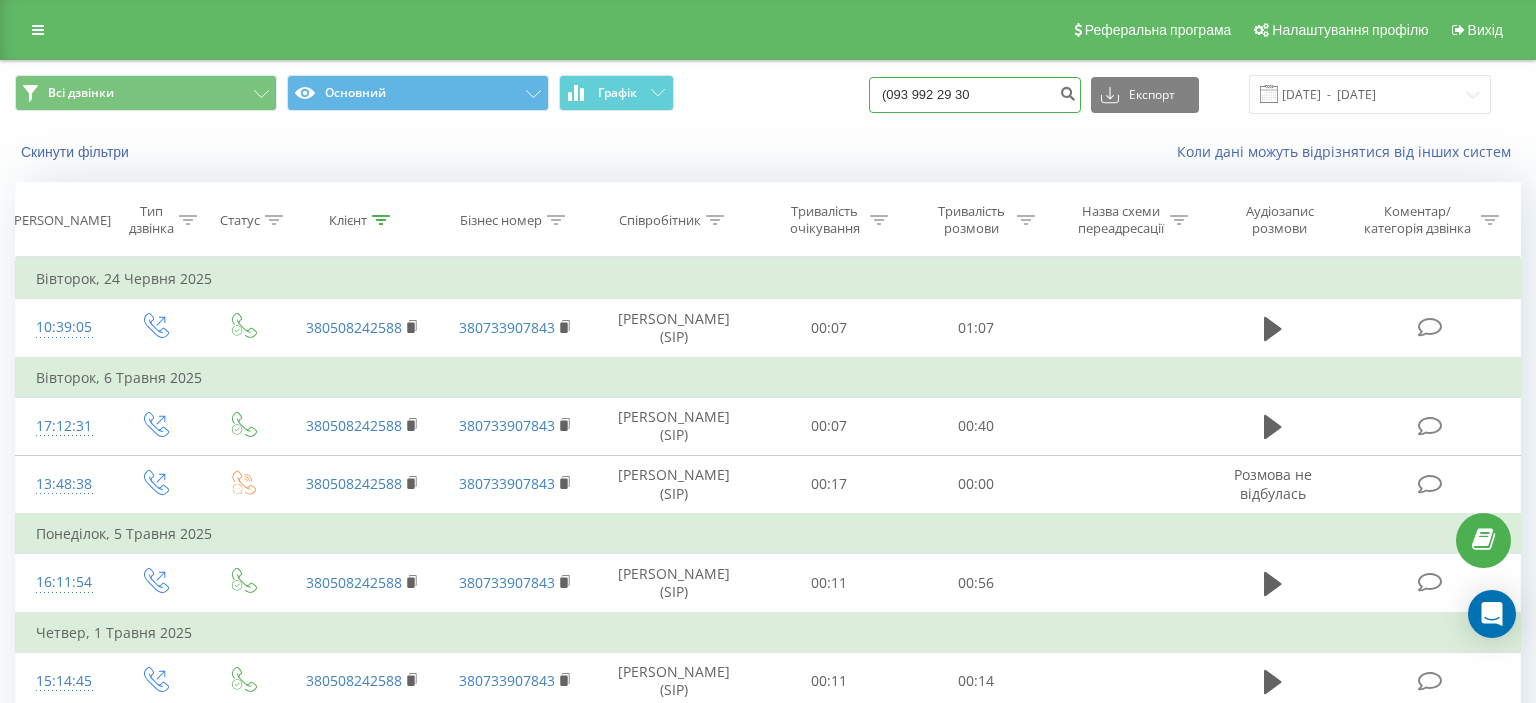 click on "(093 992 29 30" at bounding box center [975, 95] 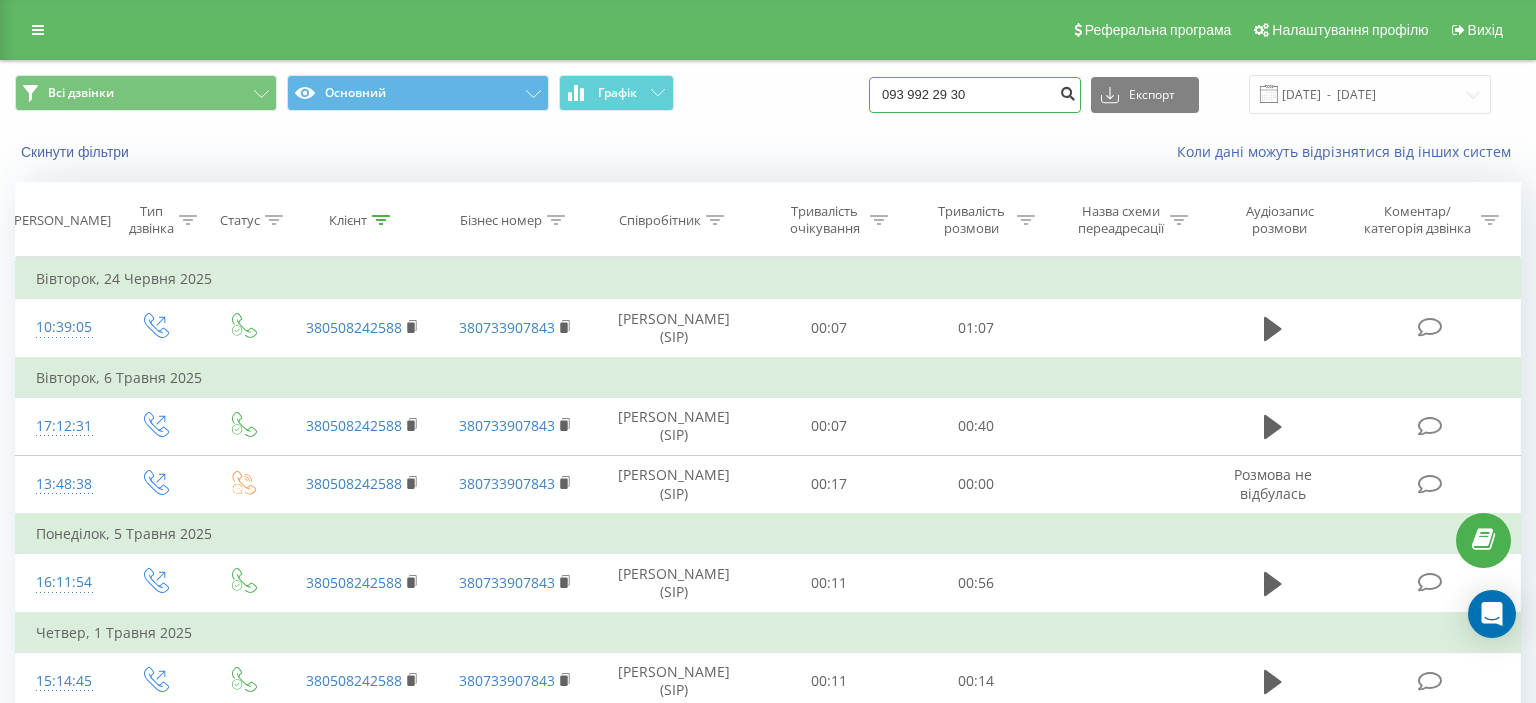 type on "093 992 29 30" 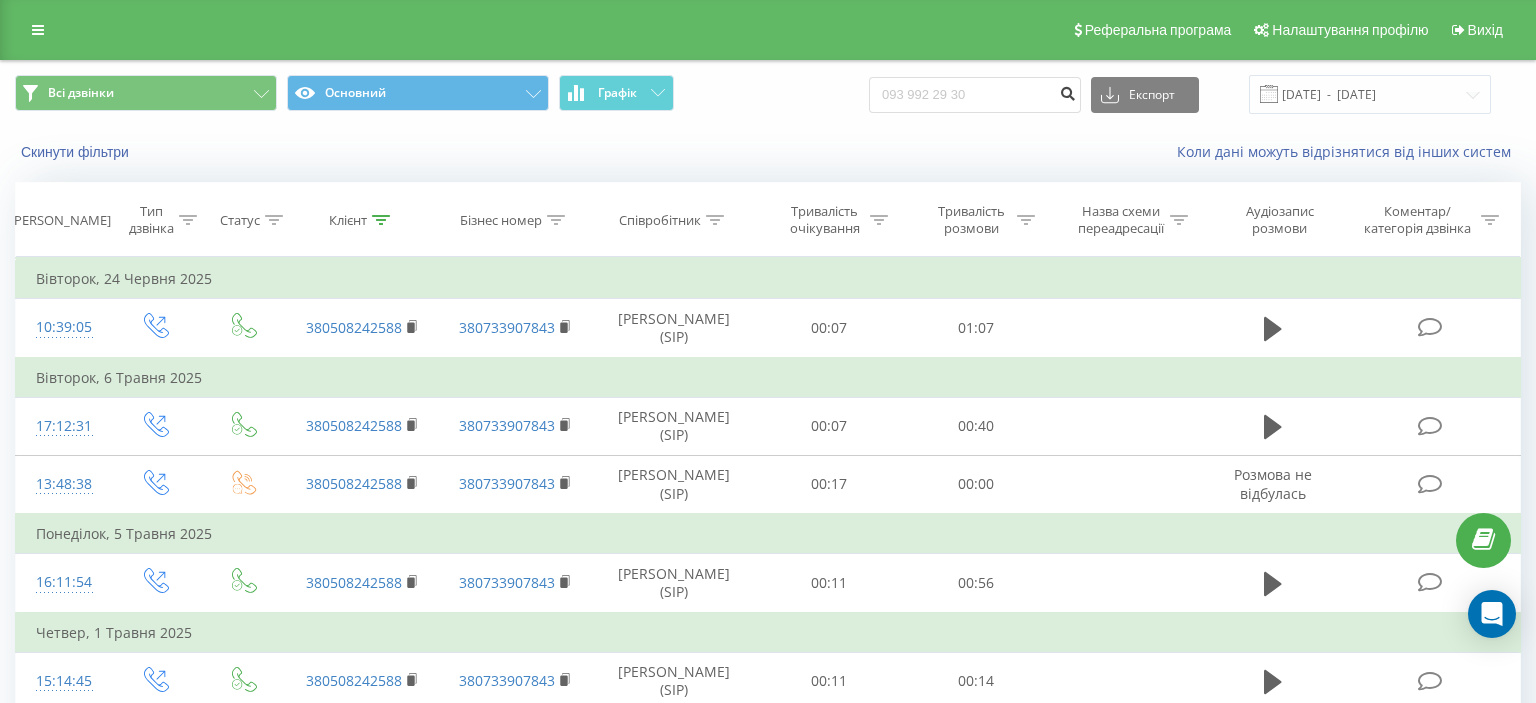 click at bounding box center (1067, 91) 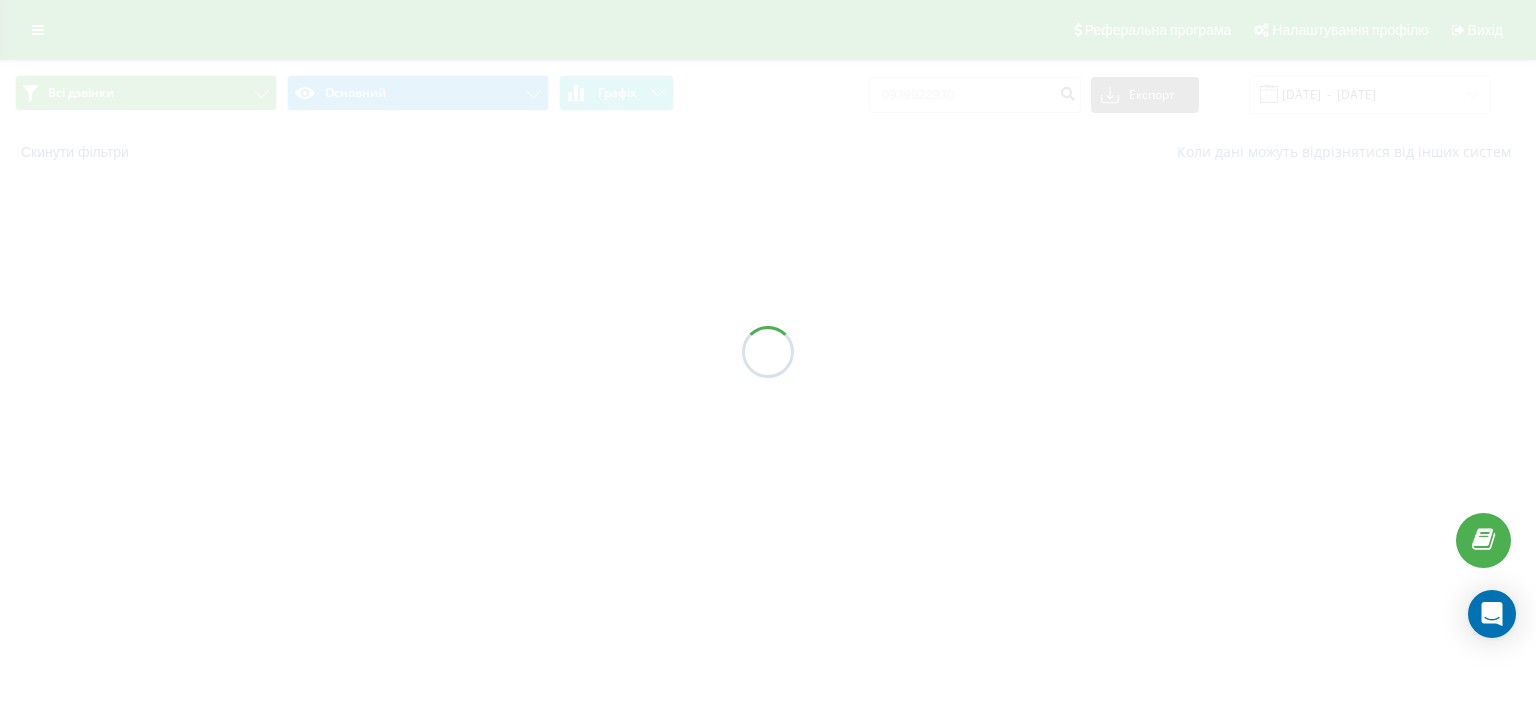 scroll, scrollTop: 0, scrollLeft: 0, axis: both 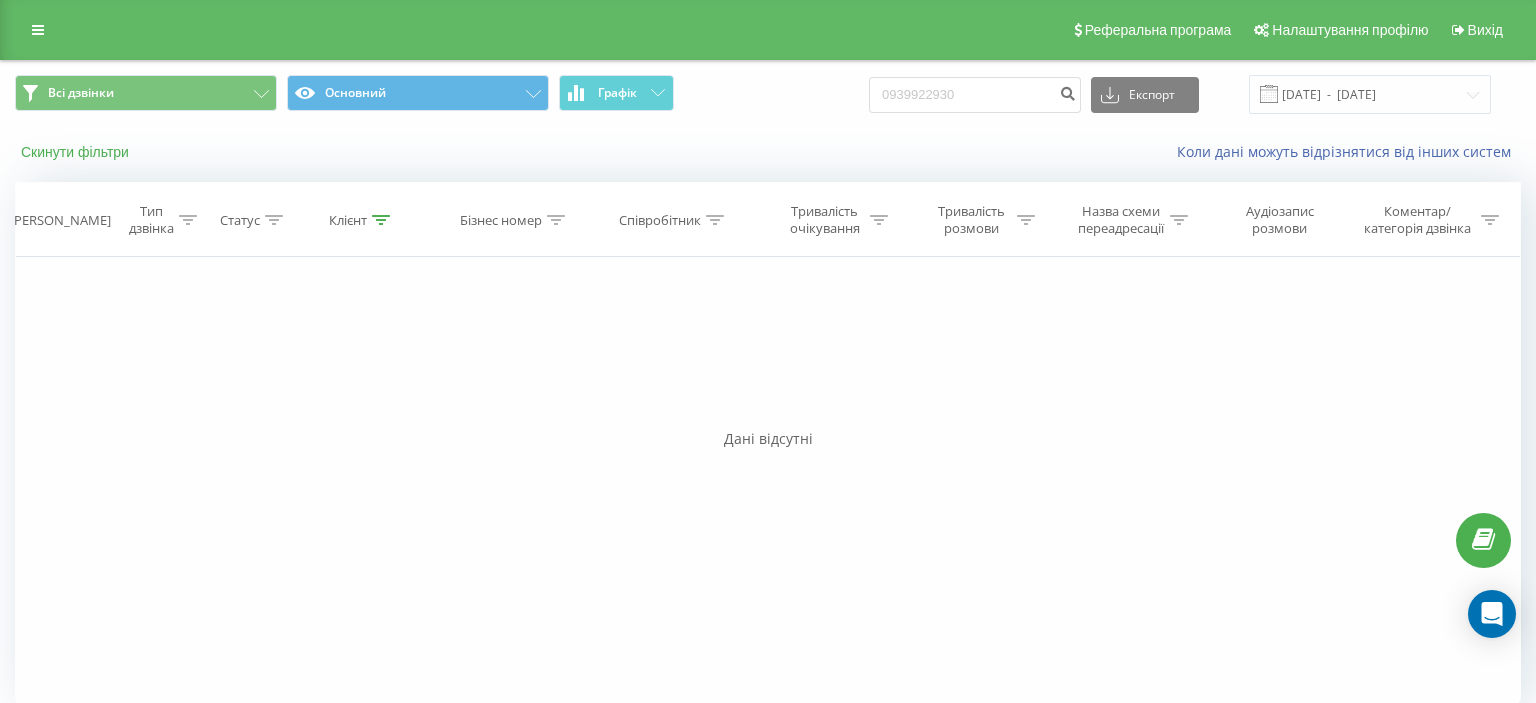 click on "Скинути фільтри" at bounding box center [77, 152] 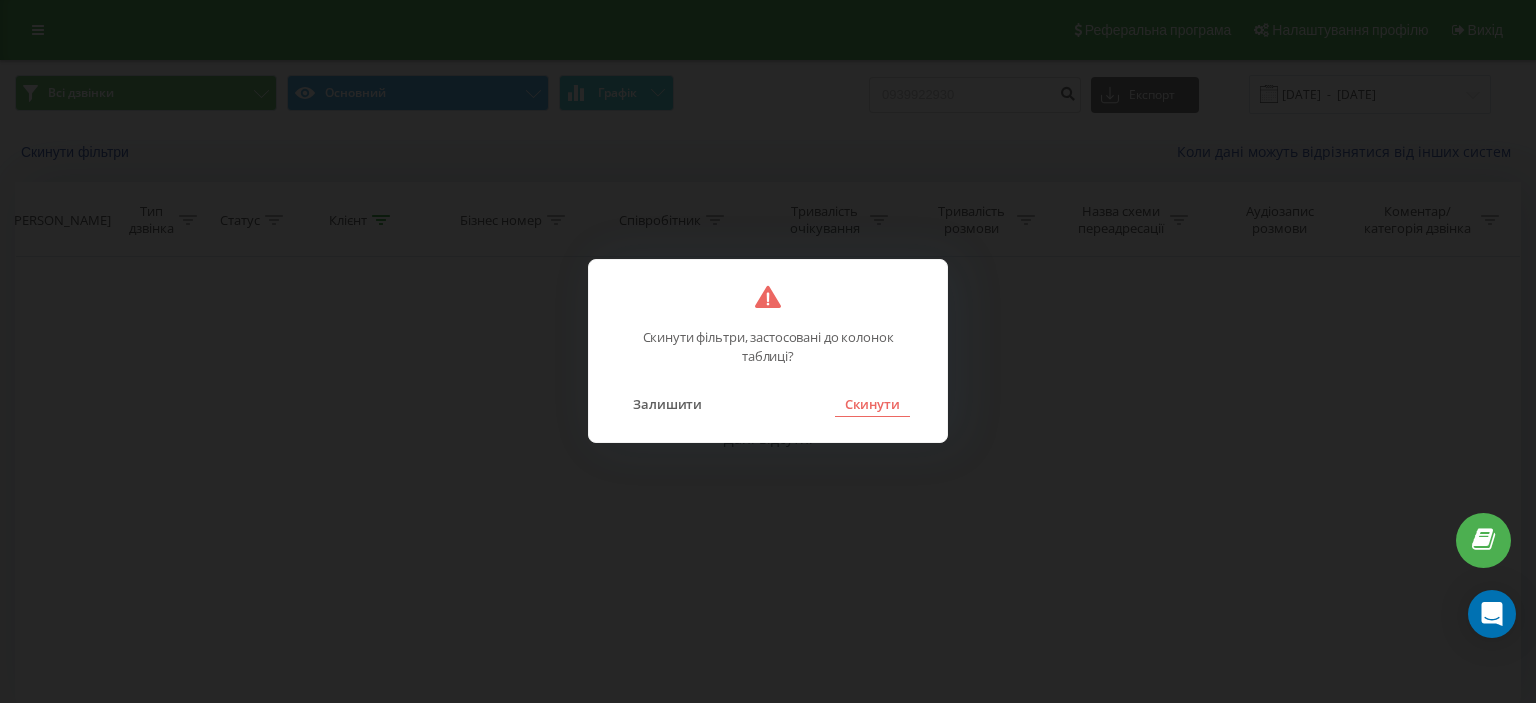 click on "Скинути" at bounding box center (872, 404) 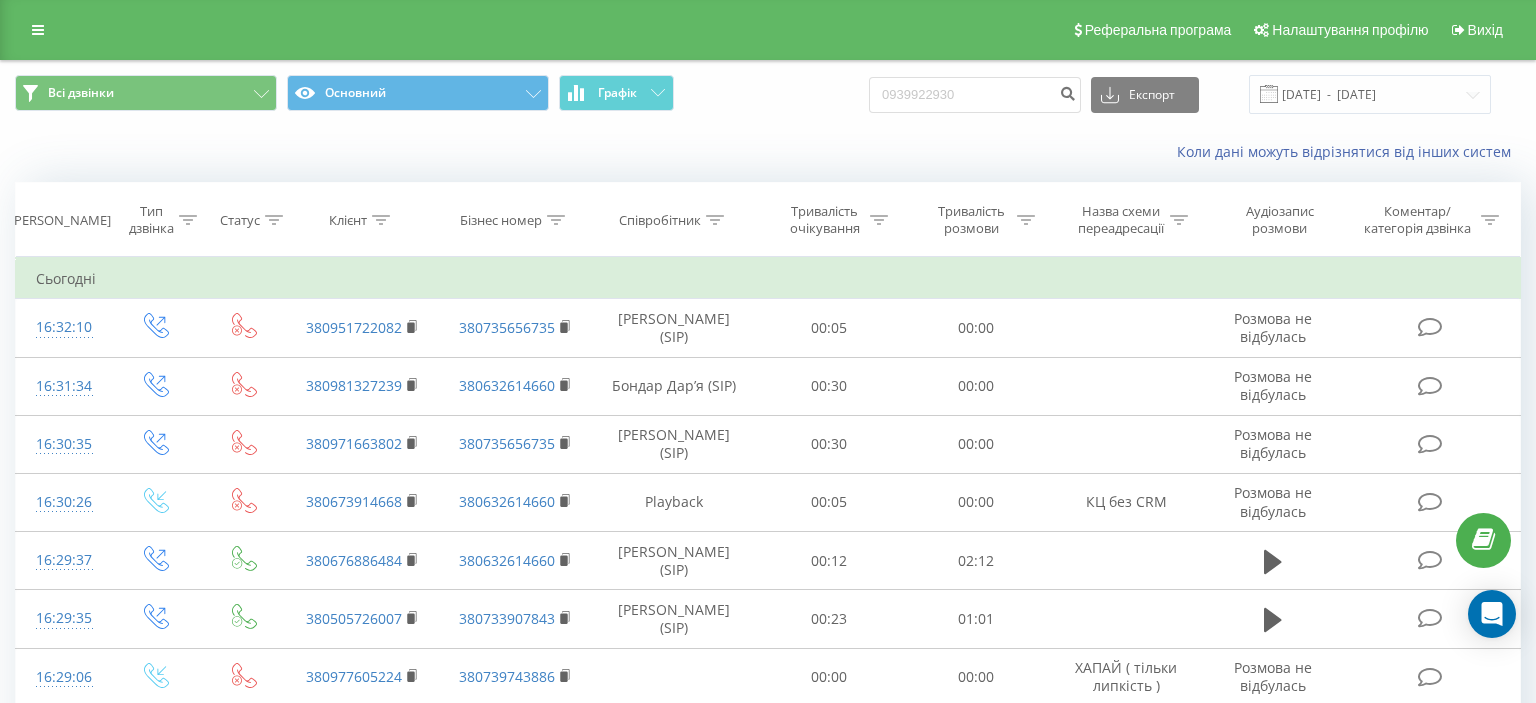 click 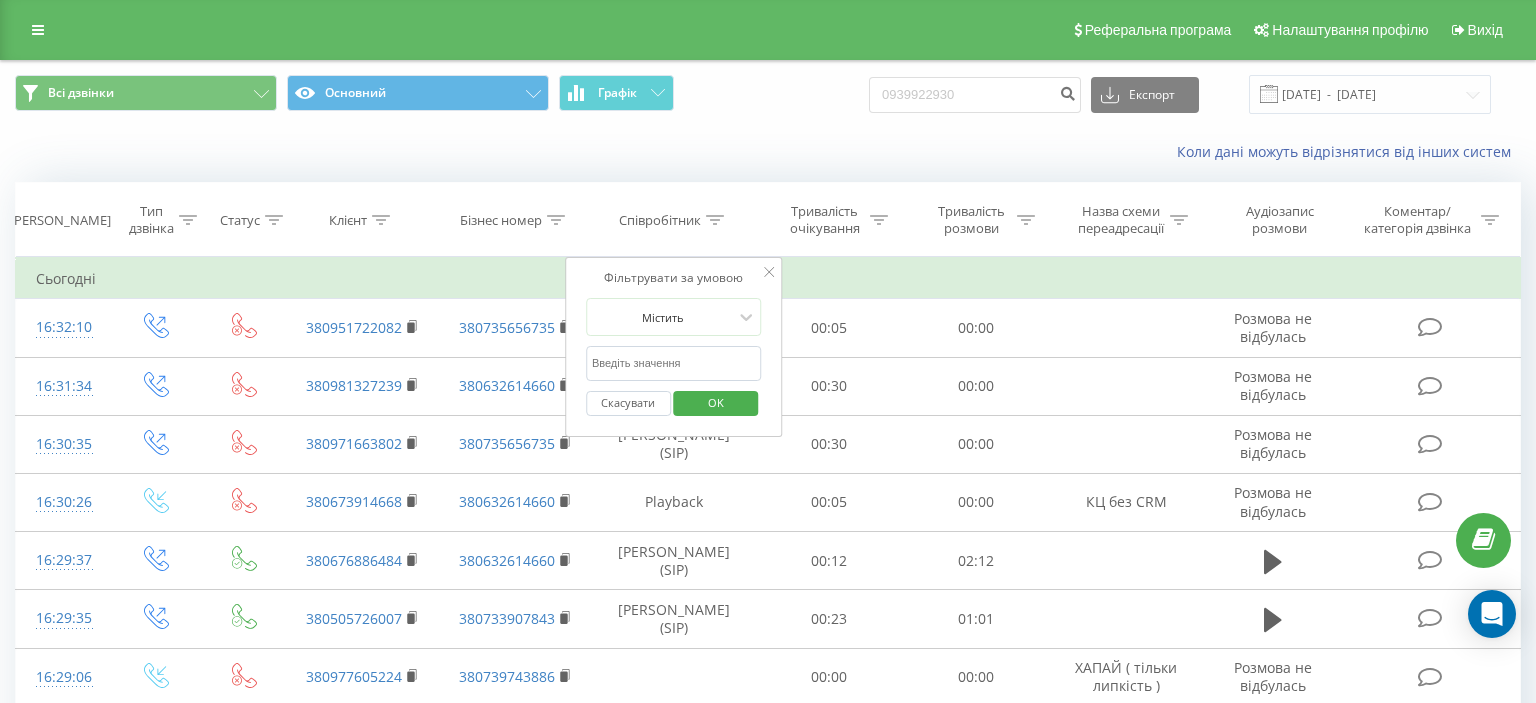 click at bounding box center [674, 363] 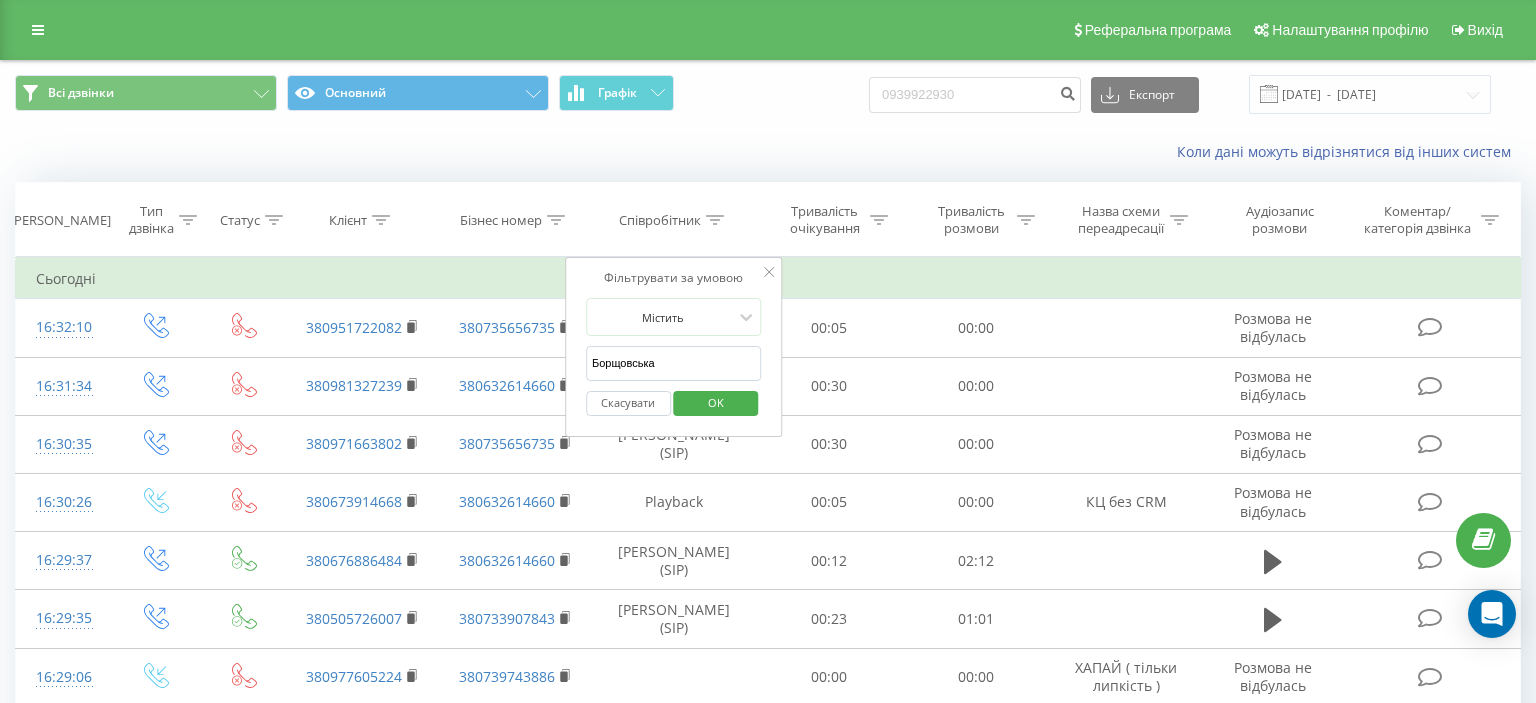 type on "Борщовська" 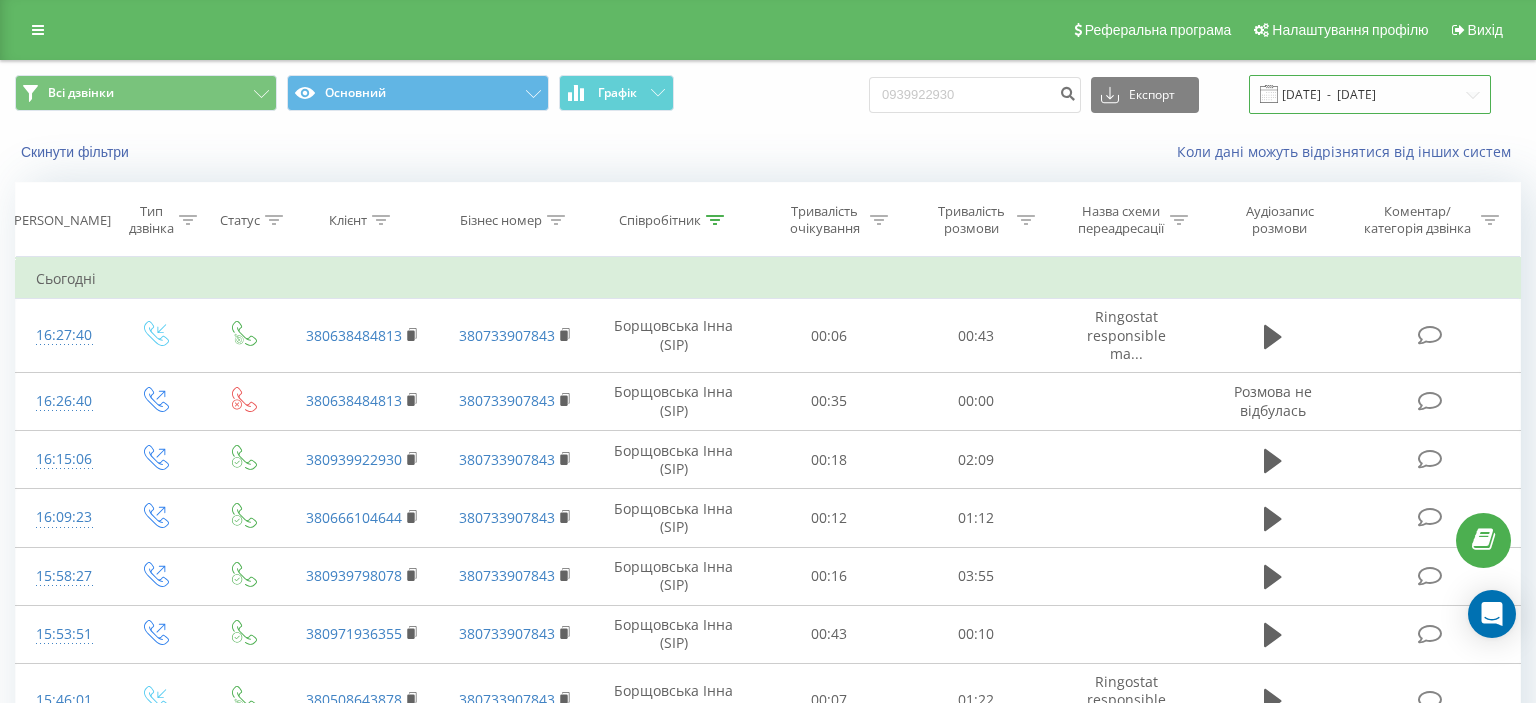 click on "[DATE]  -  [DATE]" at bounding box center [1370, 94] 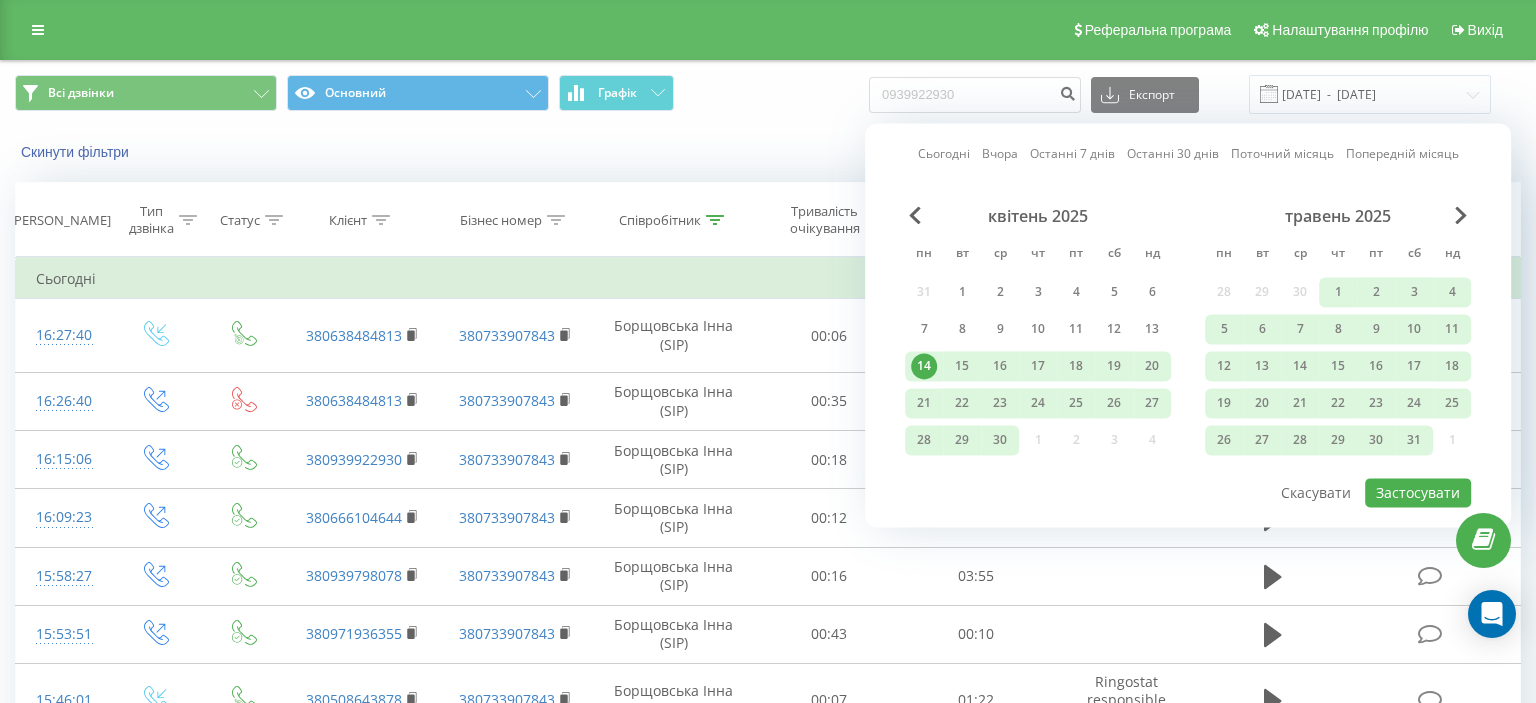 click on "Сьогодні" at bounding box center (944, 154) 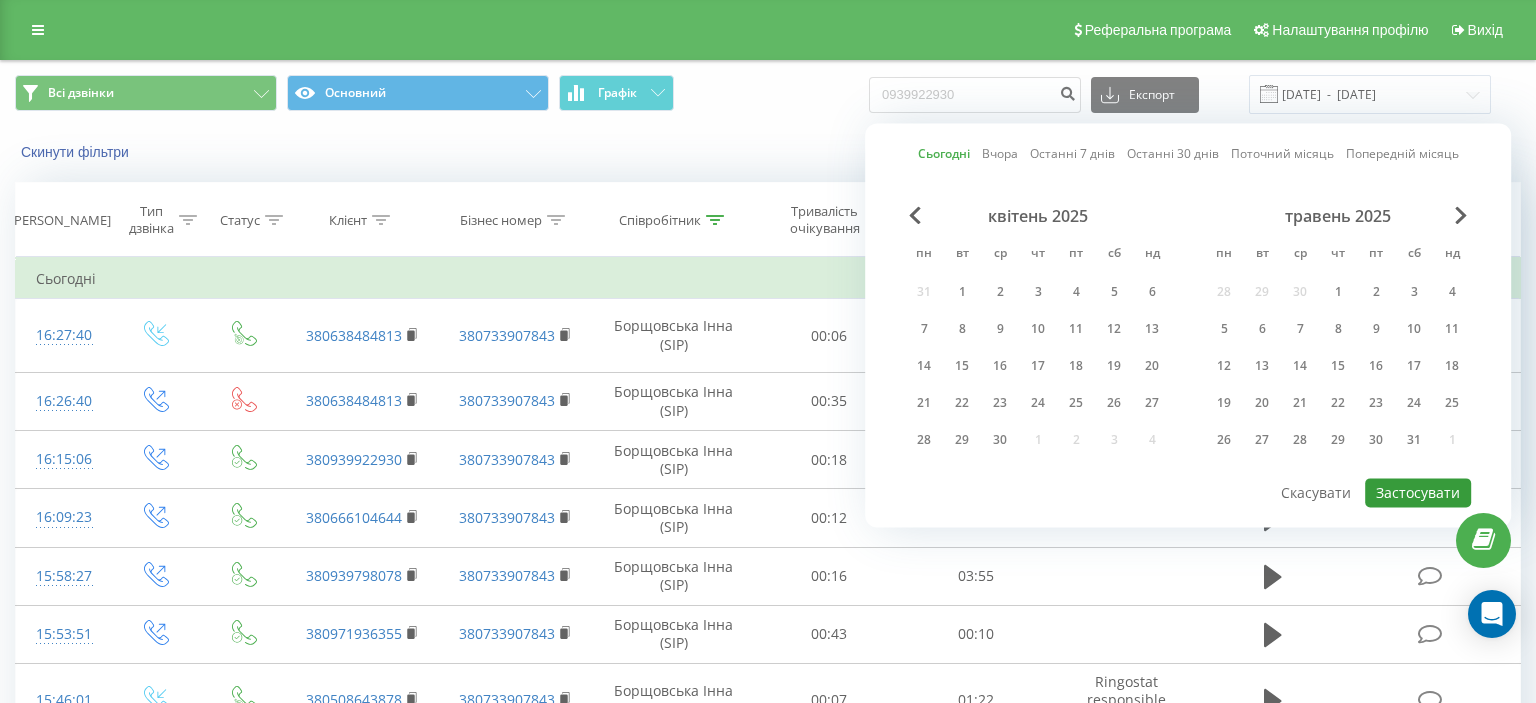 click on "Застосувати" at bounding box center [1418, 492] 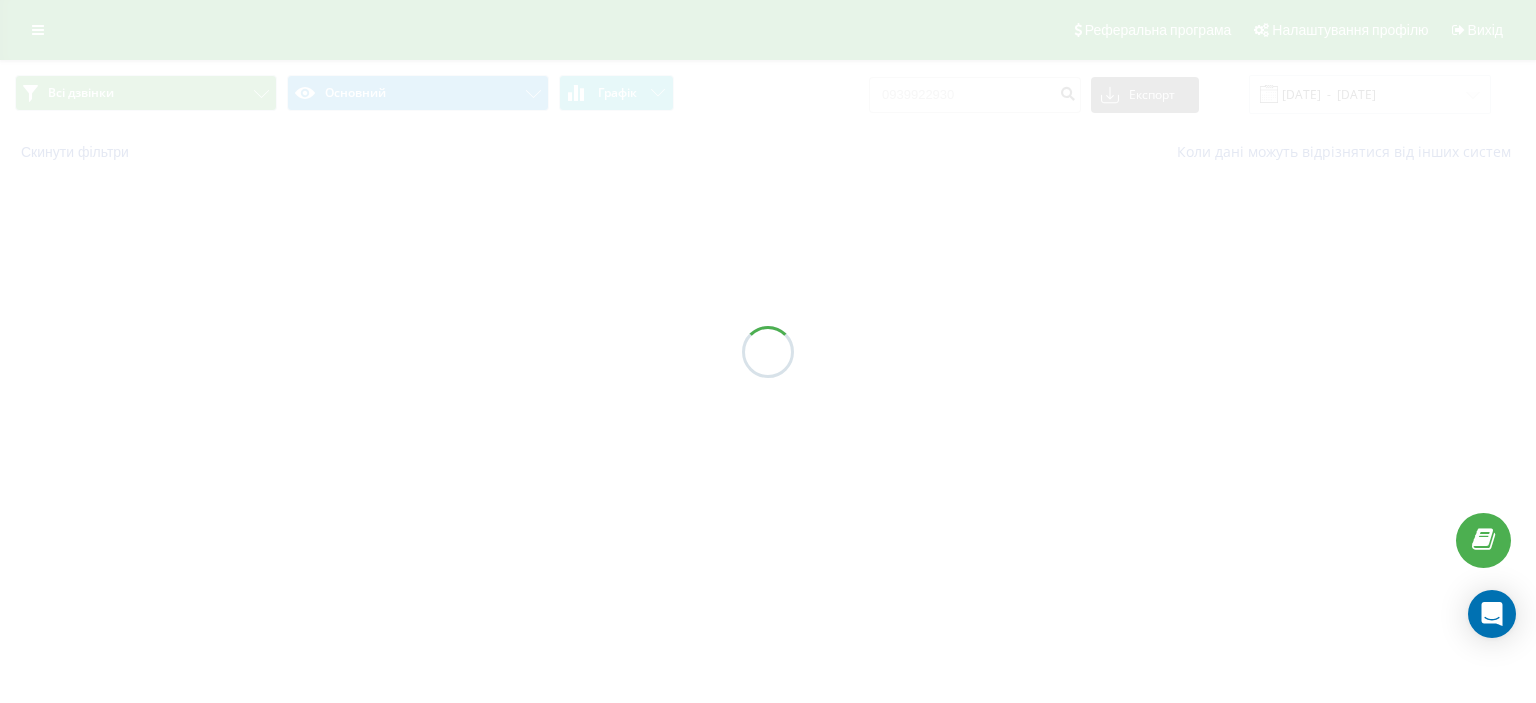 type on "14.07.2025  -  14.07.2025" 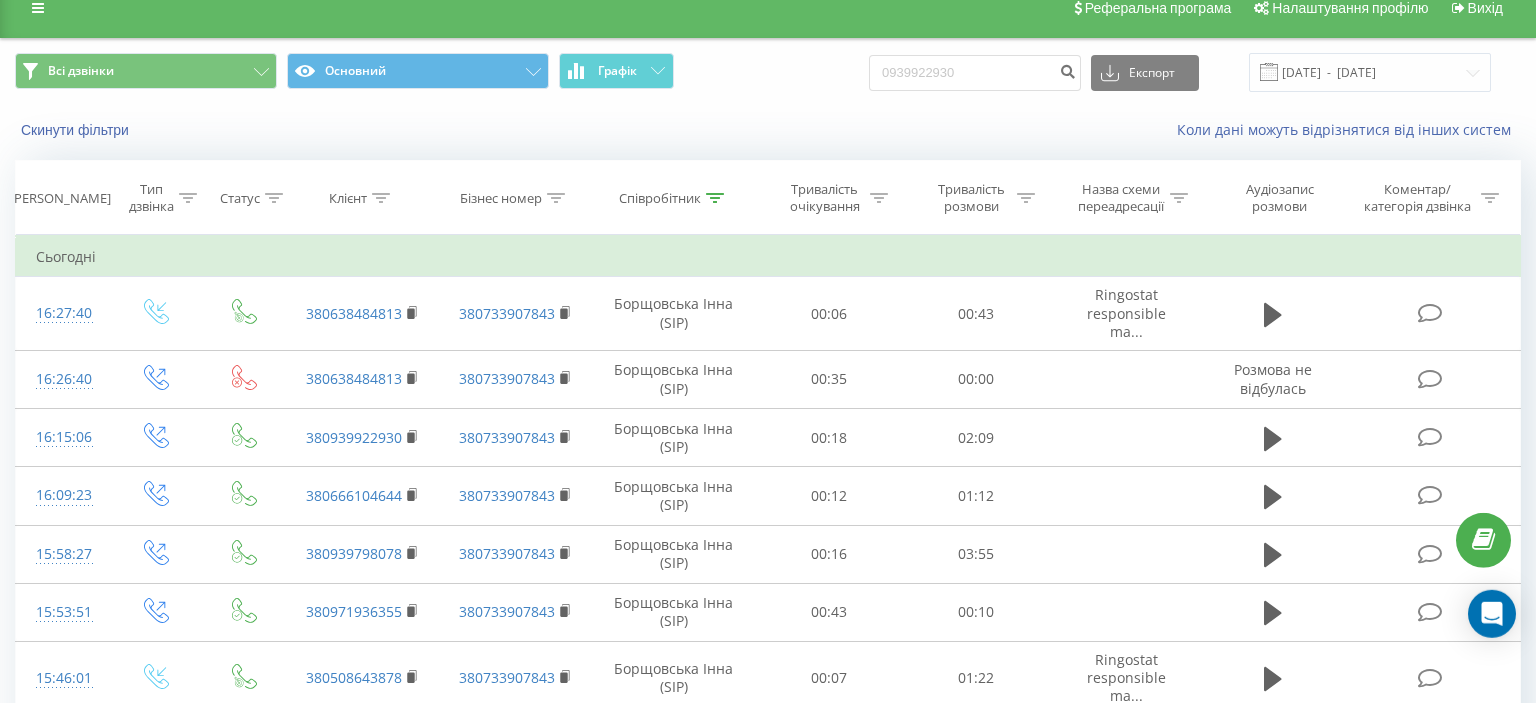 scroll, scrollTop: 0, scrollLeft: 0, axis: both 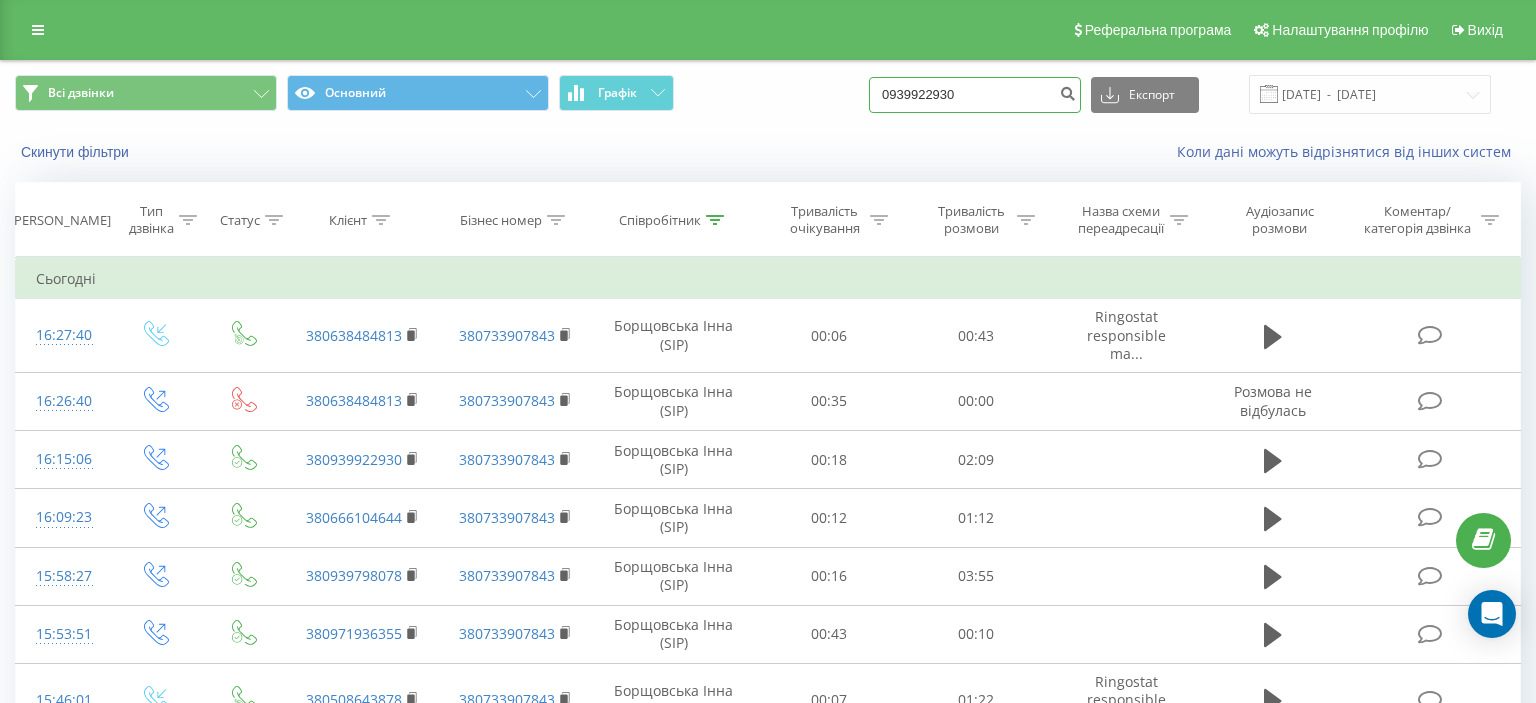 drag, startPoint x: 899, startPoint y: 93, endPoint x: 1045, endPoint y: 93, distance: 146 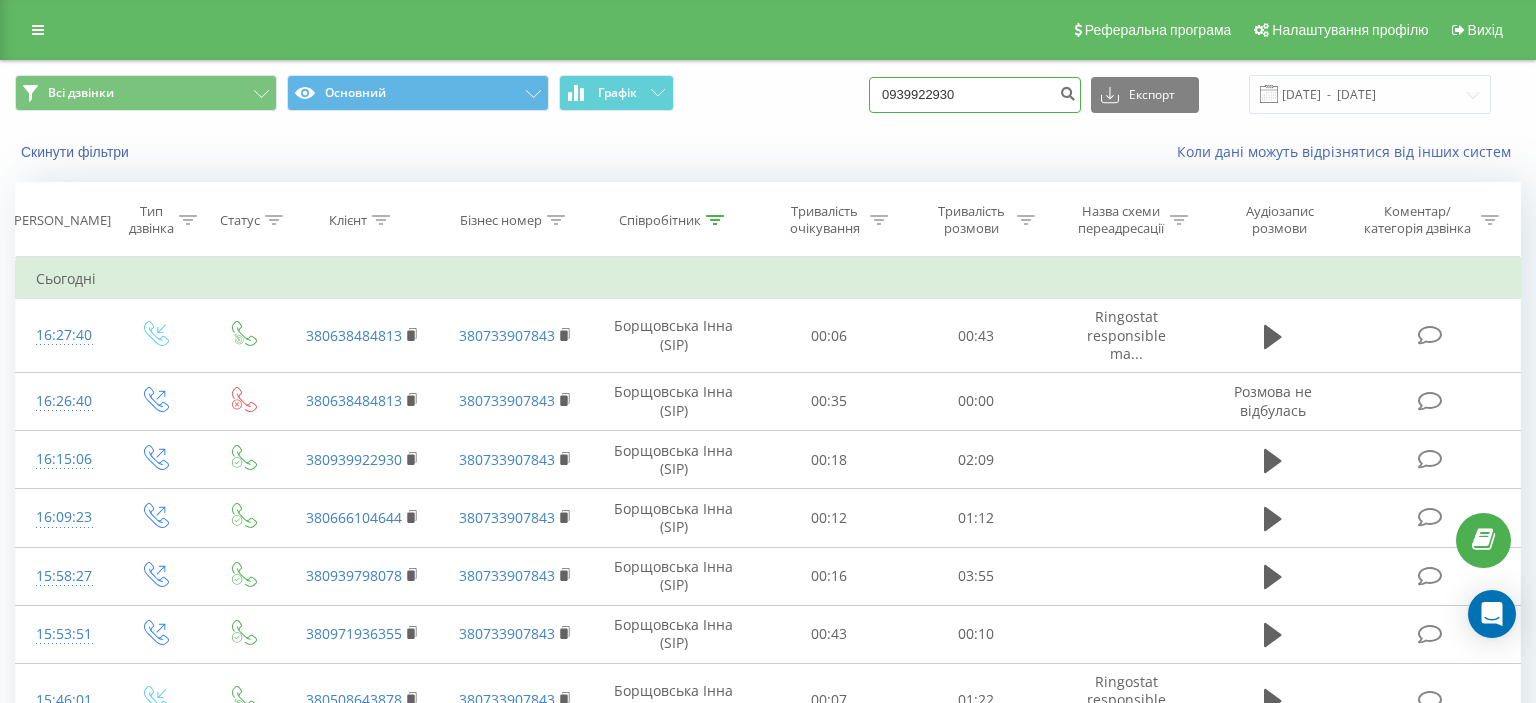 paste on "(095) 105 06 33" 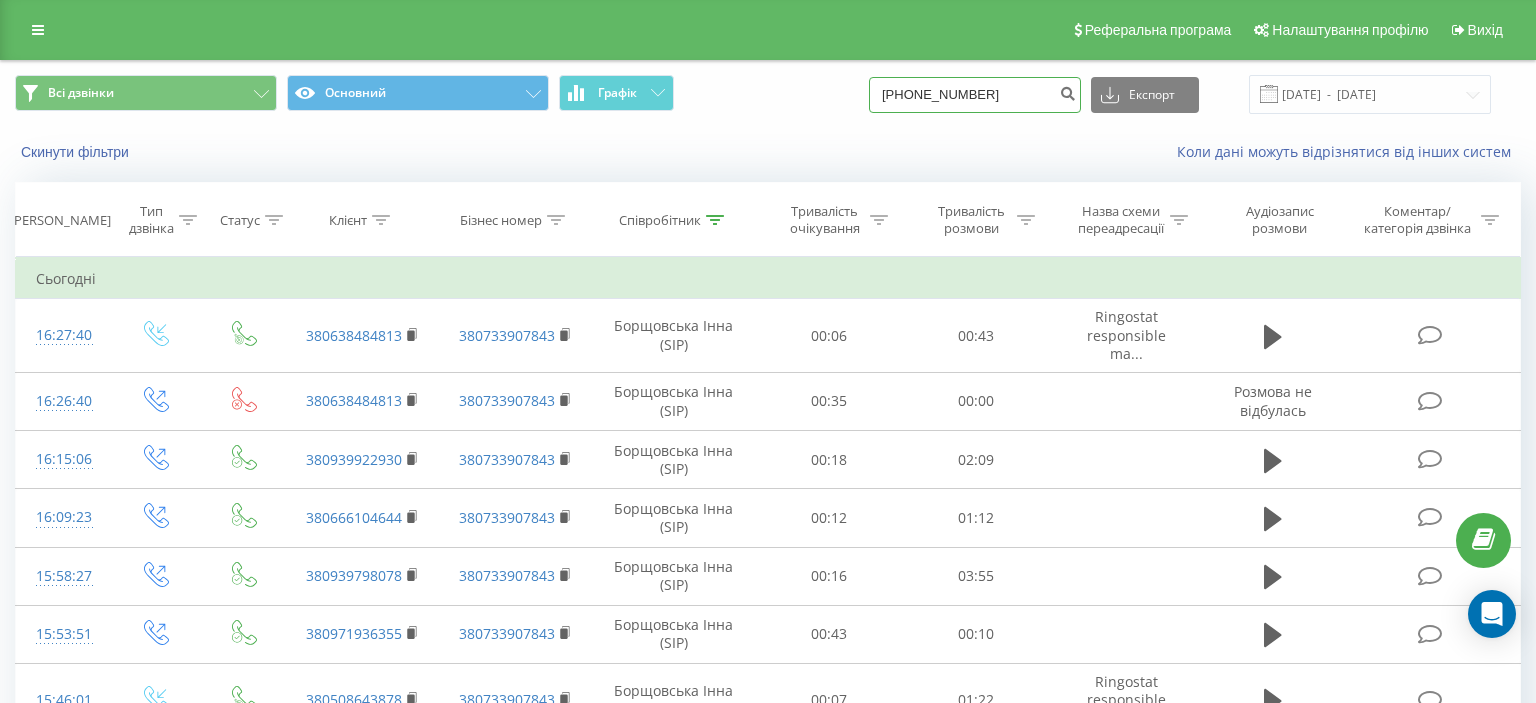 click on "(095) 105 06 33" at bounding box center [975, 95] 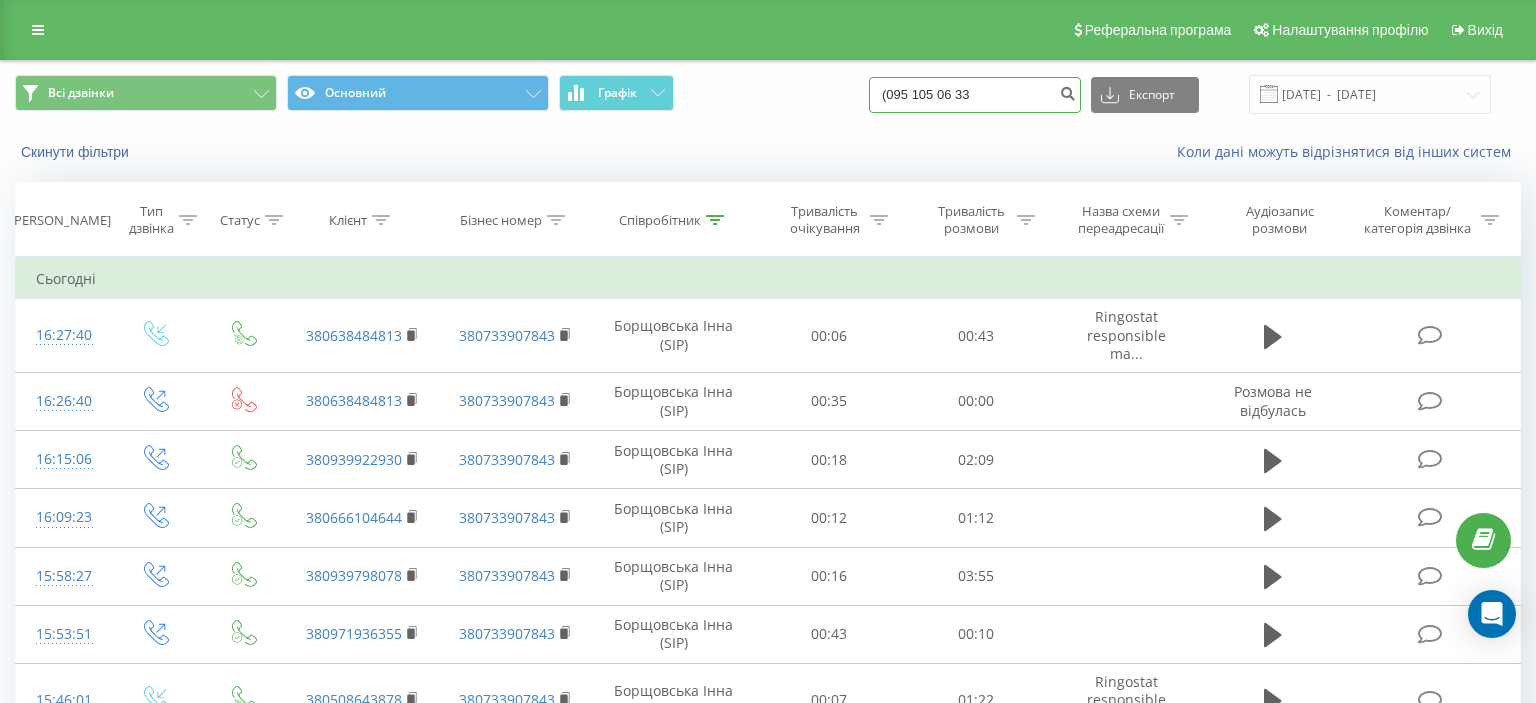 click on "(095 105 06 33" at bounding box center (975, 95) 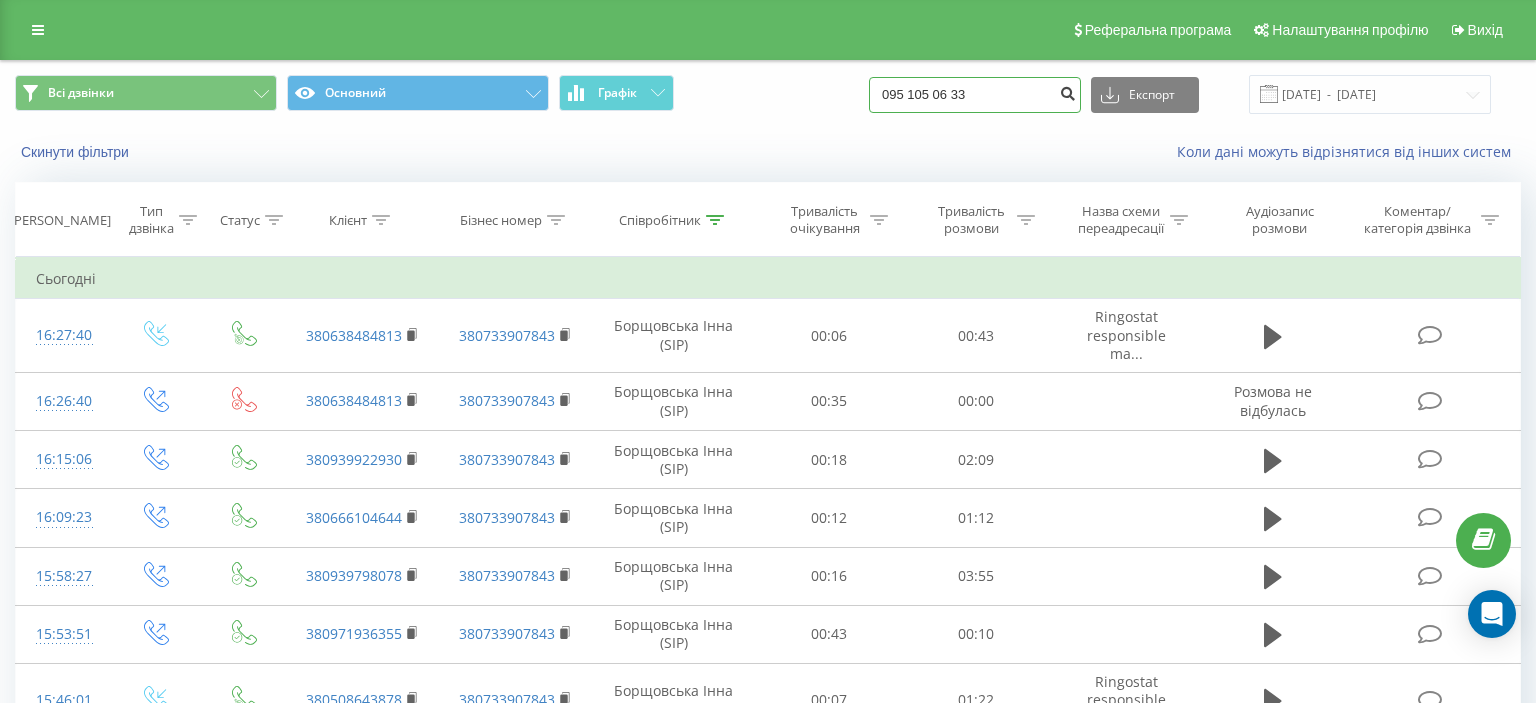 type on "095 105 06 33" 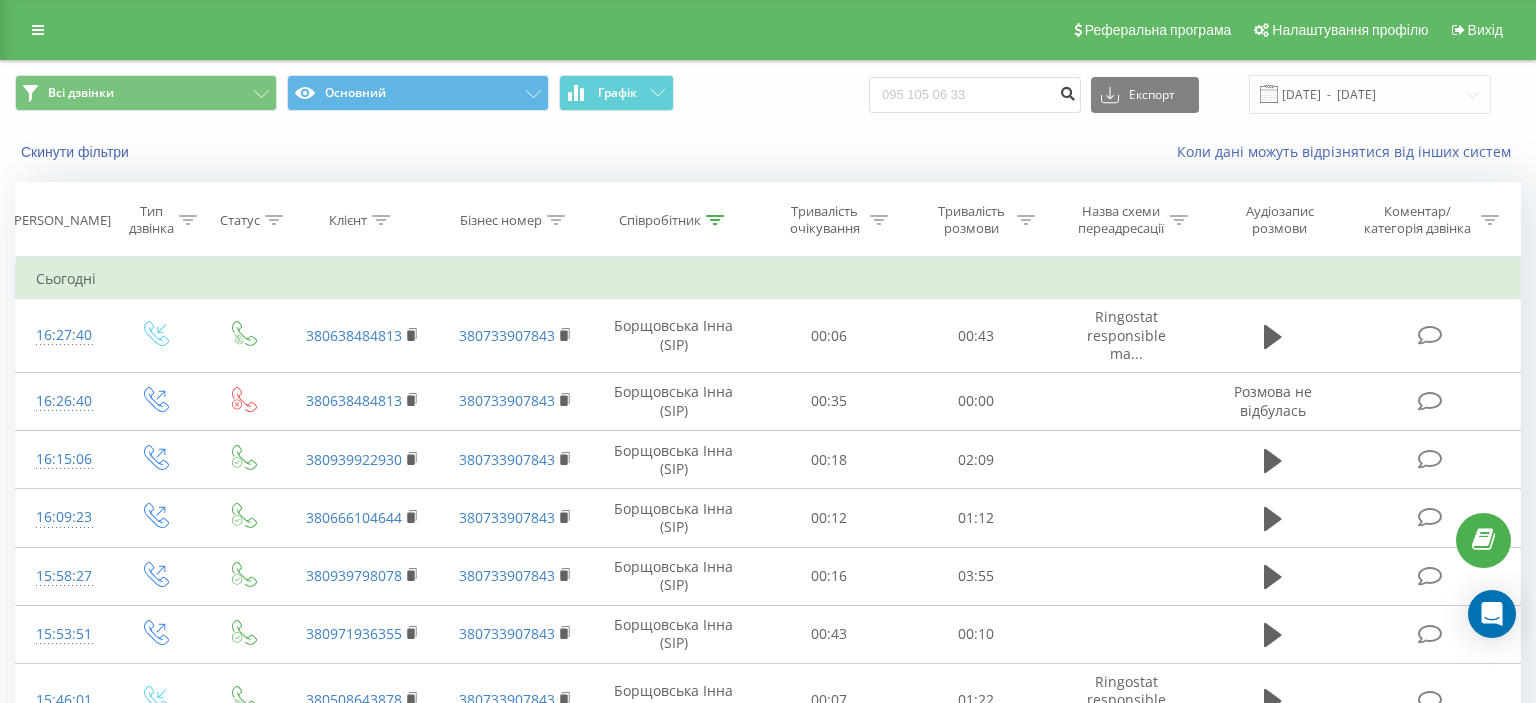 click at bounding box center [1067, 91] 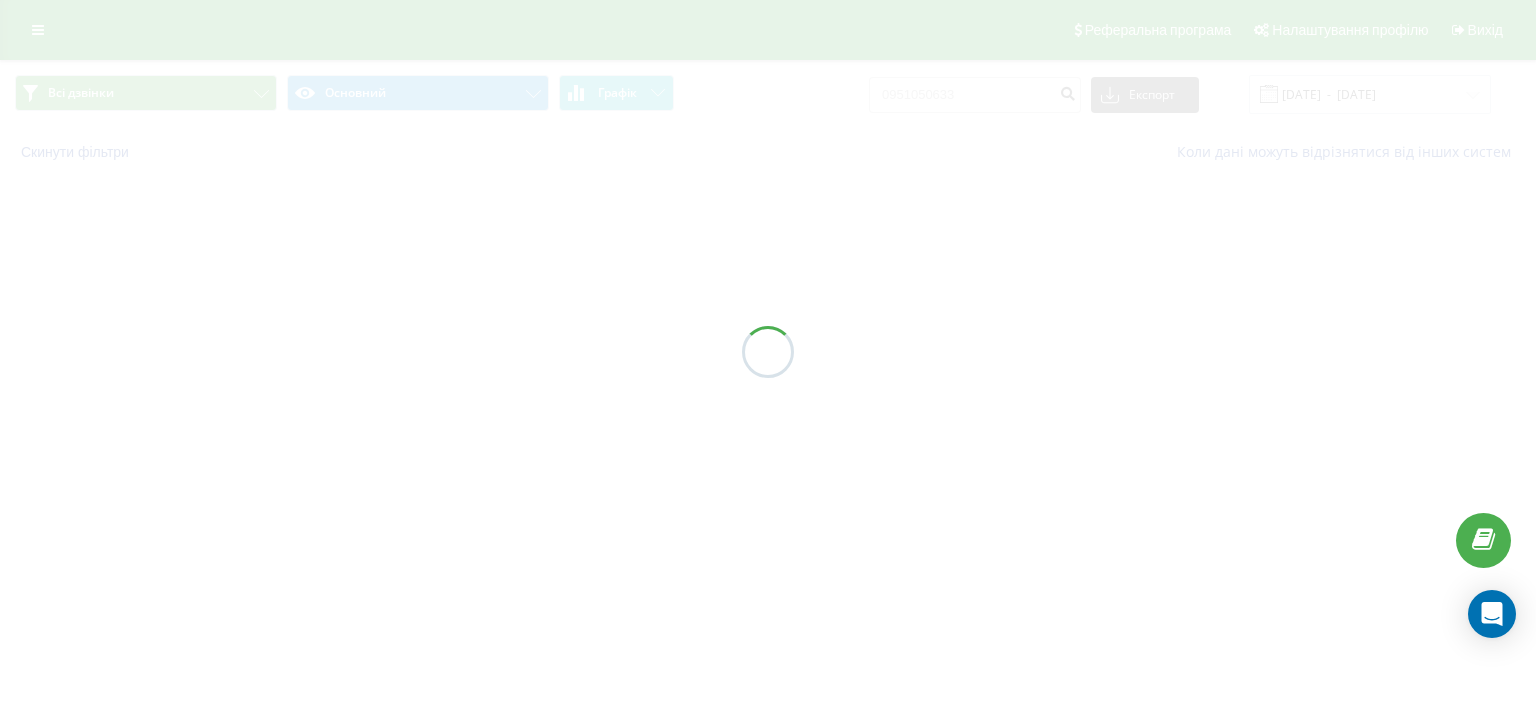 scroll, scrollTop: 0, scrollLeft: 0, axis: both 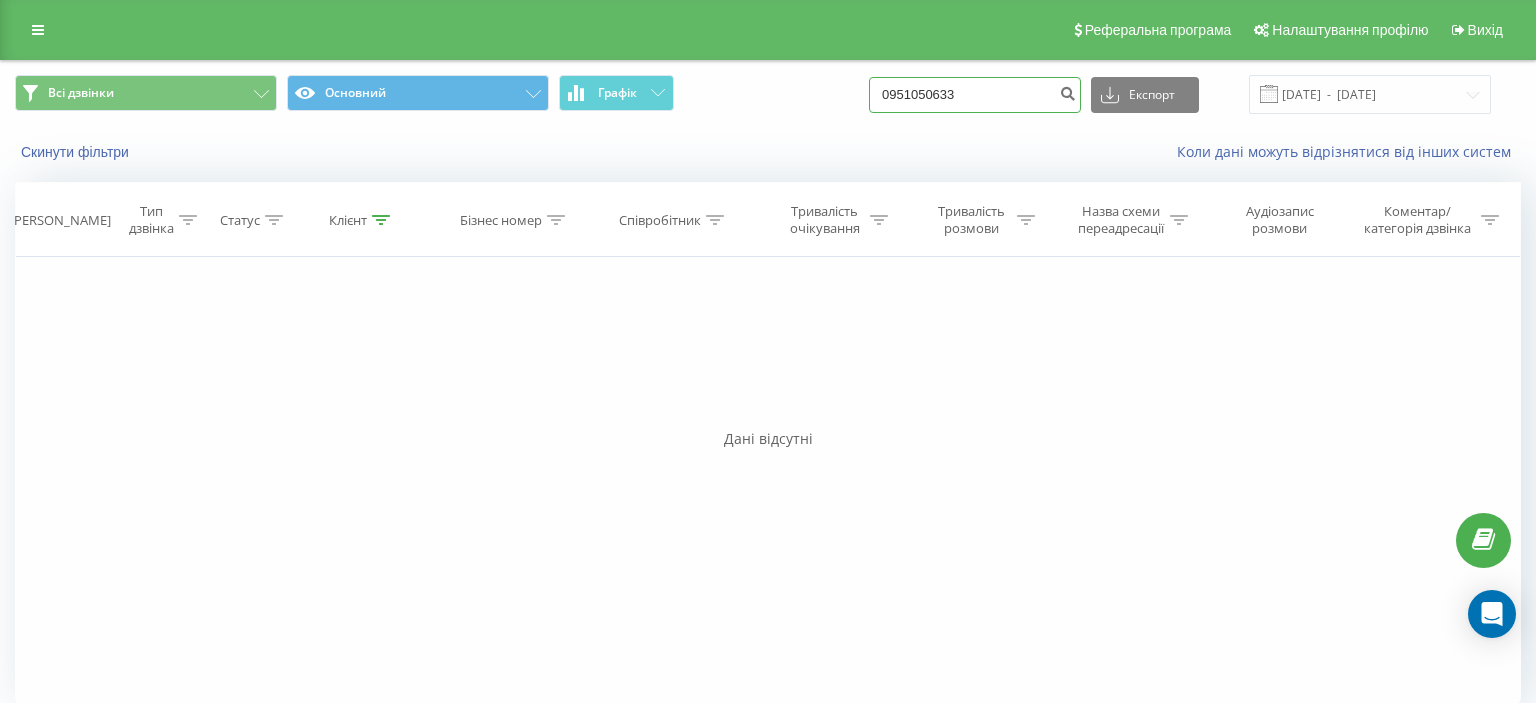 drag, startPoint x: 902, startPoint y: 99, endPoint x: 1017, endPoint y: 94, distance: 115.10864 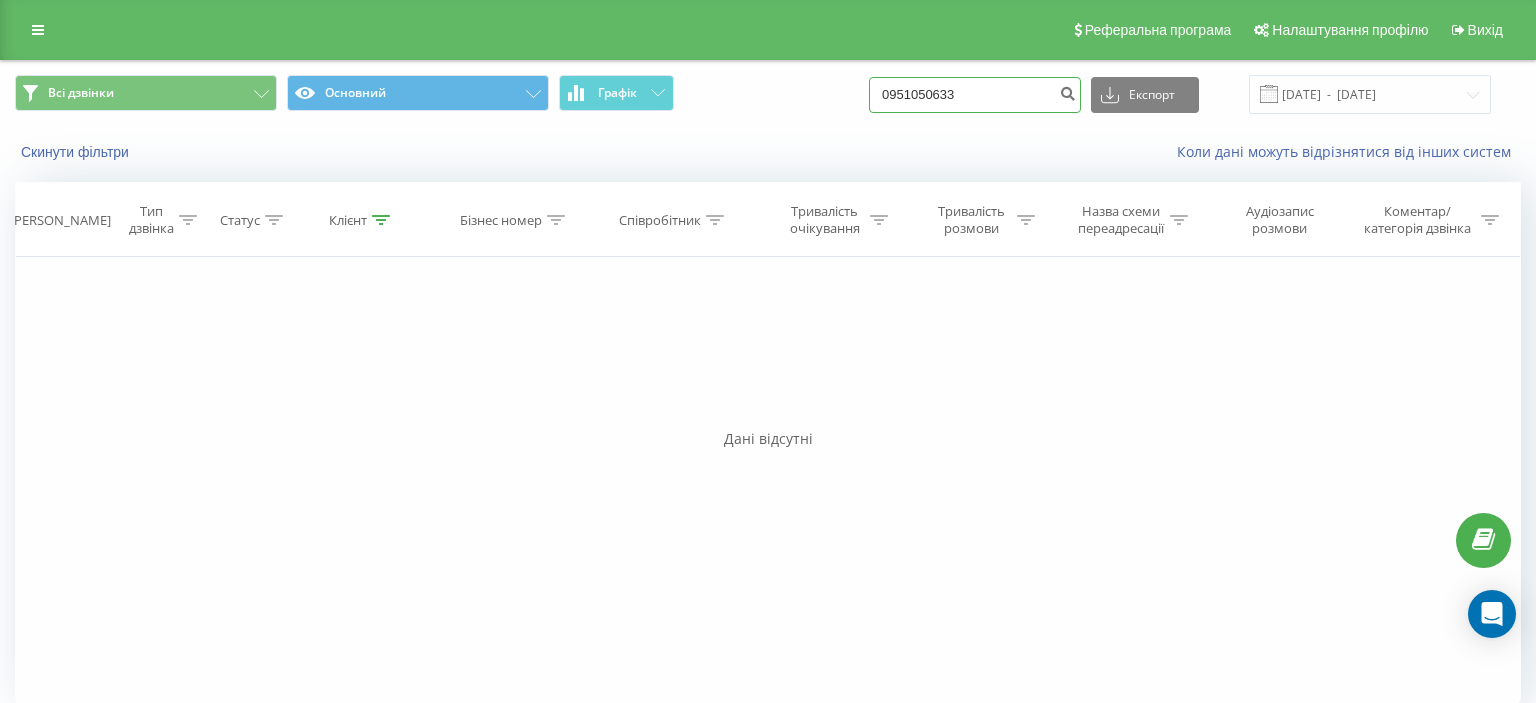 paste on "[PHONE_NUMBER]" 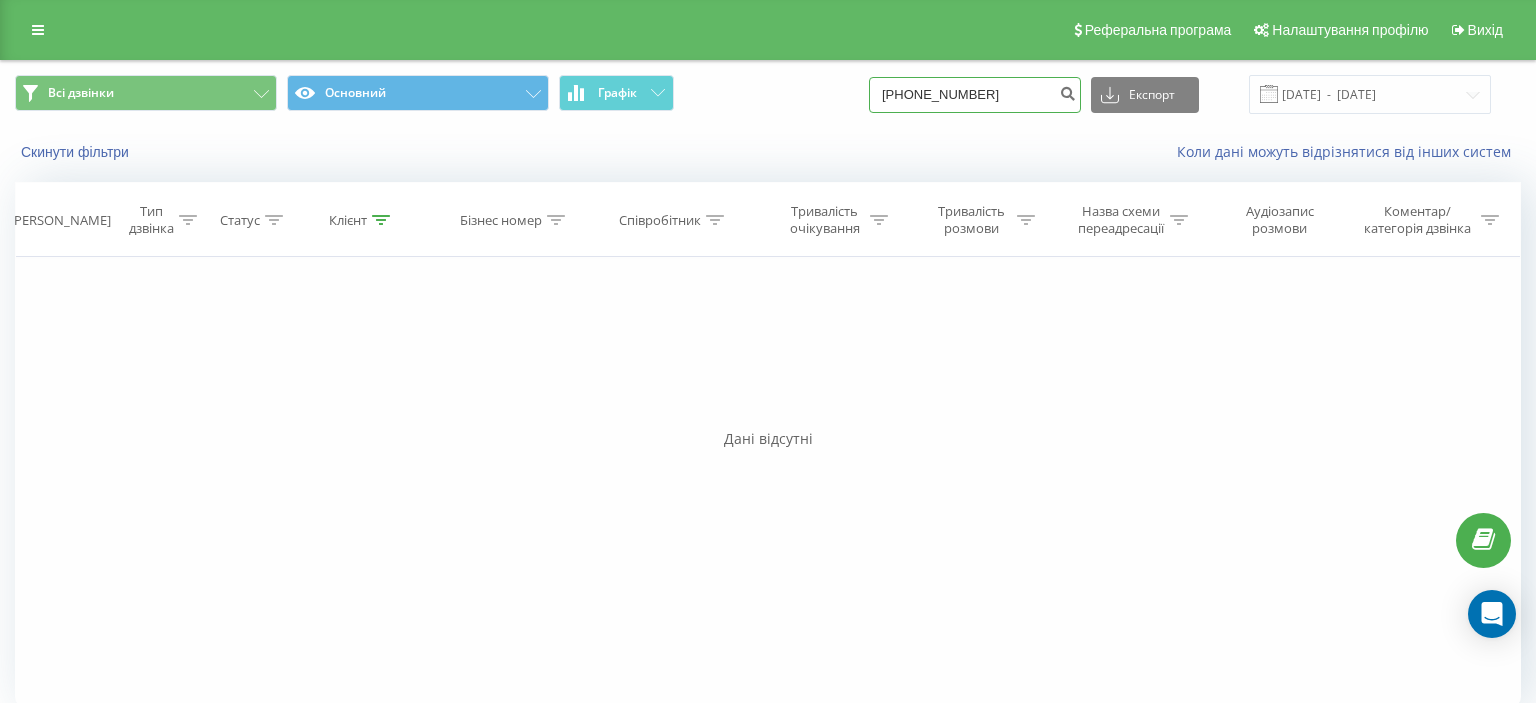click on "[PHONE_NUMBER]" at bounding box center (975, 95) 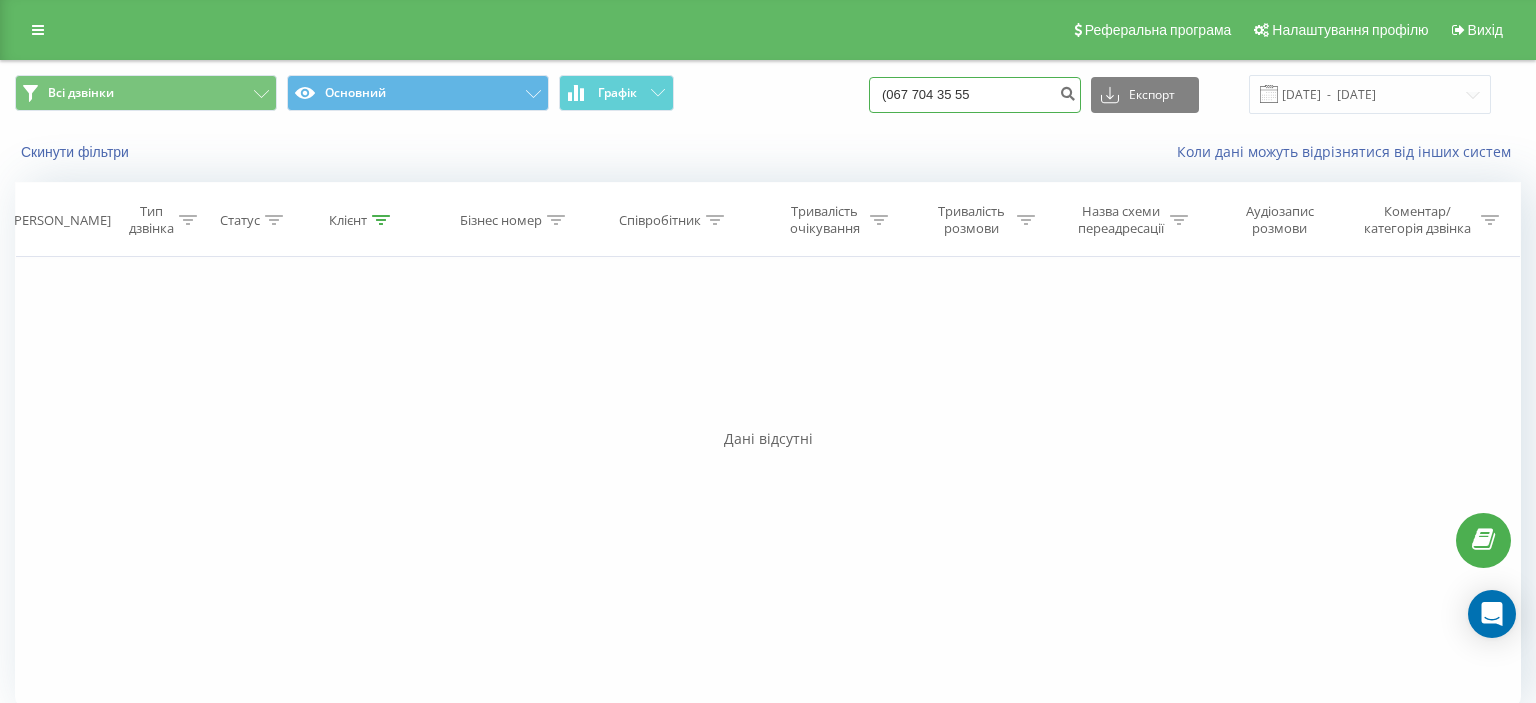 click on "(067 704 35 55" at bounding box center [975, 95] 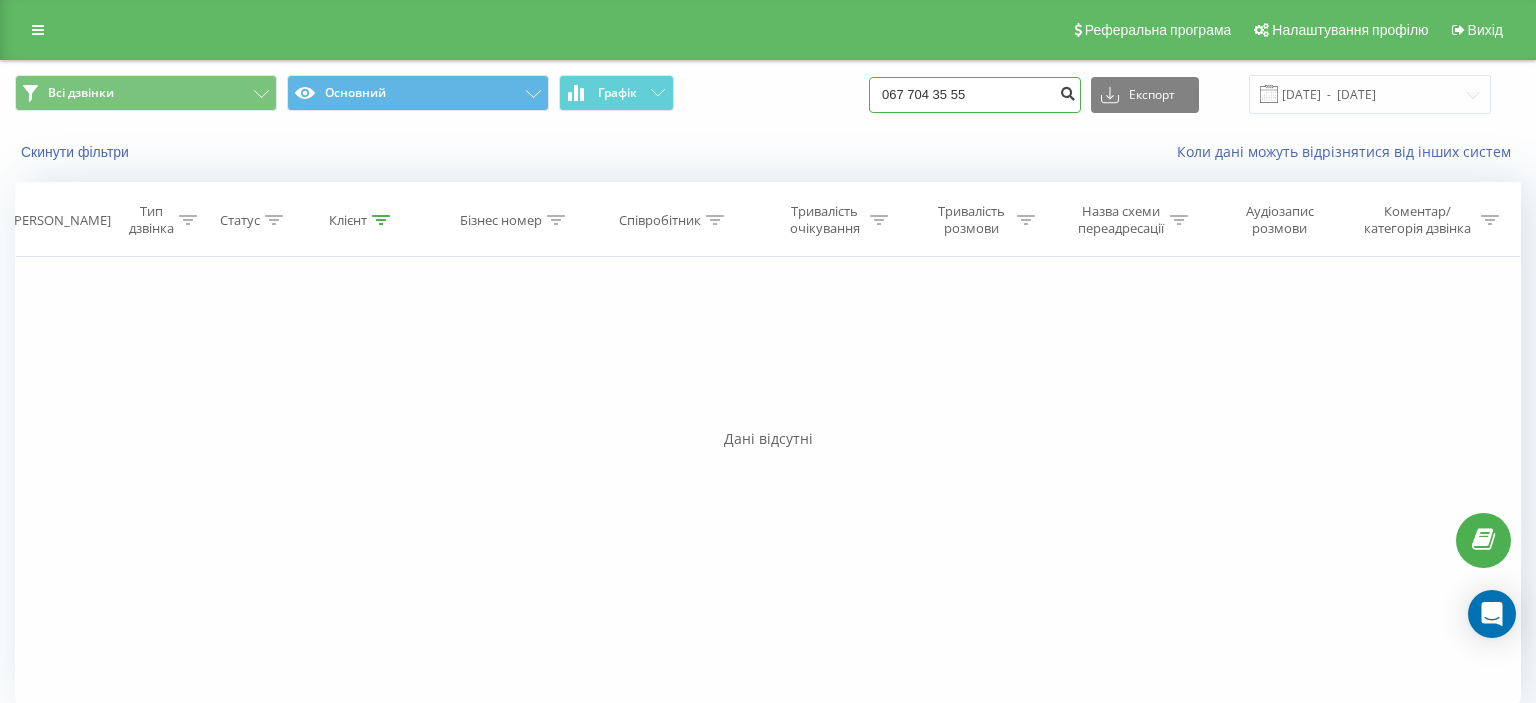 type on "067 704 35 55" 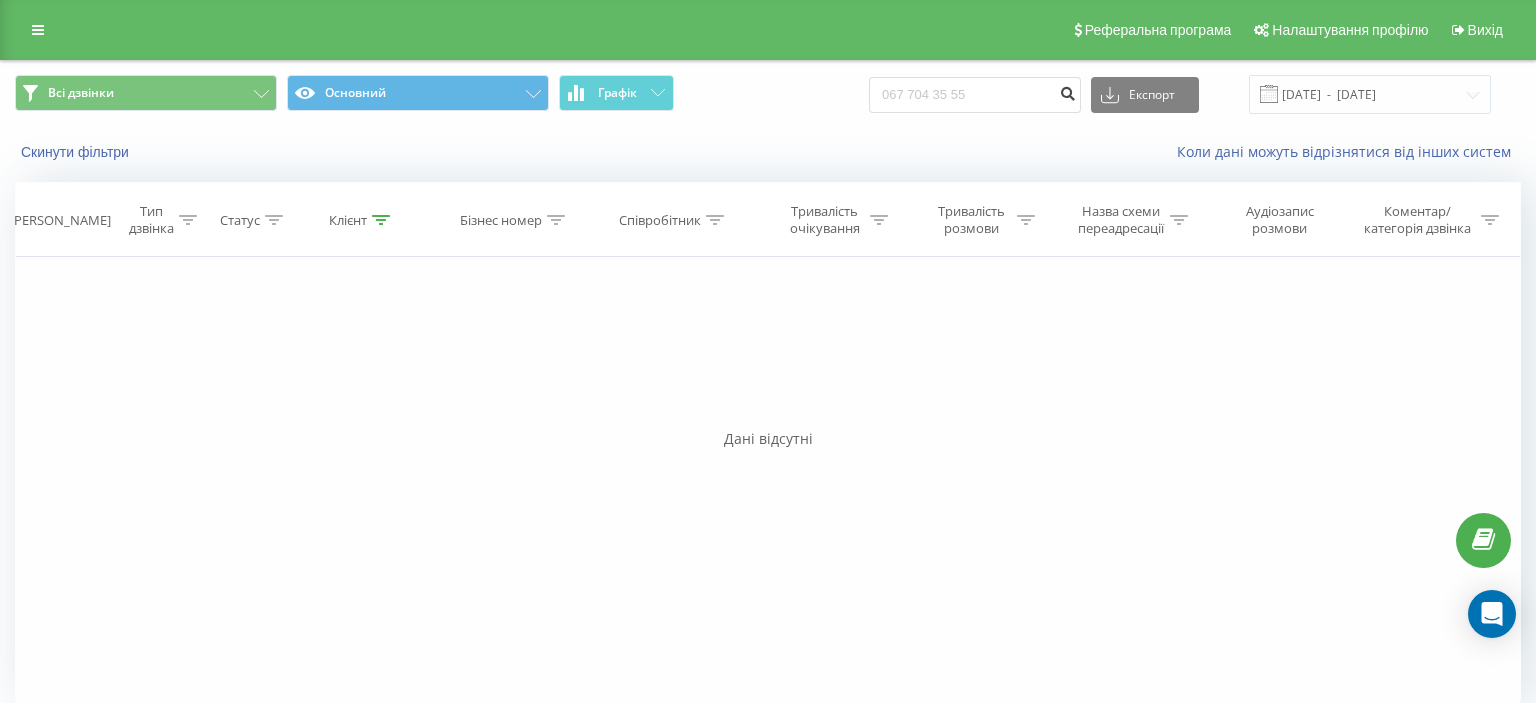 click at bounding box center (1067, 91) 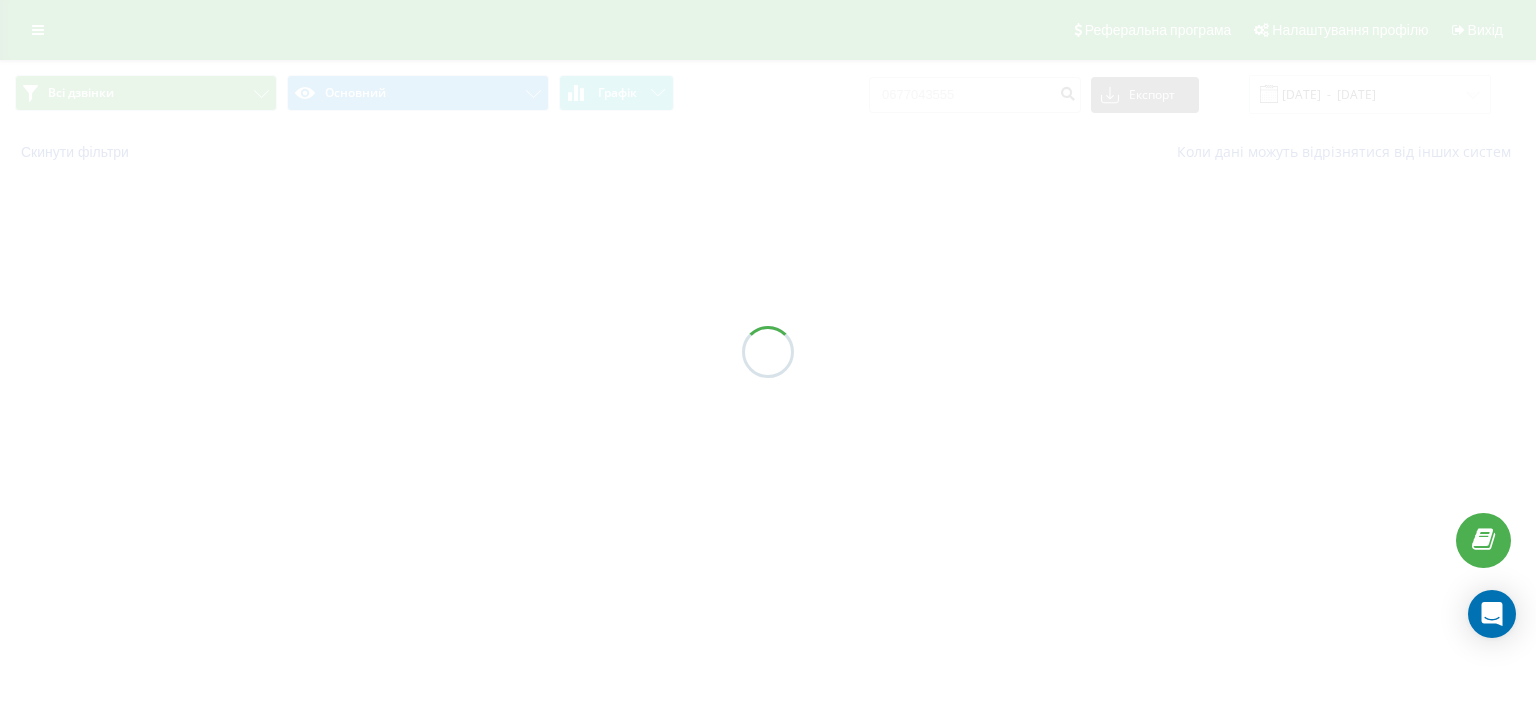 scroll, scrollTop: 0, scrollLeft: 0, axis: both 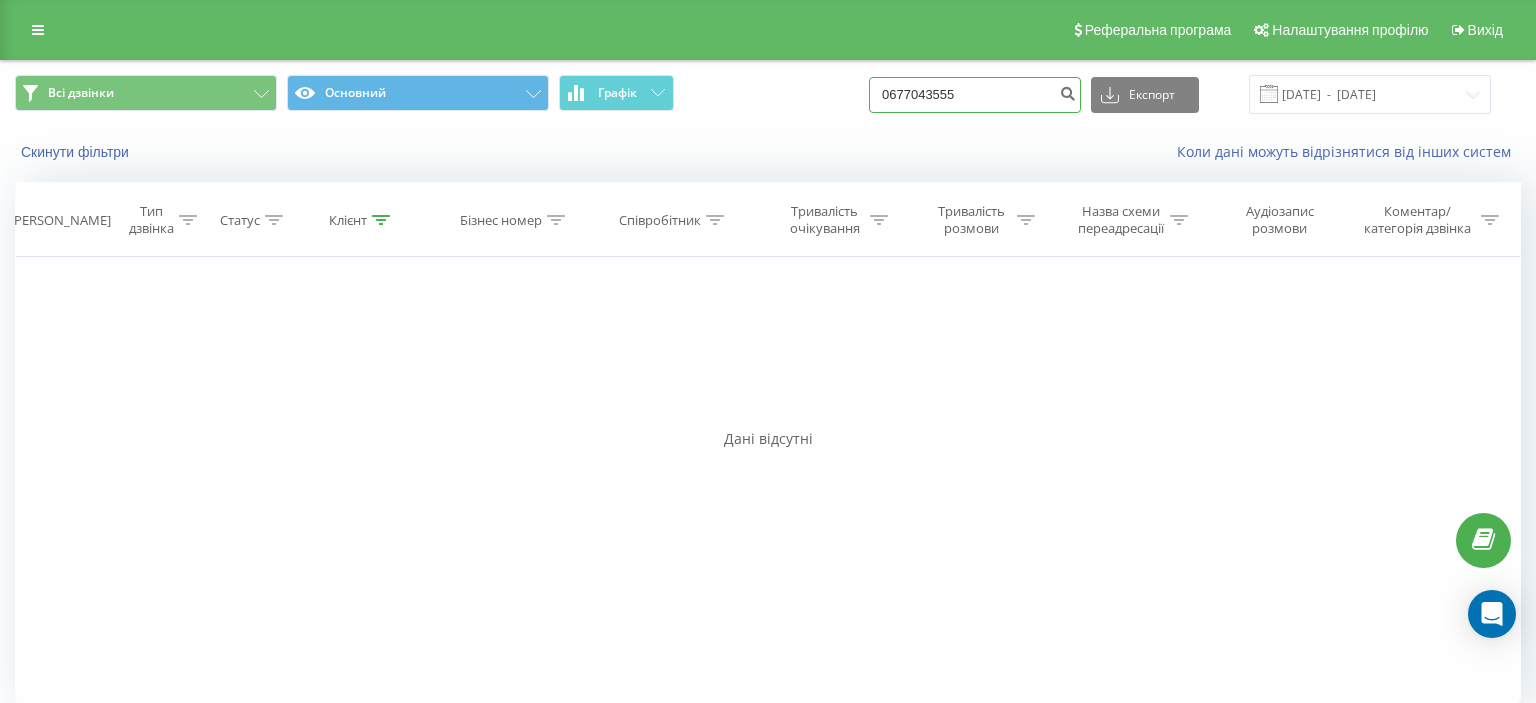 drag, startPoint x: 904, startPoint y: 102, endPoint x: 1000, endPoint y: 78, distance: 98.95454 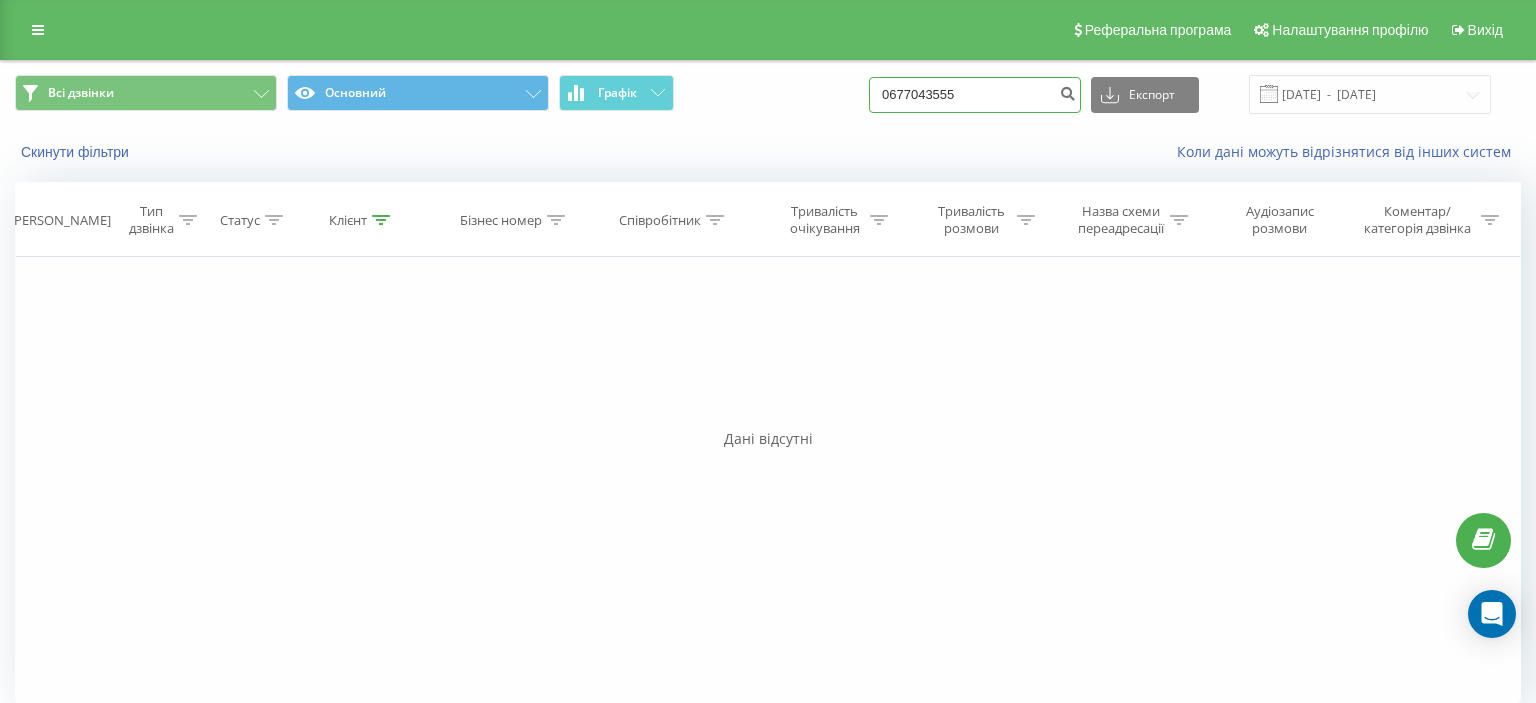 paste on "(063) 486 13 00" 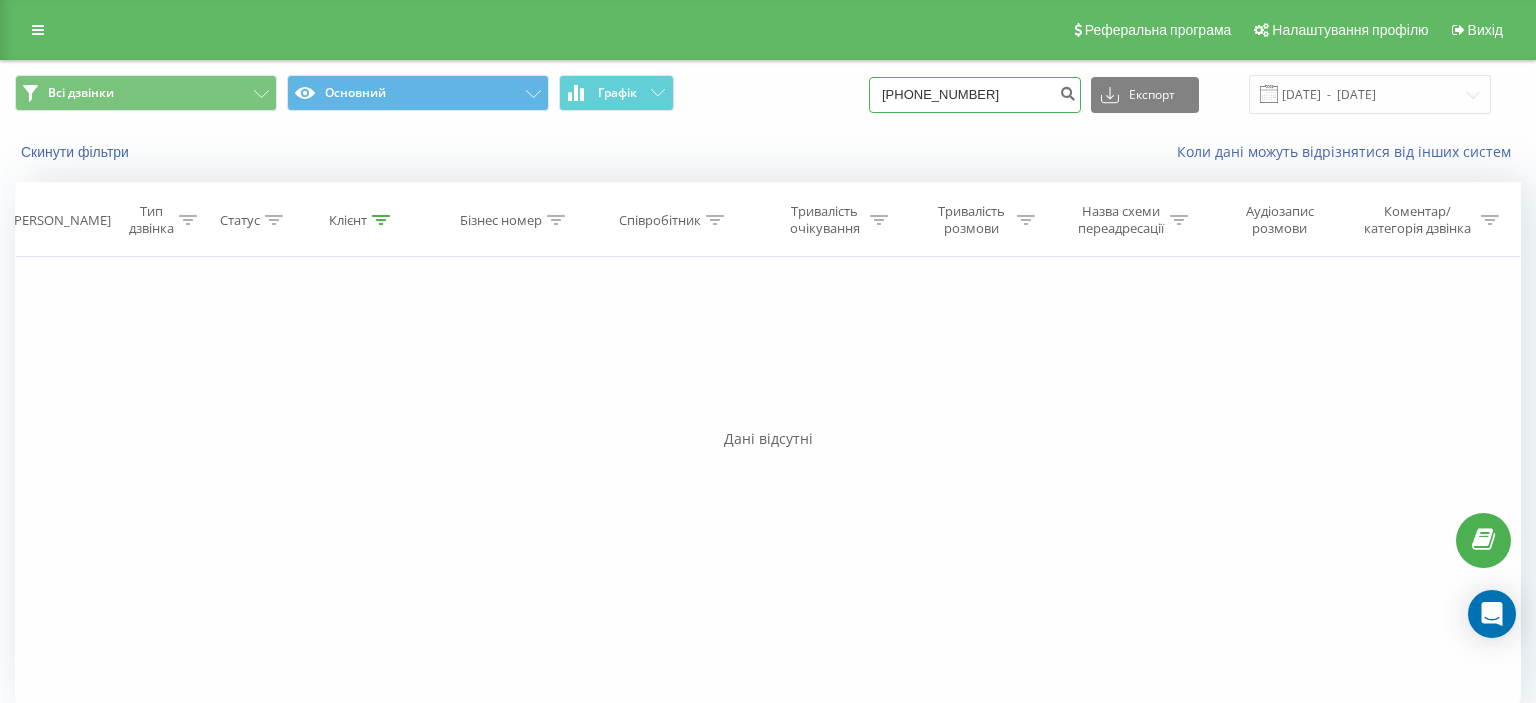 click on "(063) 486 13 00" at bounding box center (975, 95) 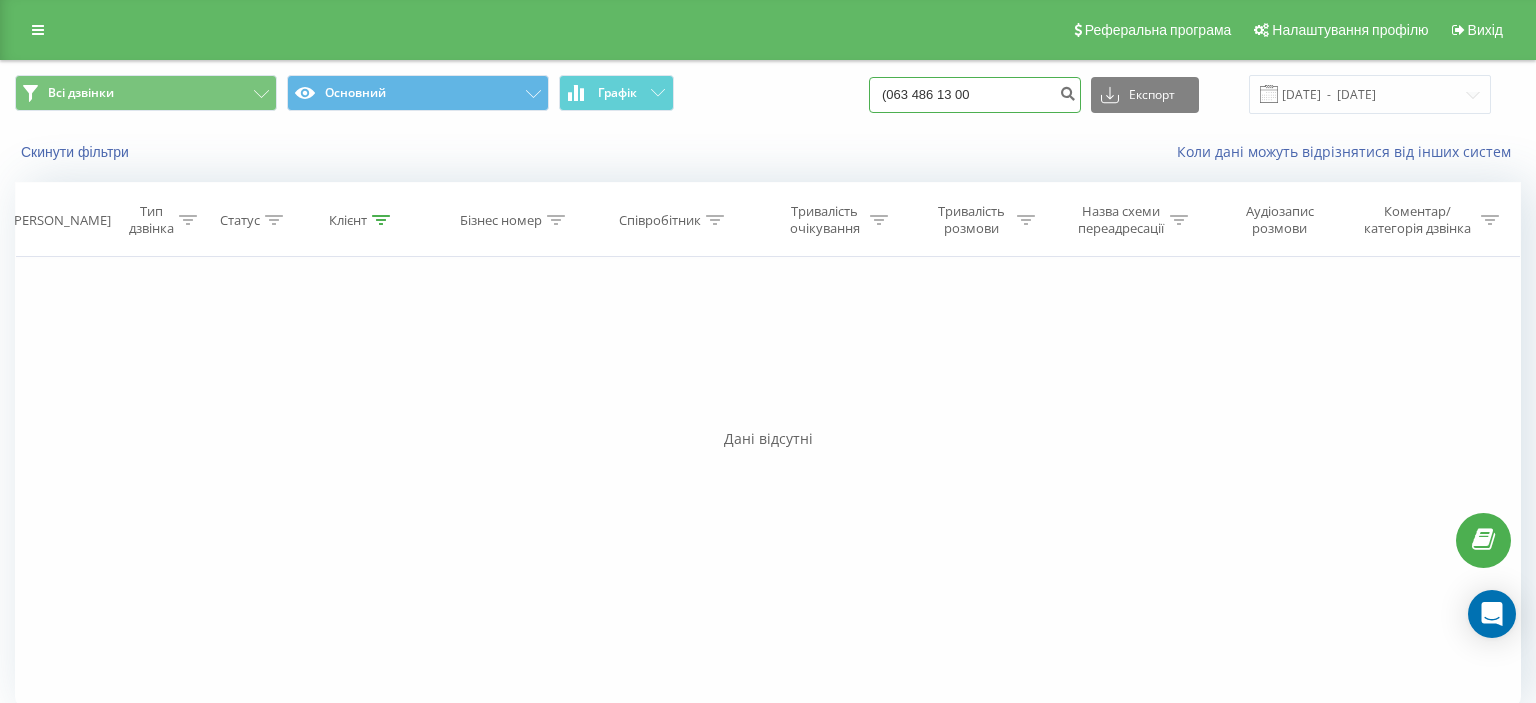 click on "(063 486 13 00" at bounding box center [975, 95] 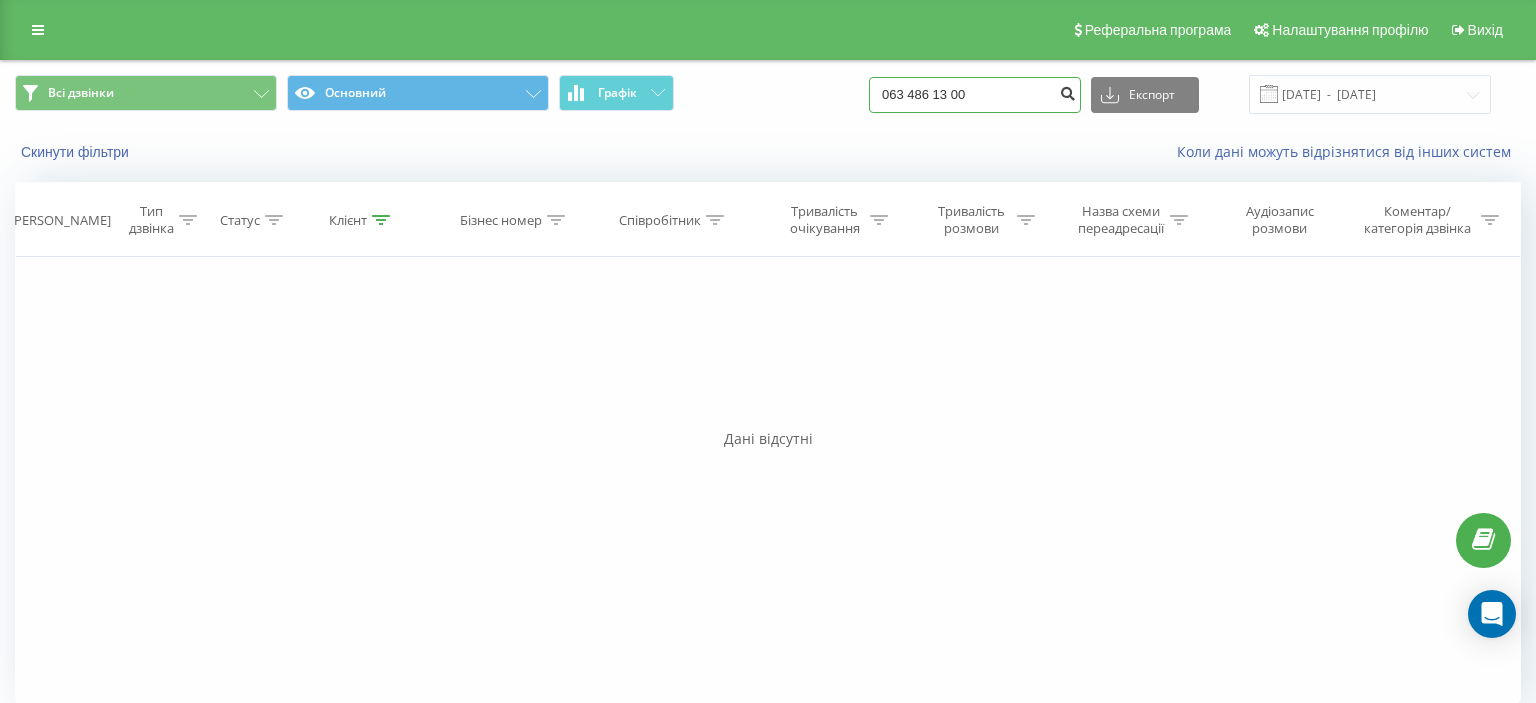 type on "063 486 13 00" 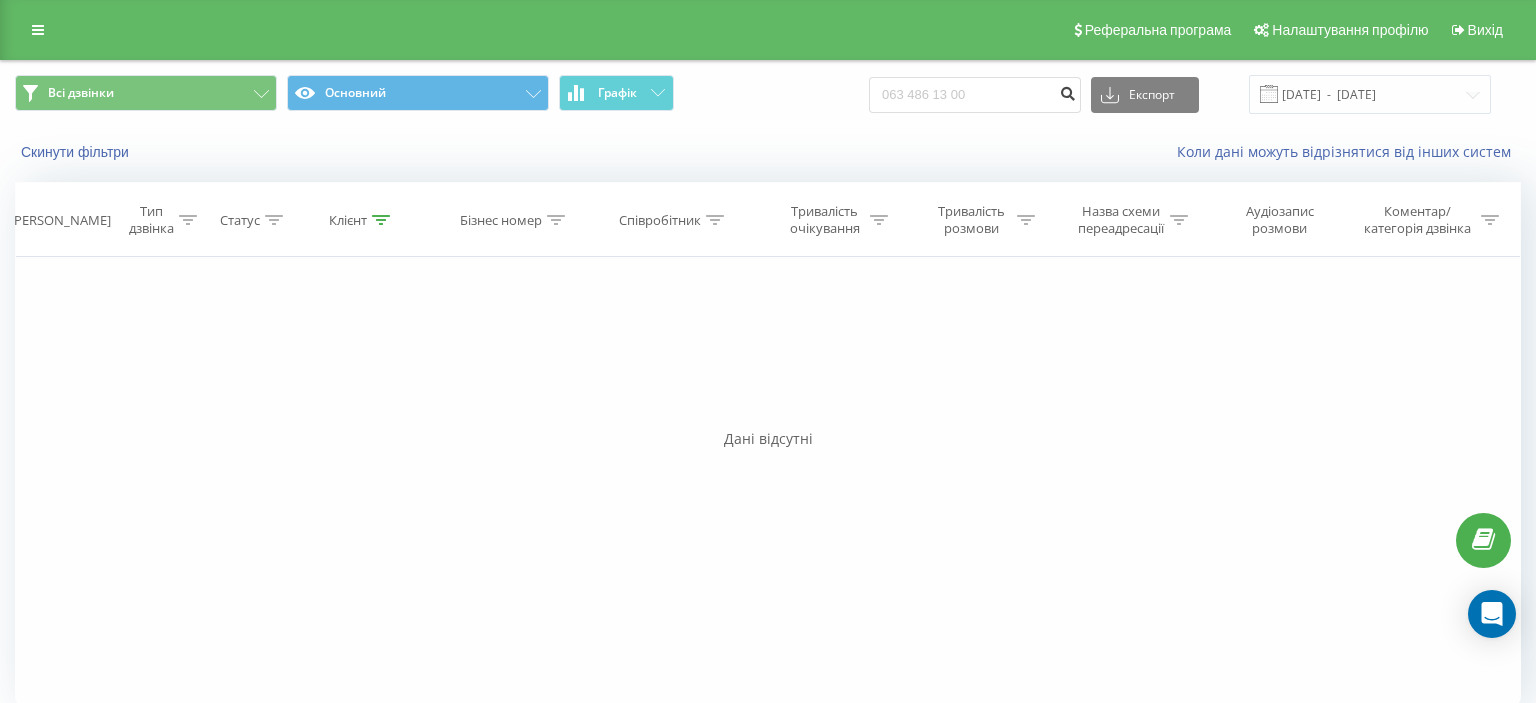 click at bounding box center [1067, 91] 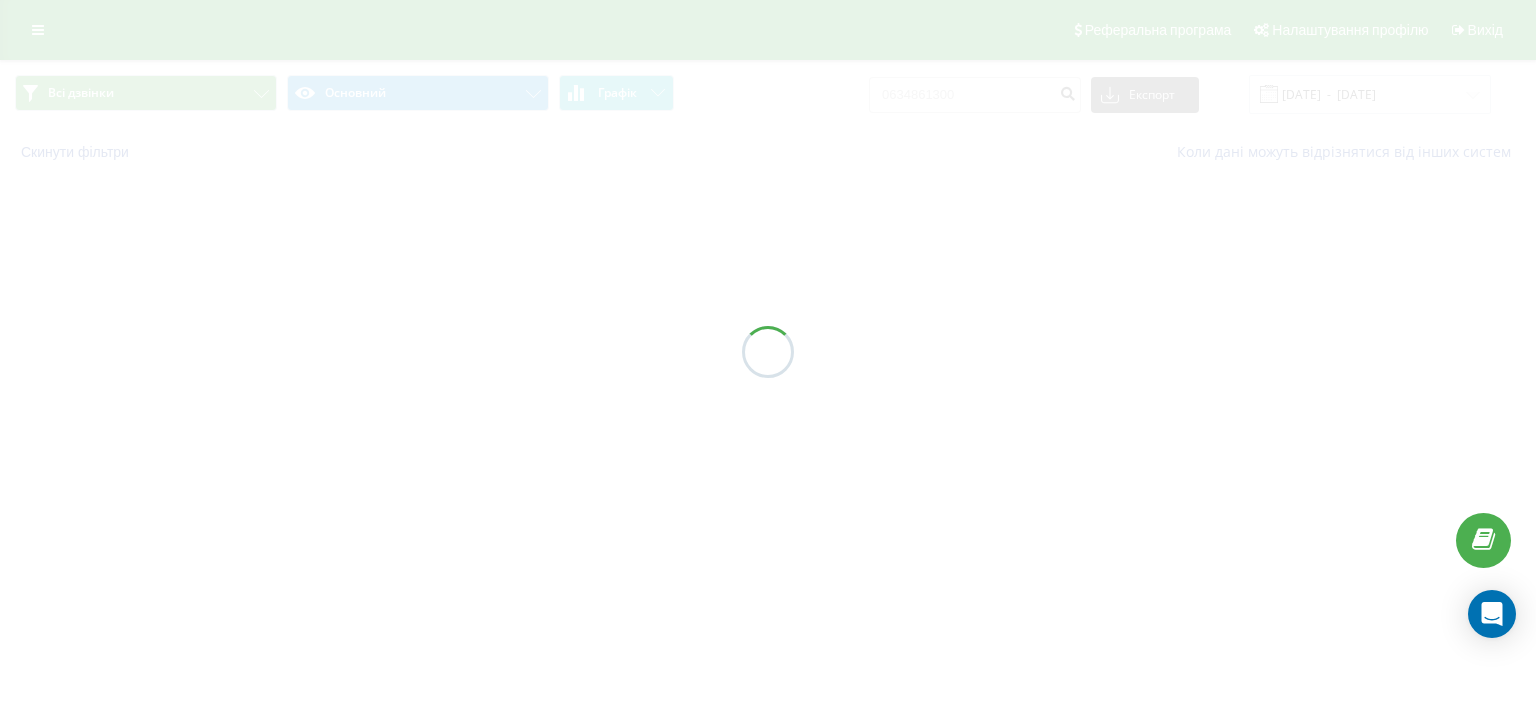 scroll, scrollTop: 0, scrollLeft: 0, axis: both 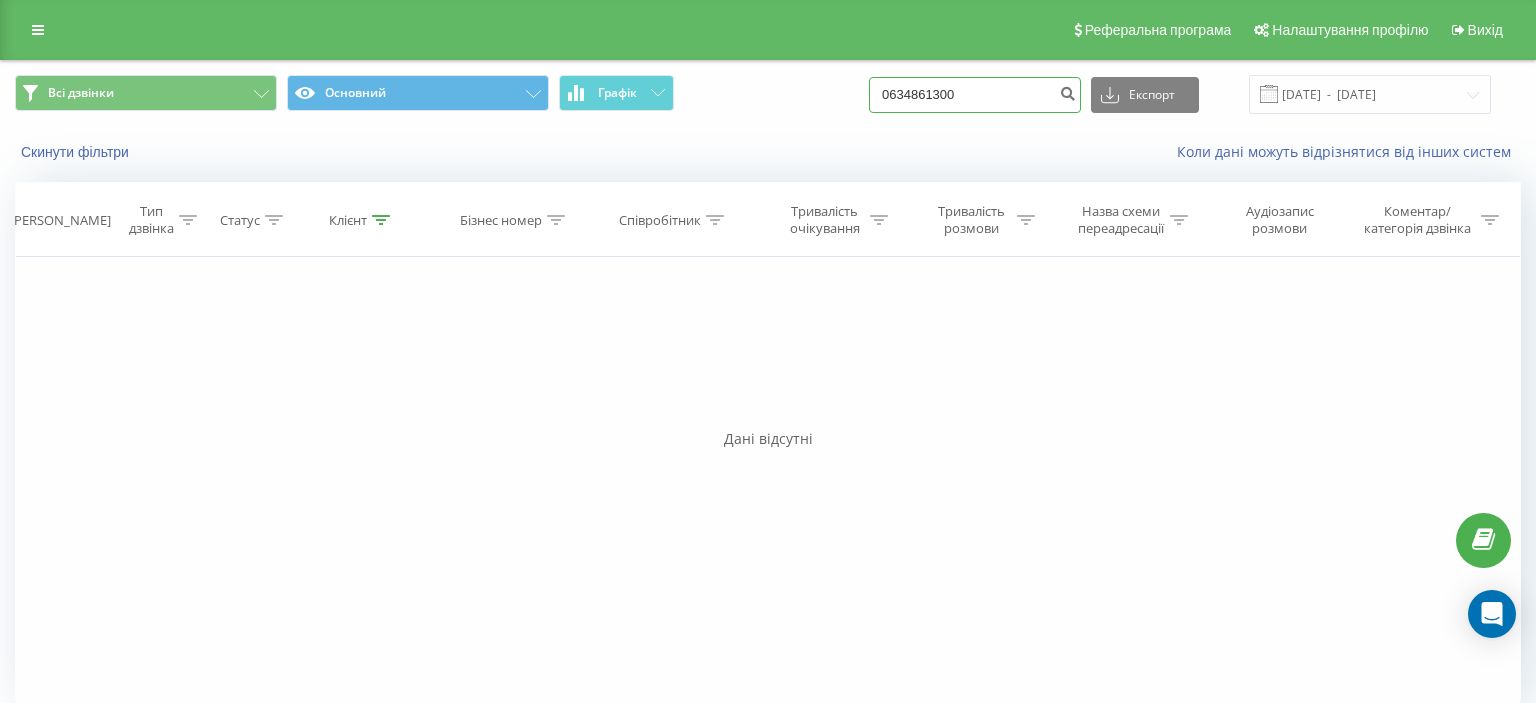 drag, startPoint x: 905, startPoint y: 91, endPoint x: 1030, endPoint y: 92, distance: 125.004 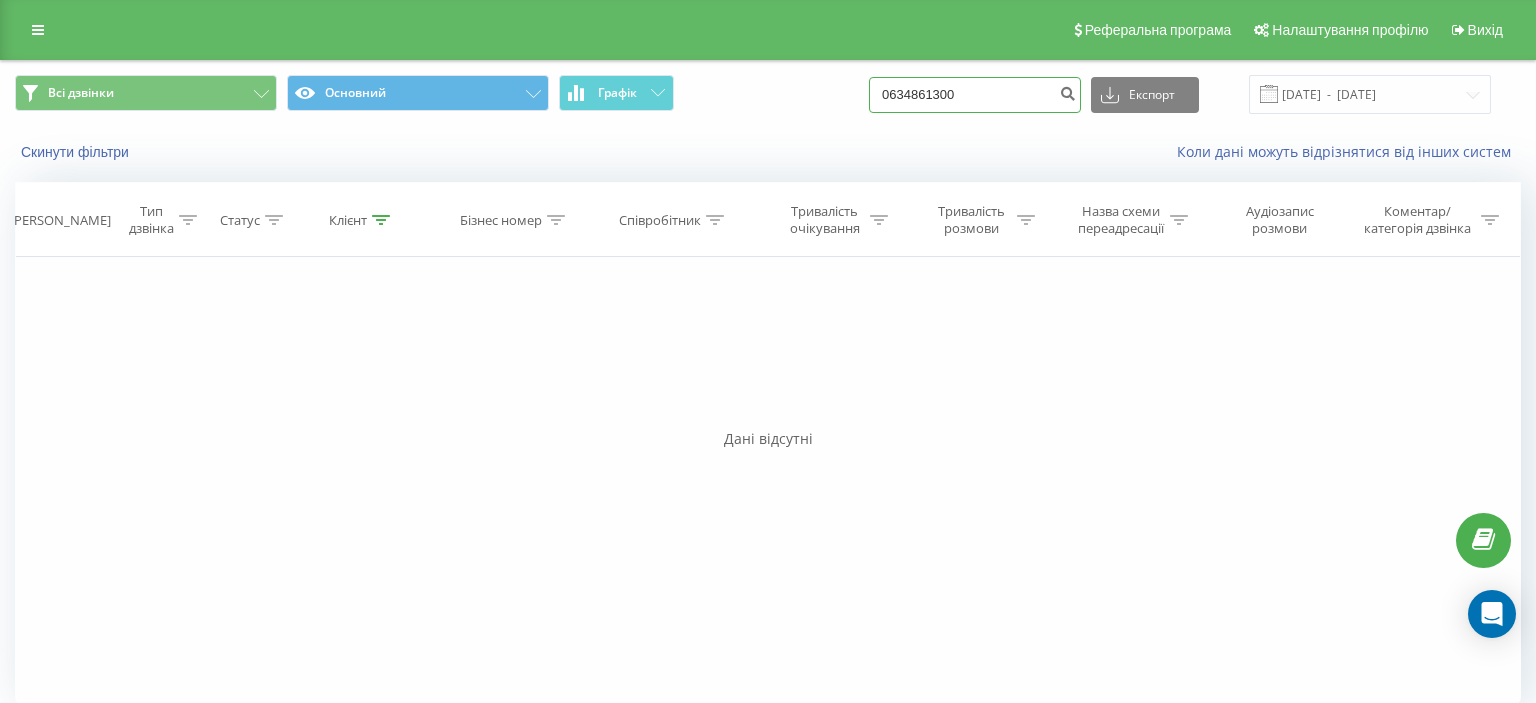 paste on "(098) 698 32 53" 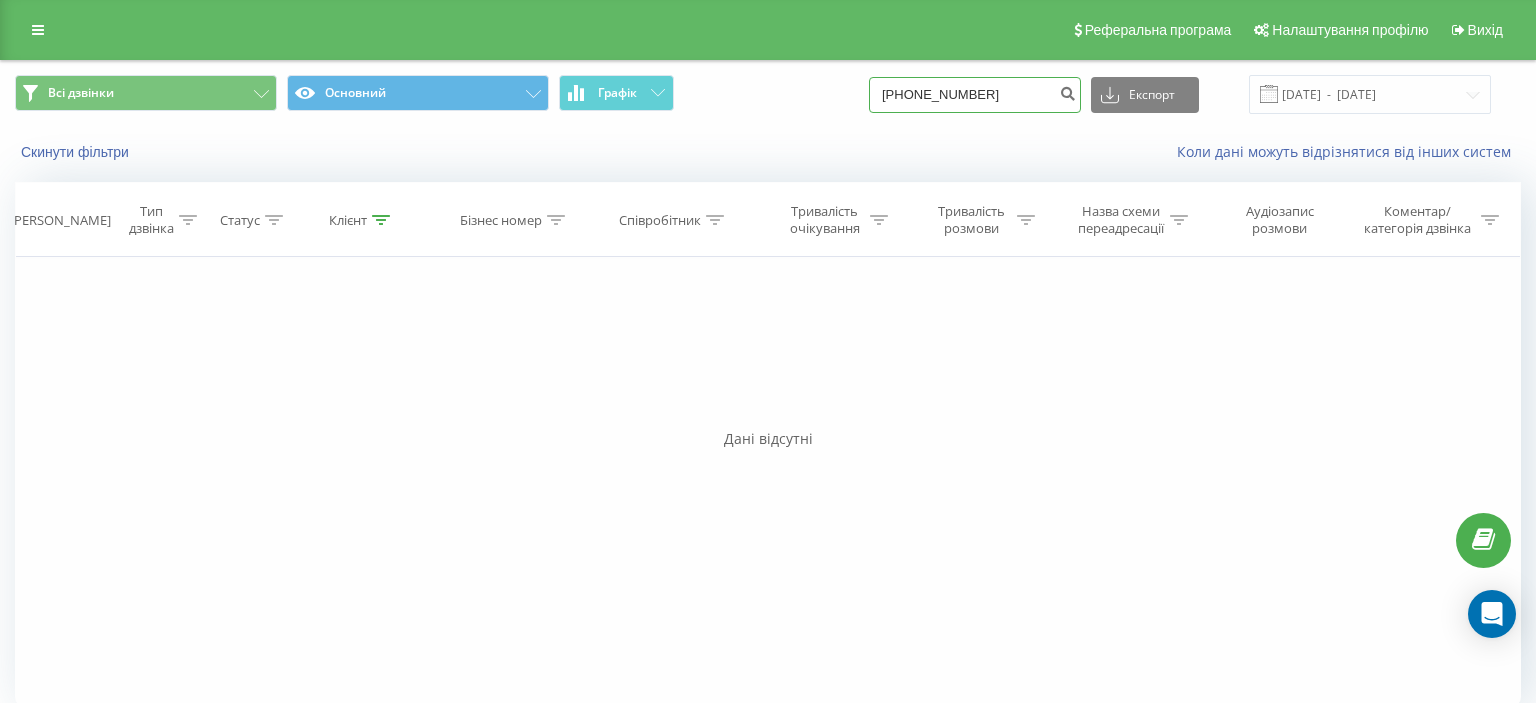click on "(098) 698 32 53" at bounding box center (975, 95) 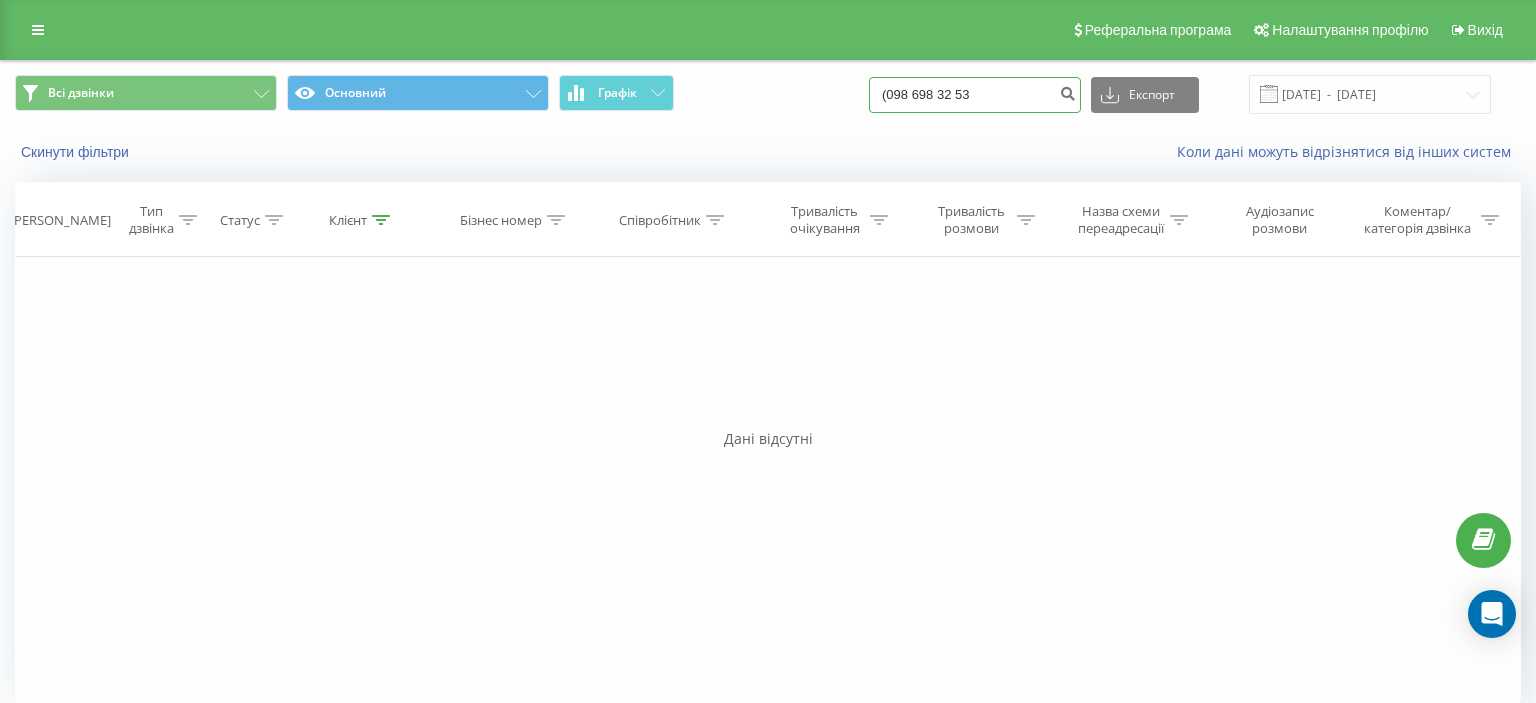 click on "(098 698 32 53" at bounding box center [975, 95] 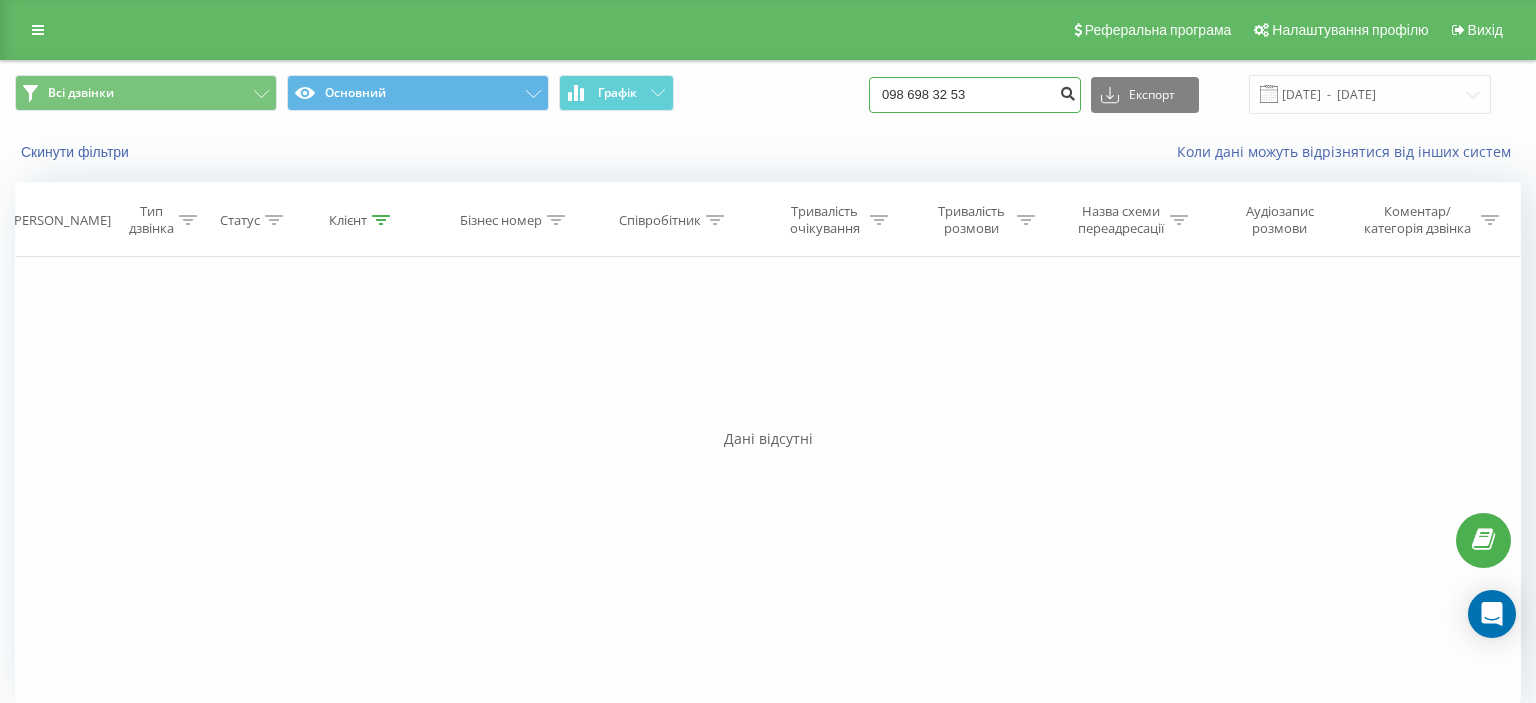 type on "098 698 32 53" 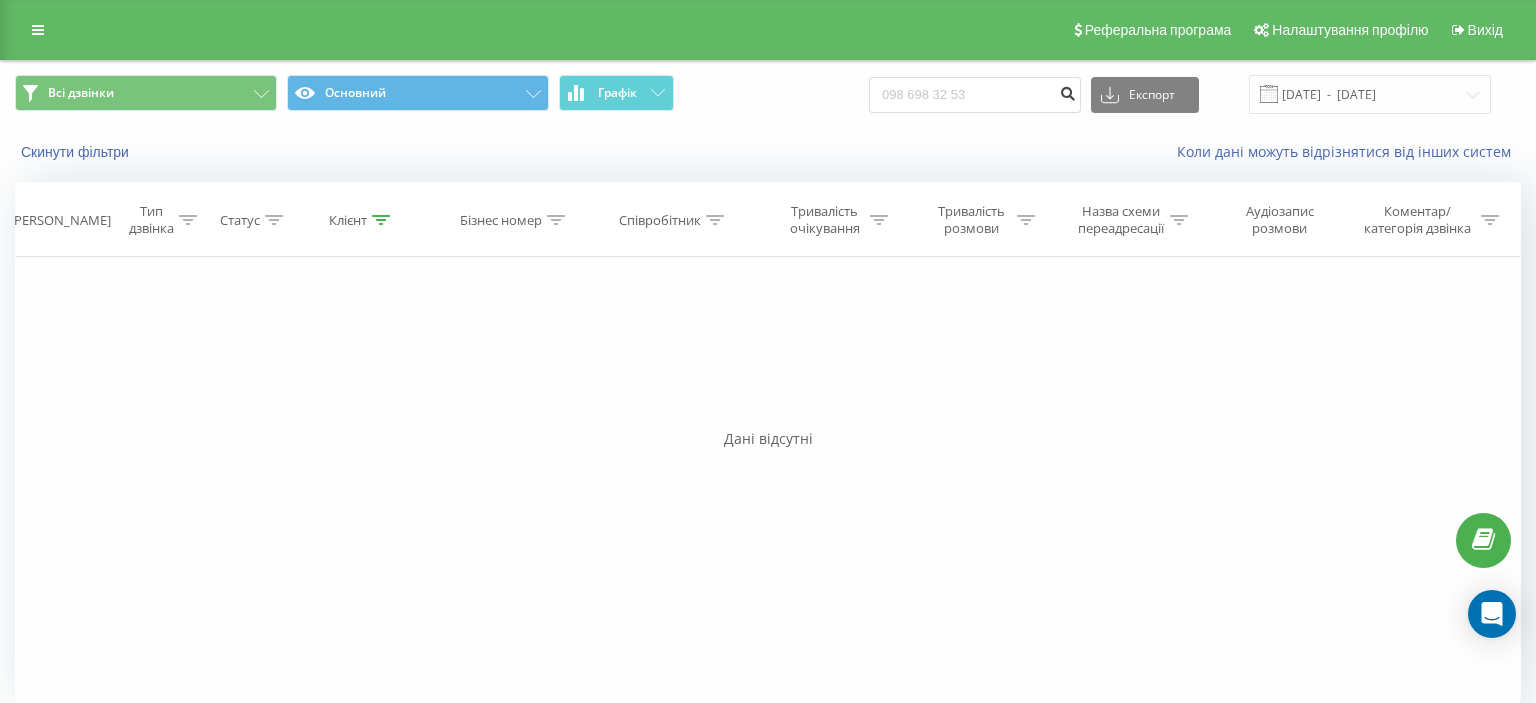 click at bounding box center [1067, 91] 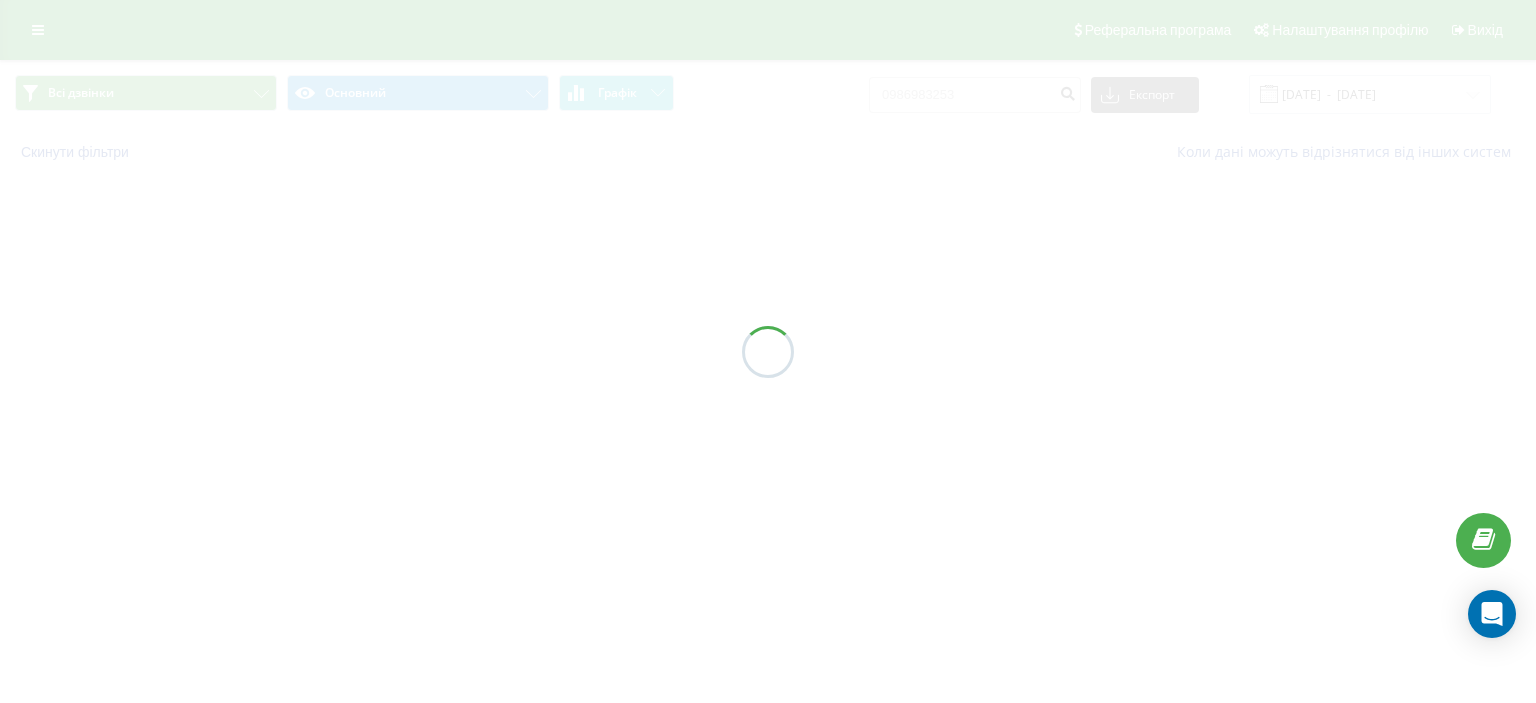 scroll, scrollTop: 0, scrollLeft: 0, axis: both 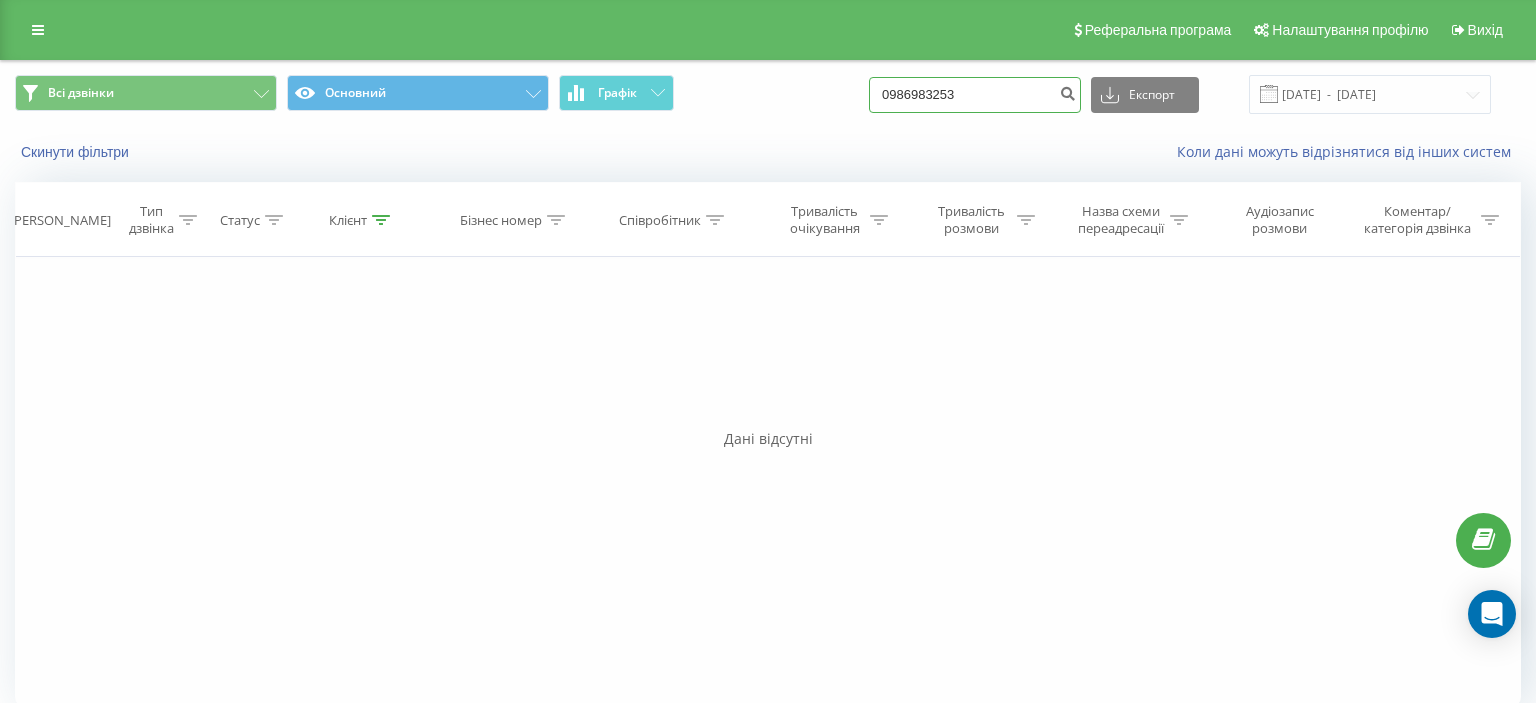 drag, startPoint x: 909, startPoint y: 98, endPoint x: 1042, endPoint y: 102, distance: 133.06013 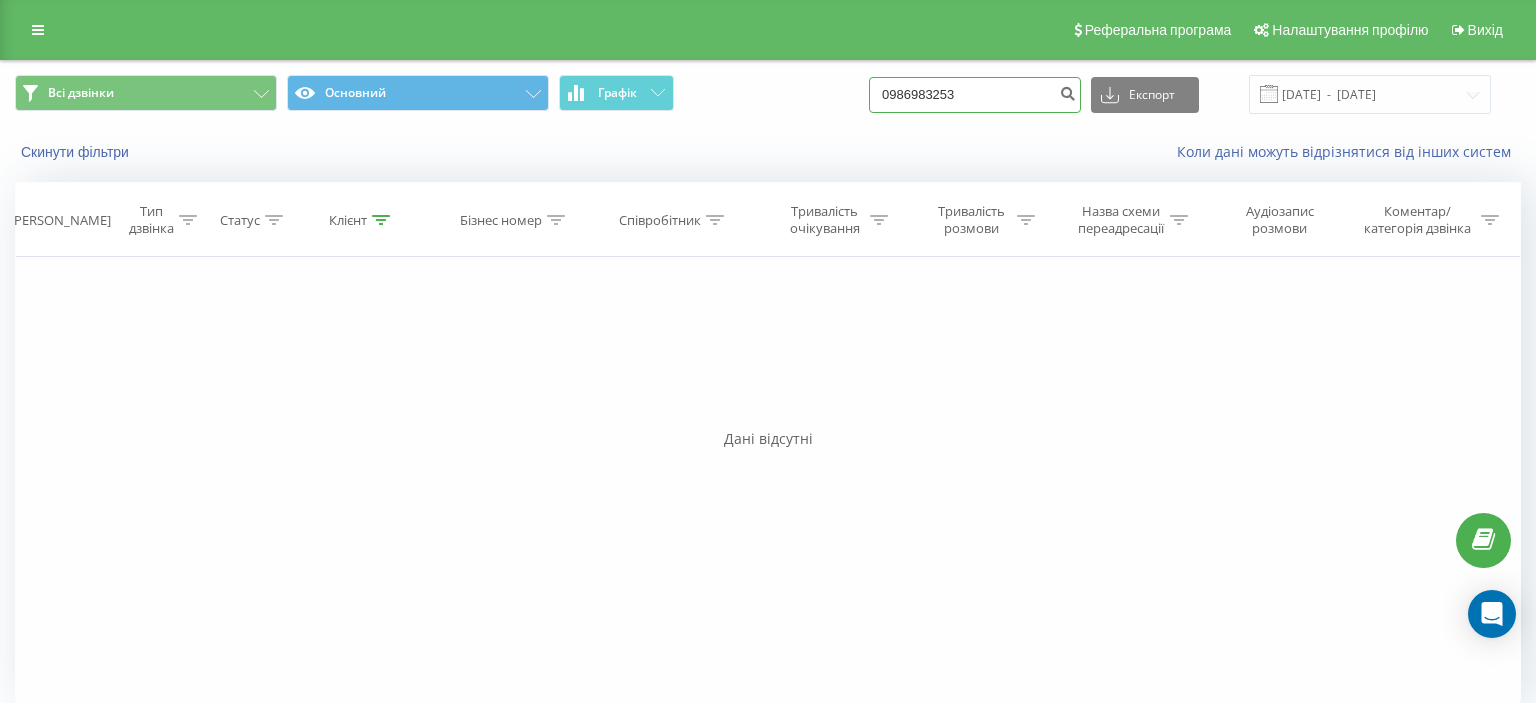 paste on "(097) 727 88 27" 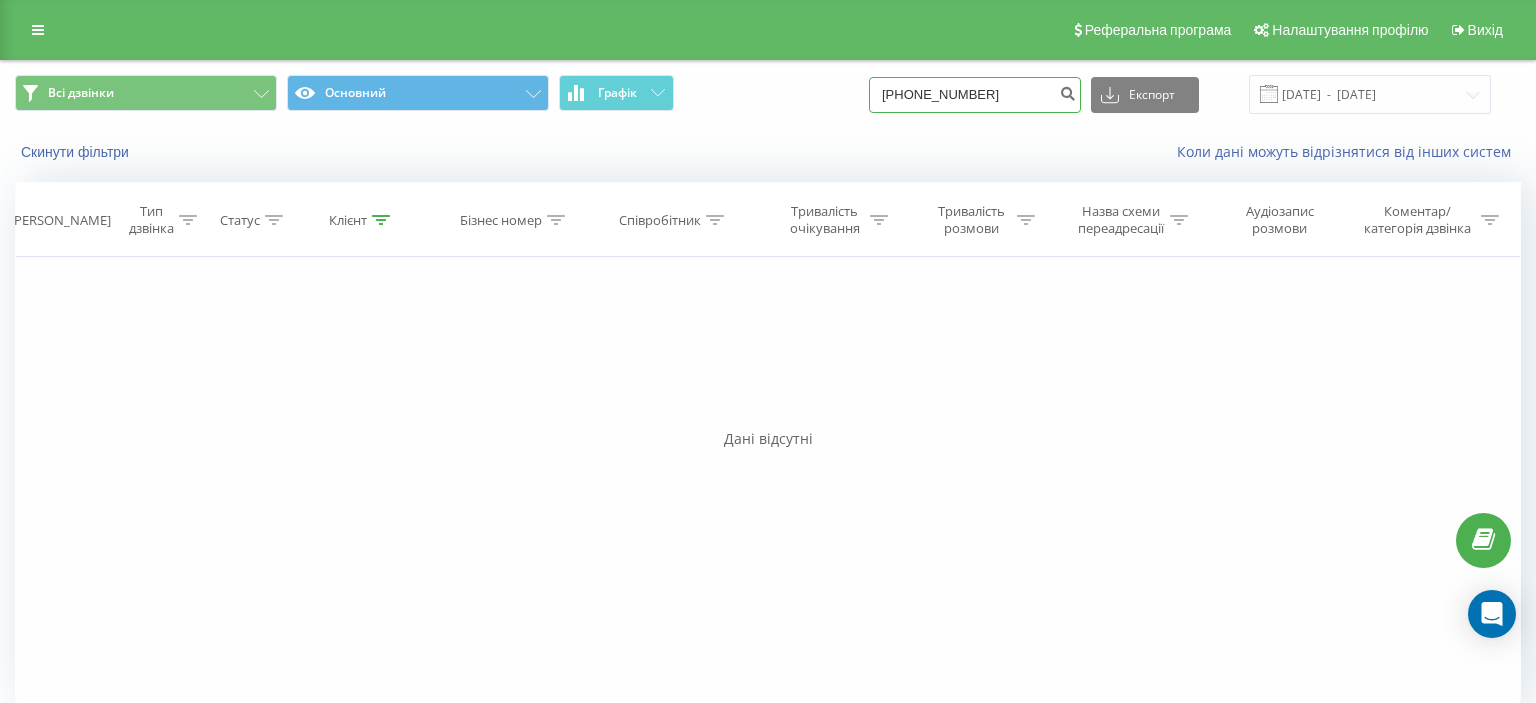 click on "(097) 727 88 27" at bounding box center [975, 95] 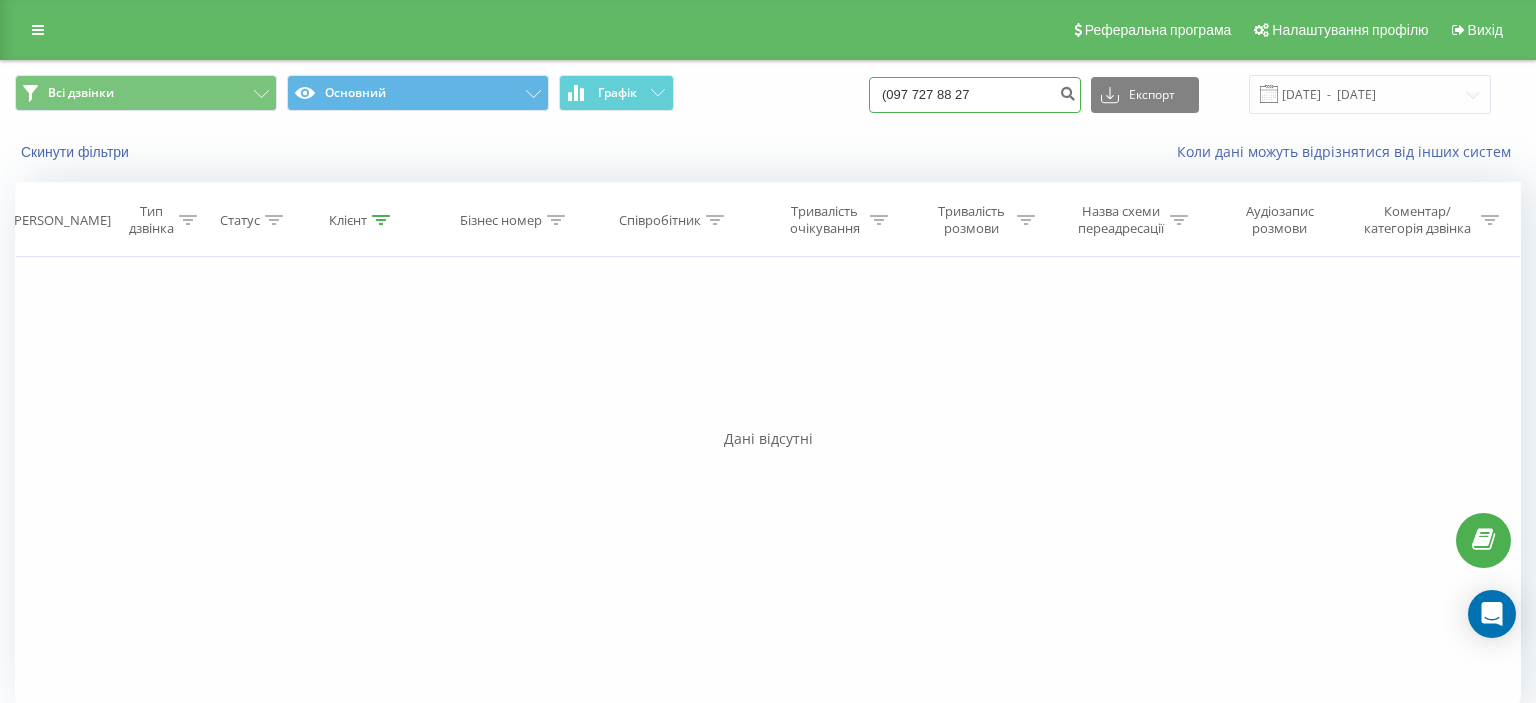 click on "(097 727 88 27" at bounding box center [975, 95] 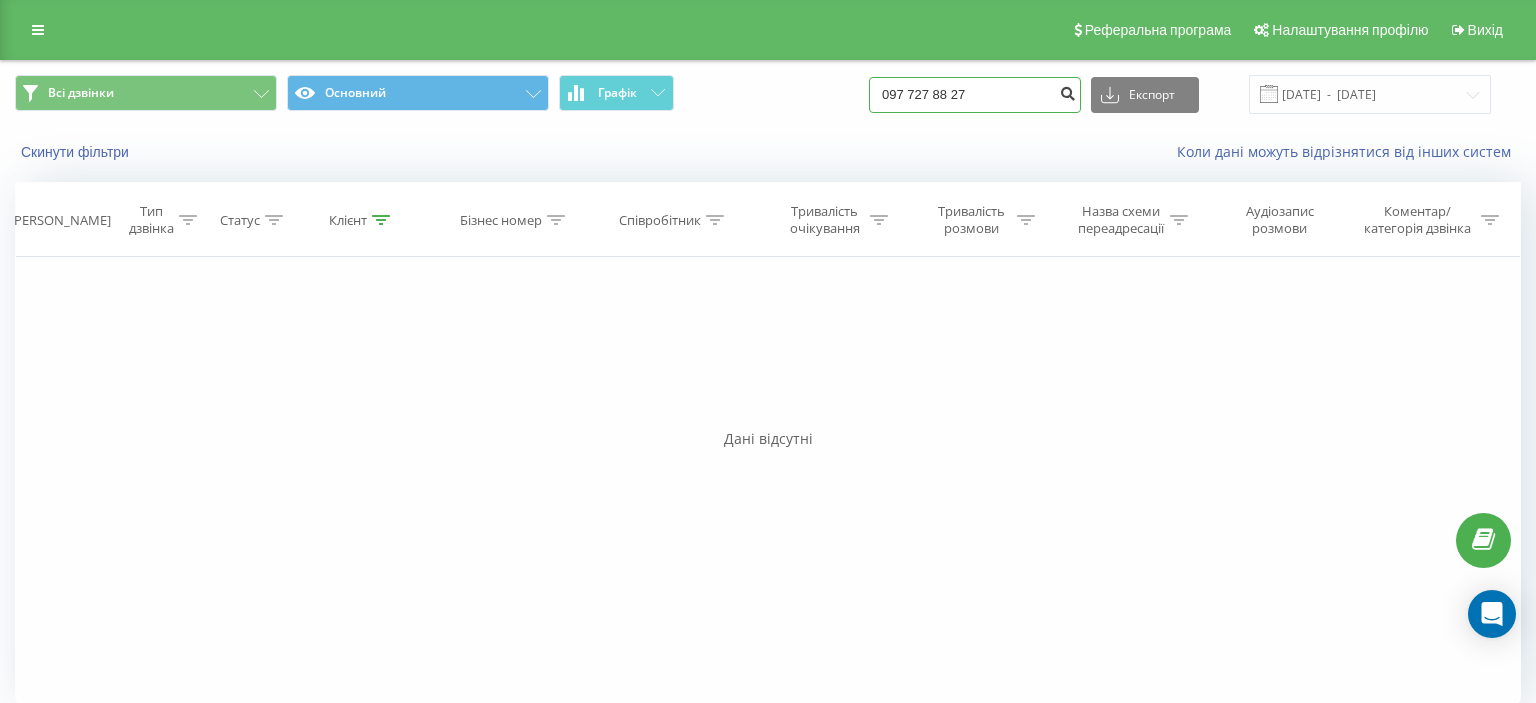type on "097 727 88 27" 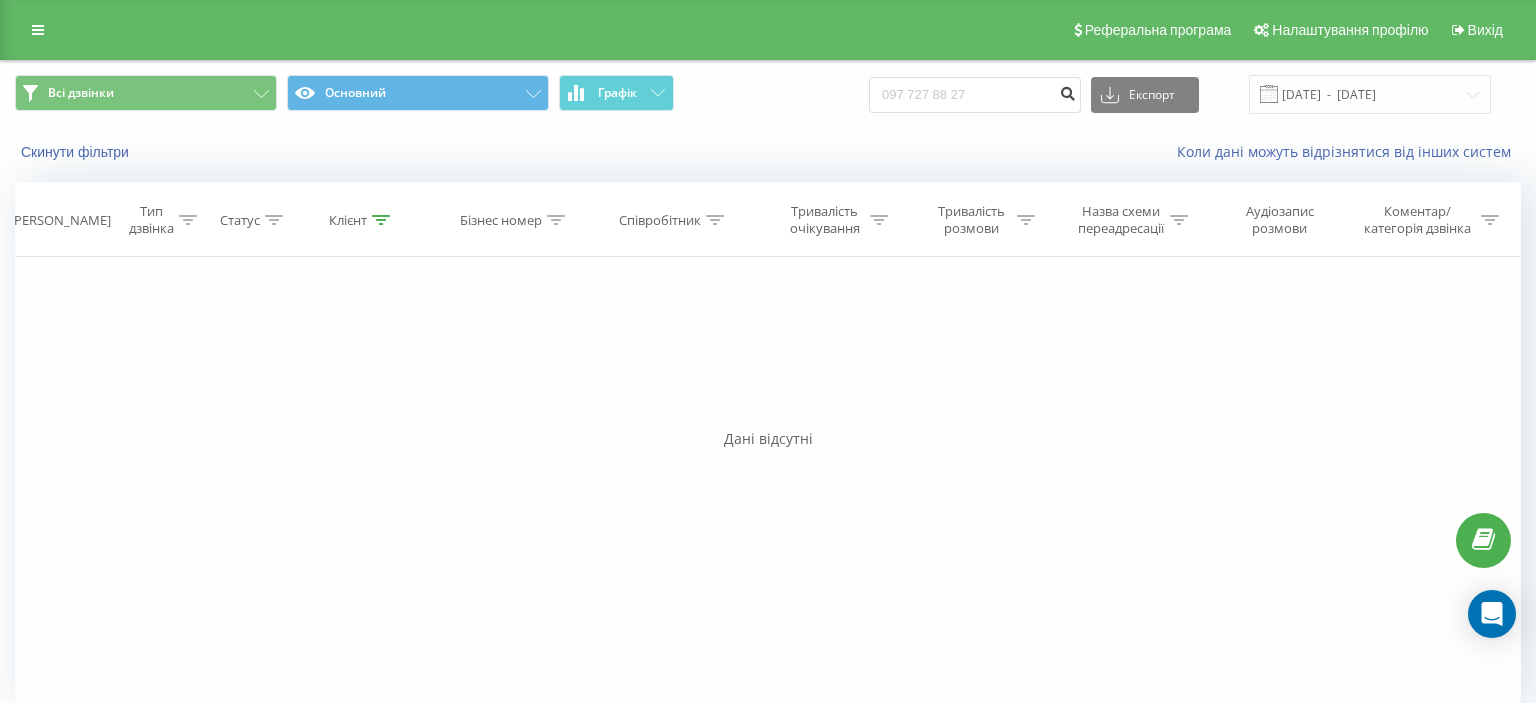 click at bounding box center [1067, 91] 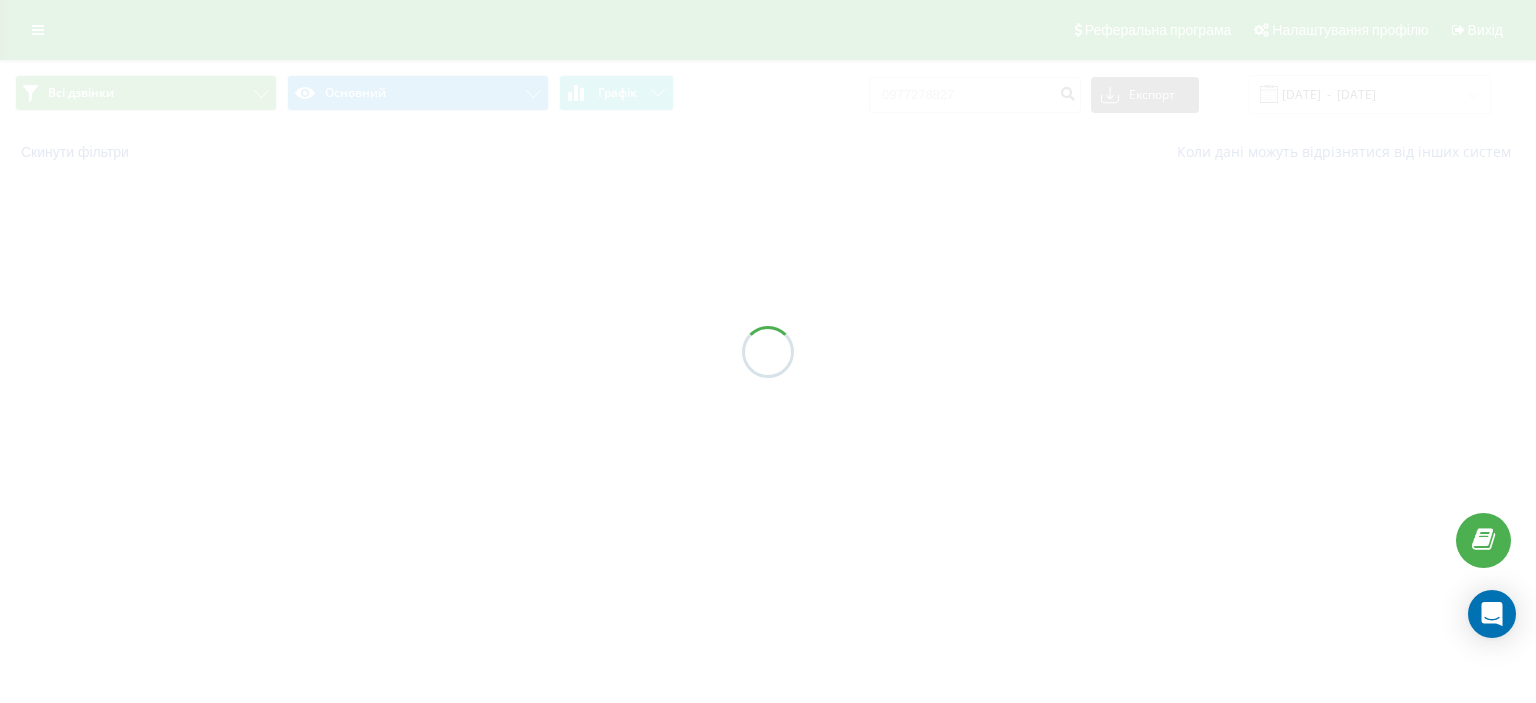 scroll, scrollTop: 0, scrollLeft: 0, axis: both 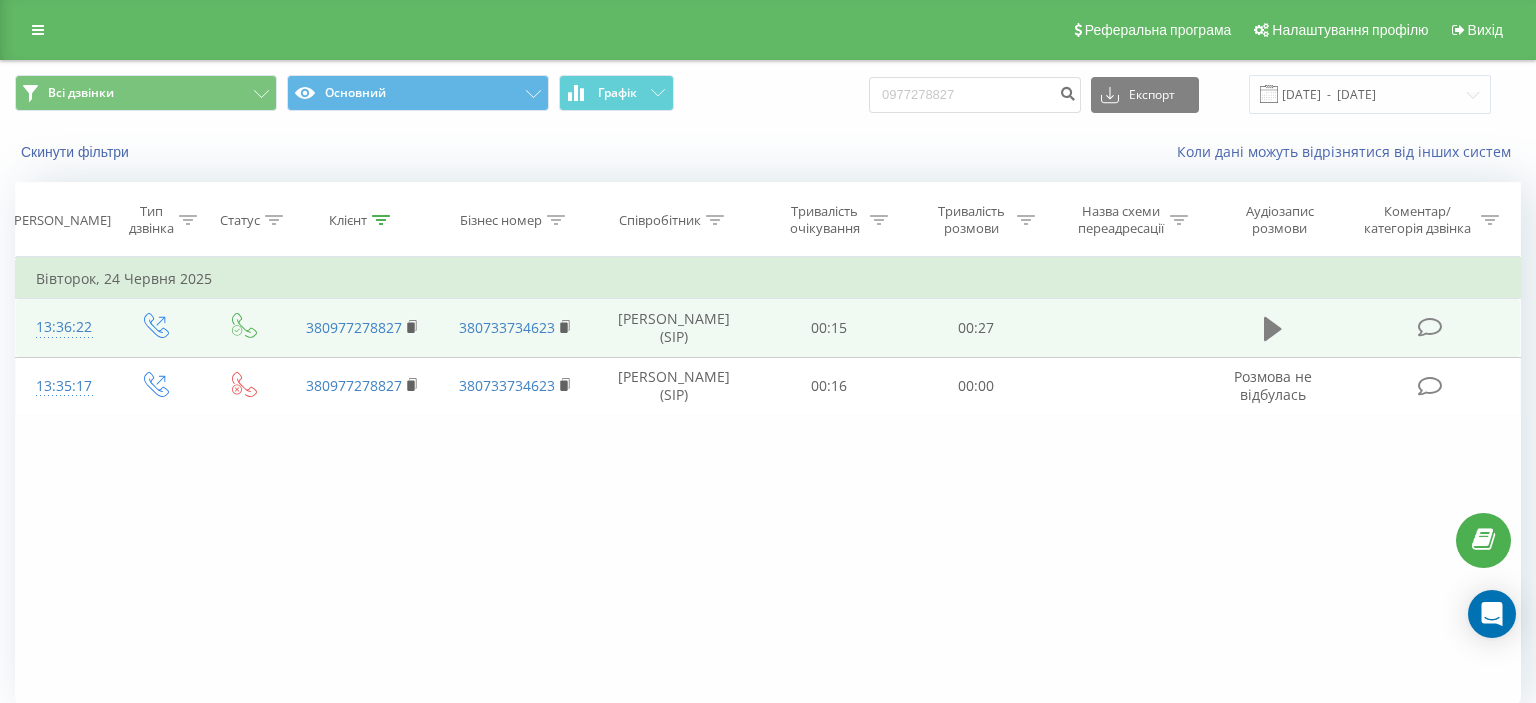 click 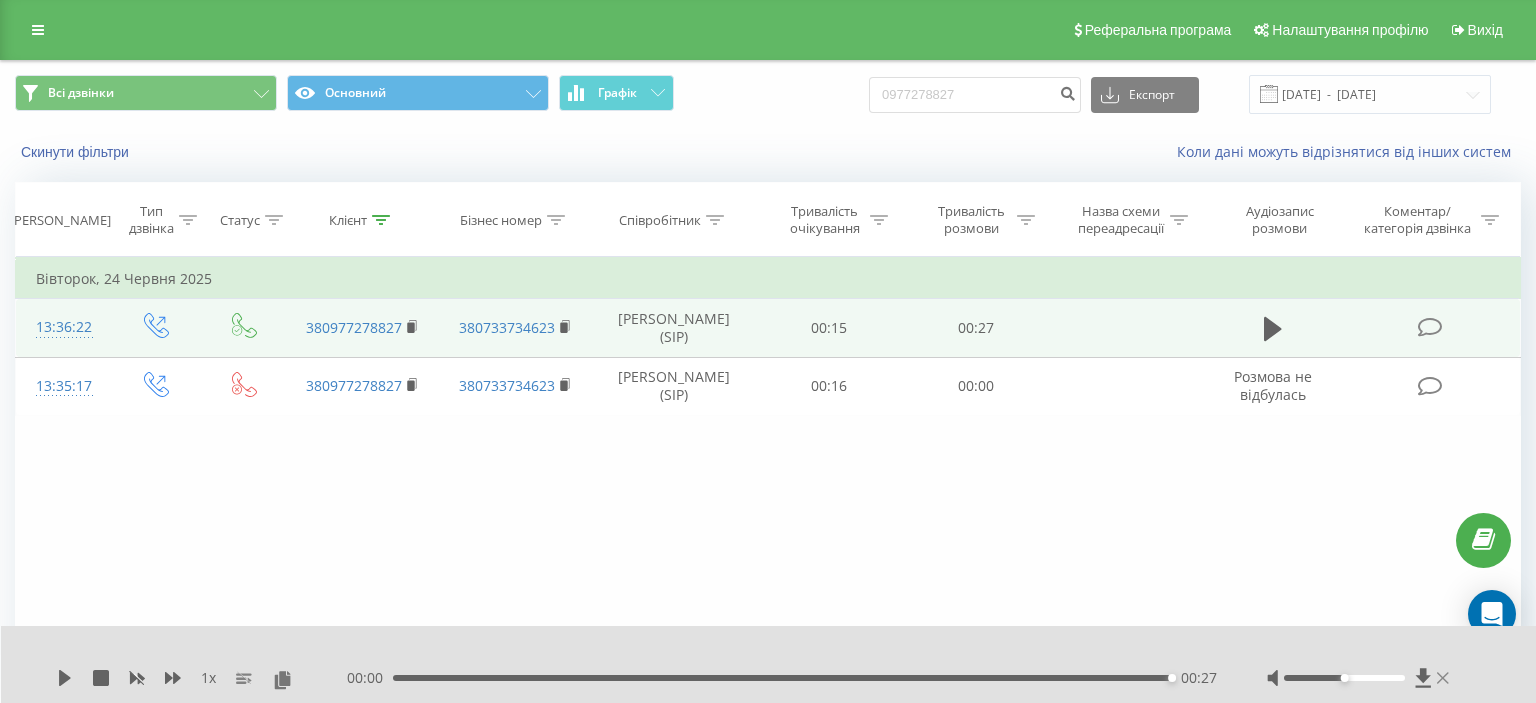 click 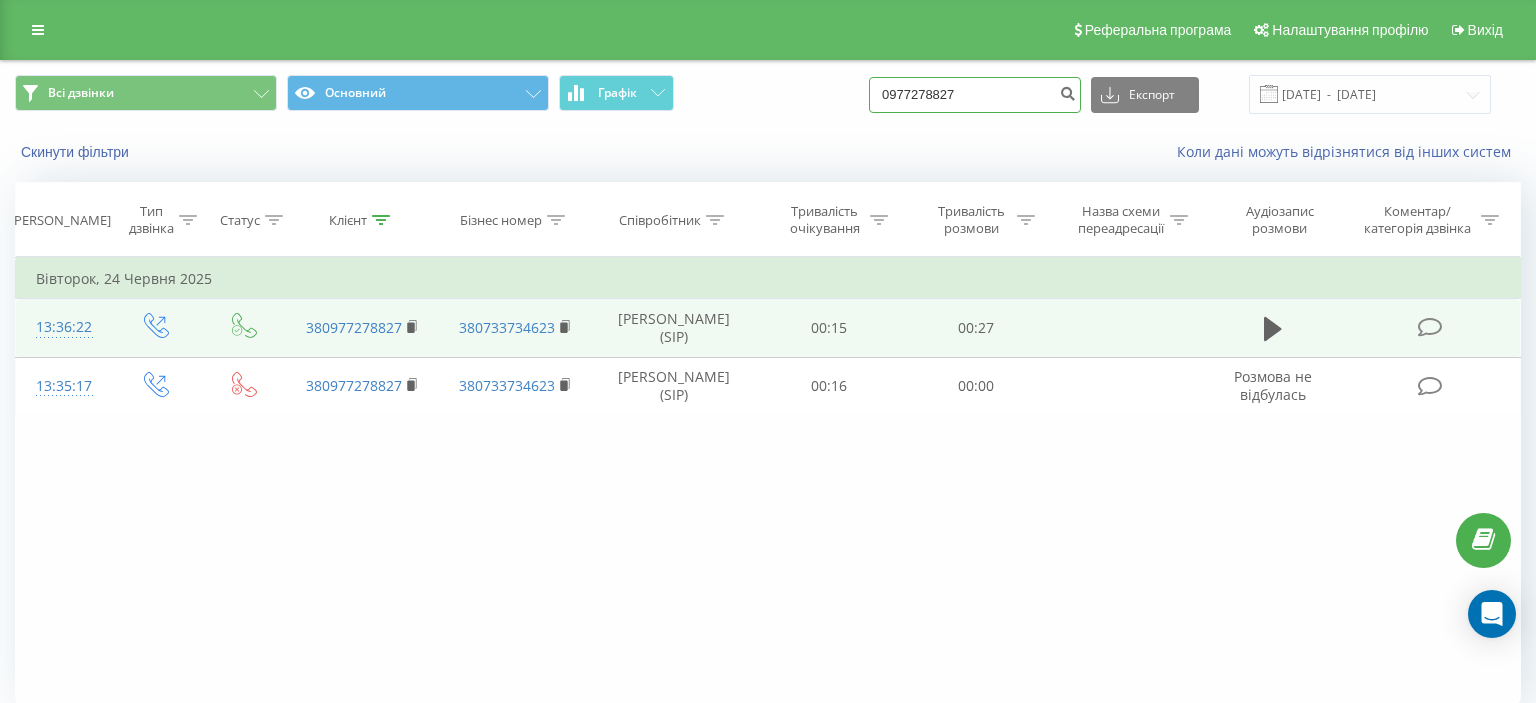 drag, startPoint x: 904, startPoint y: 101, endPoint x: 1006, endPoint y: 98, distance: 102.044106 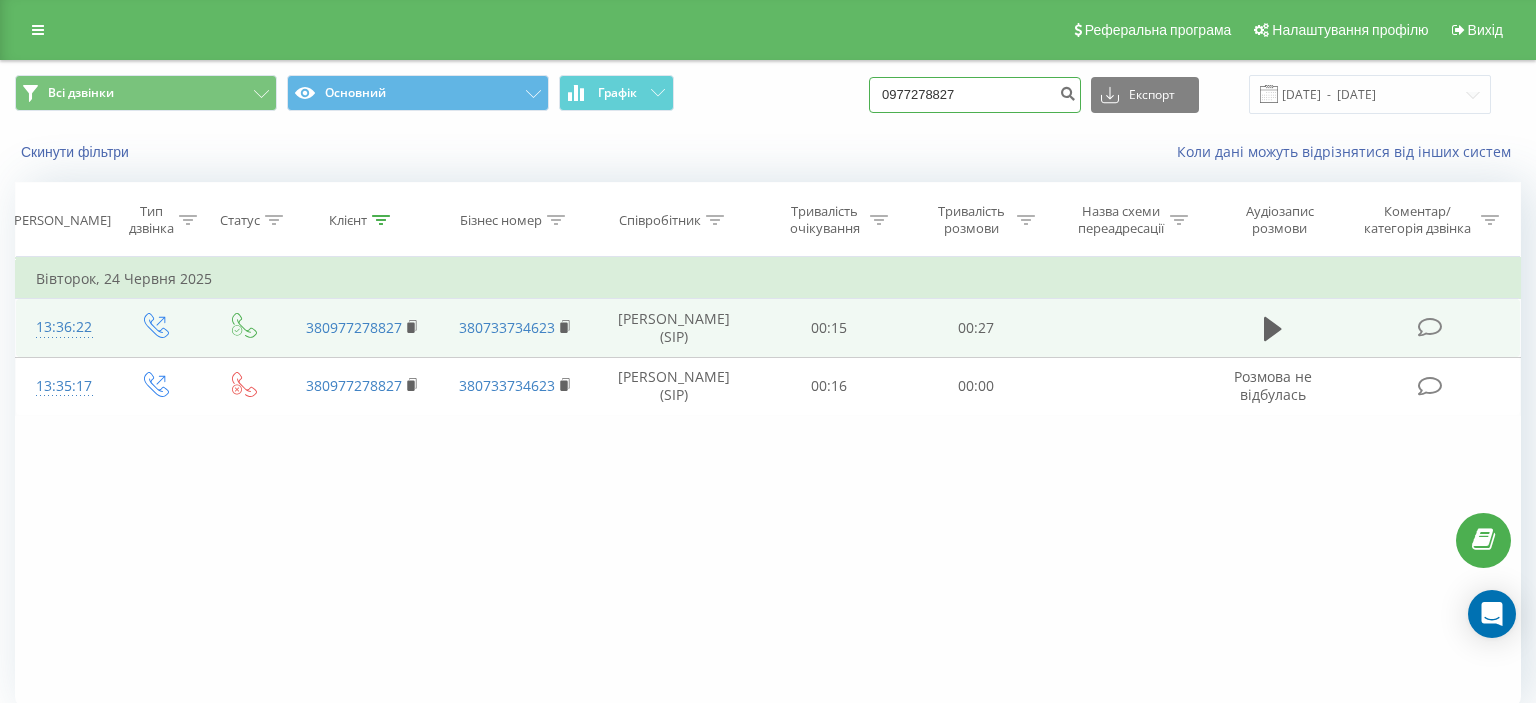 paste on "(093) 143 57 38" 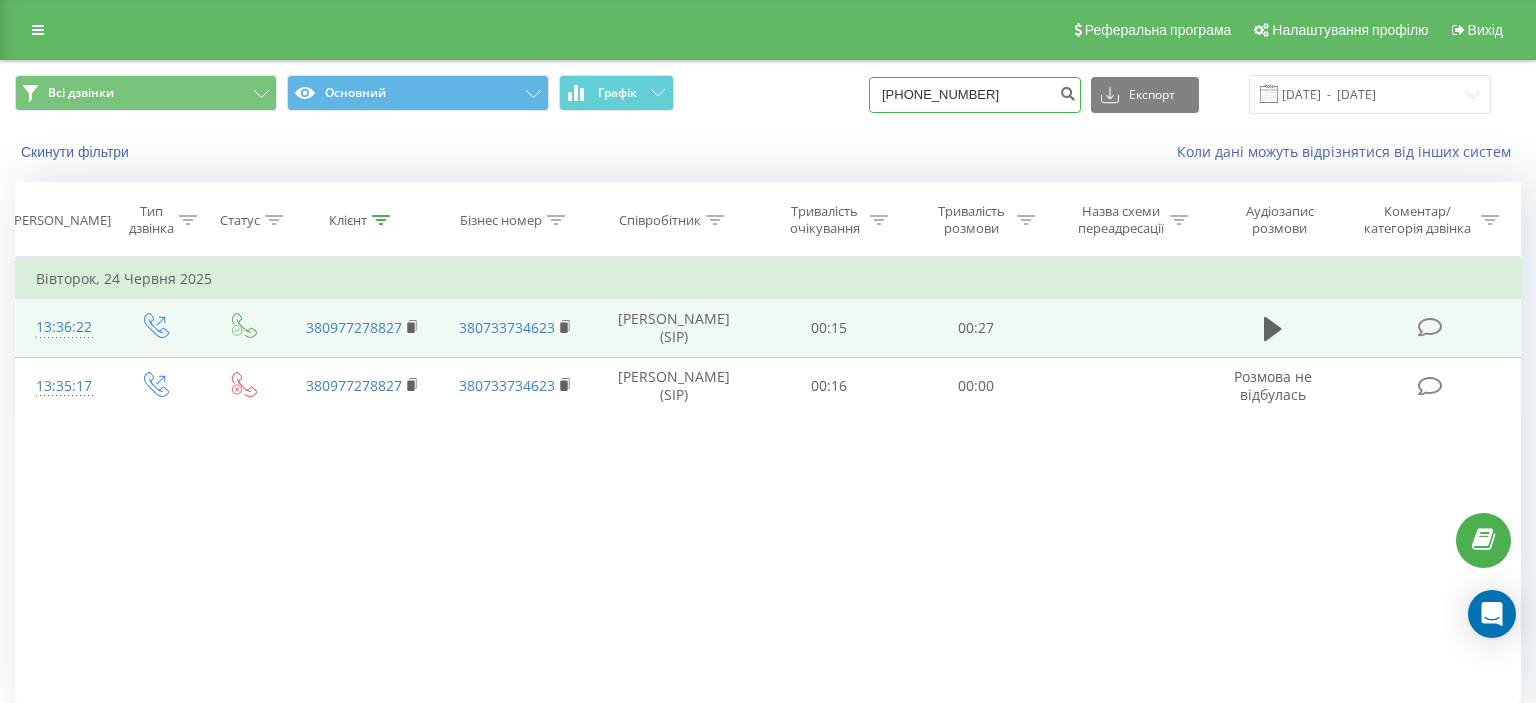 click on "(093) 143 57 38" at bounding box center (975, 95) 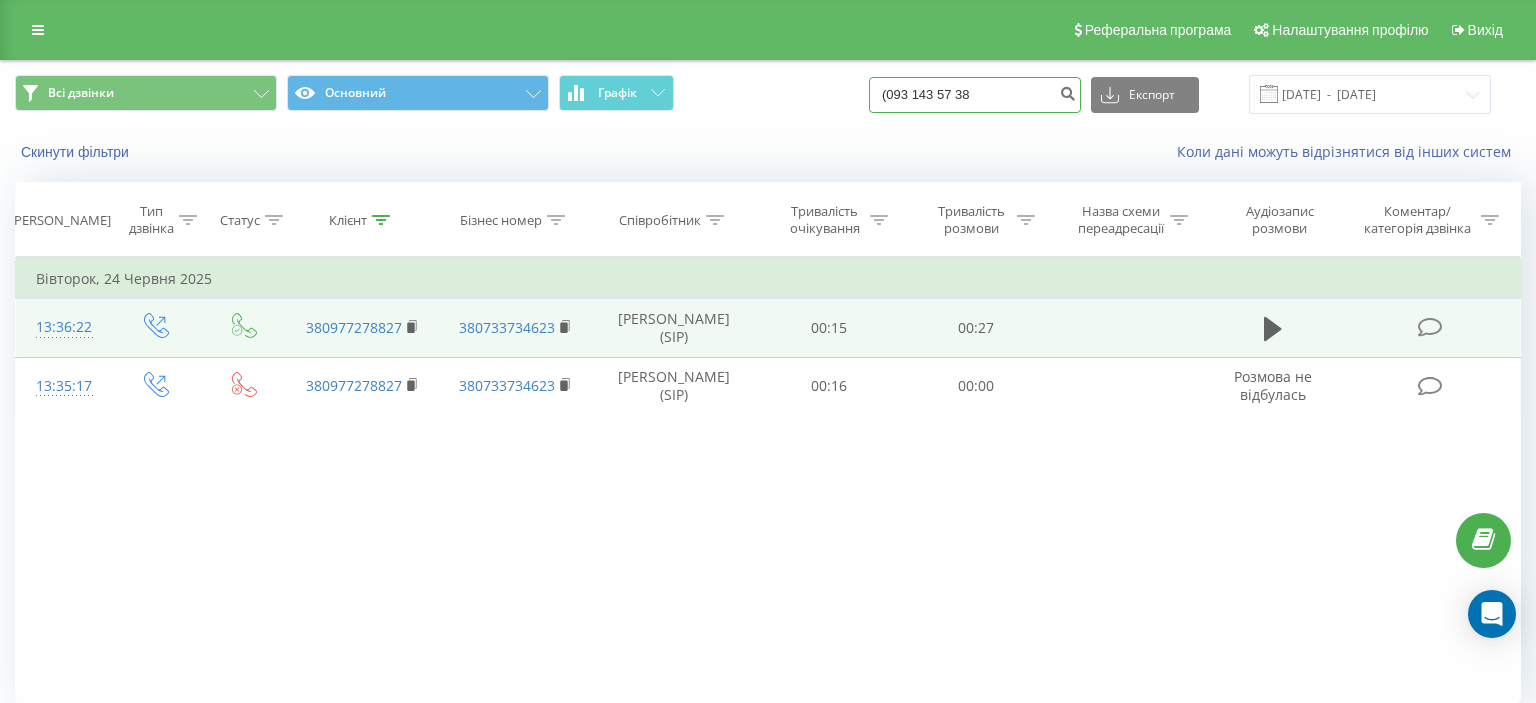 click on "(093 143 57 38" at bounding box center (975, 95) 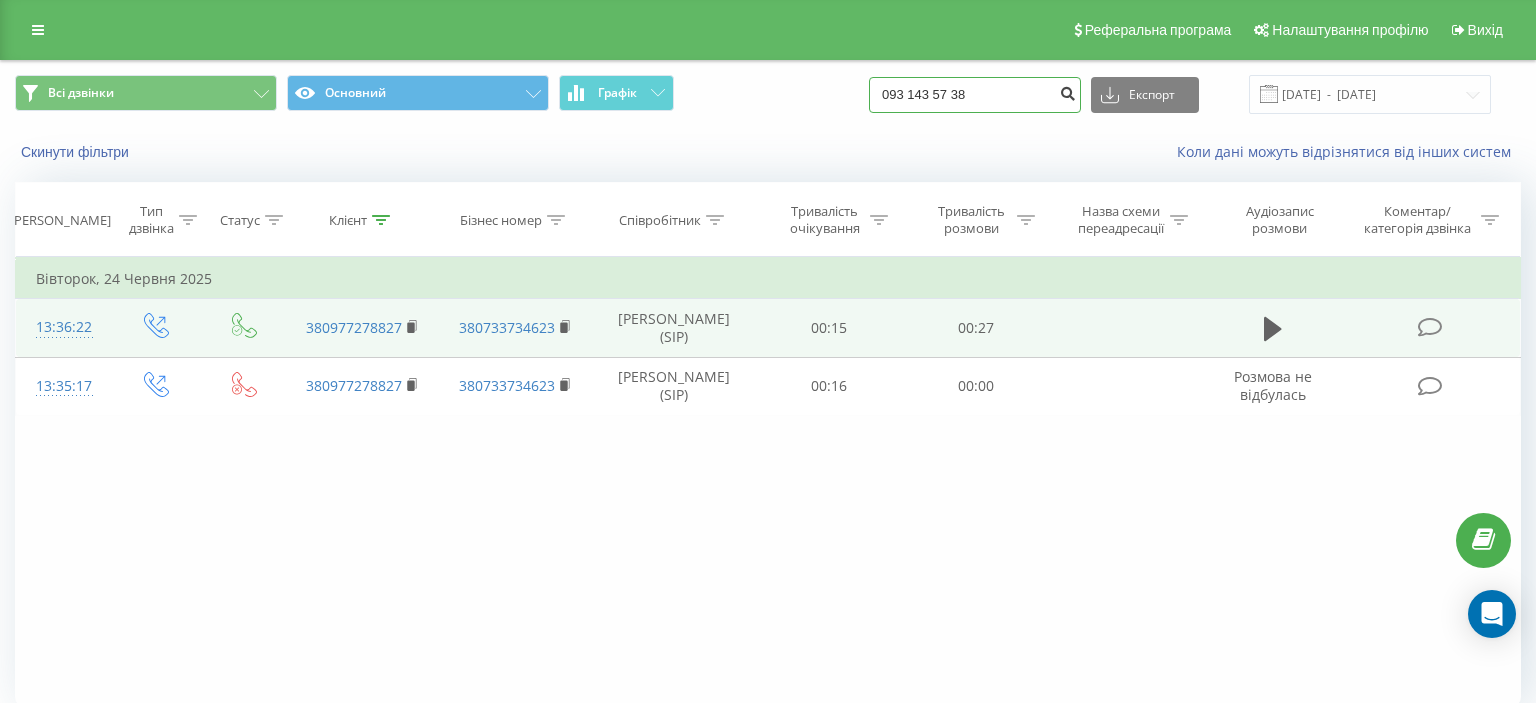 type on "093 143 57 38" 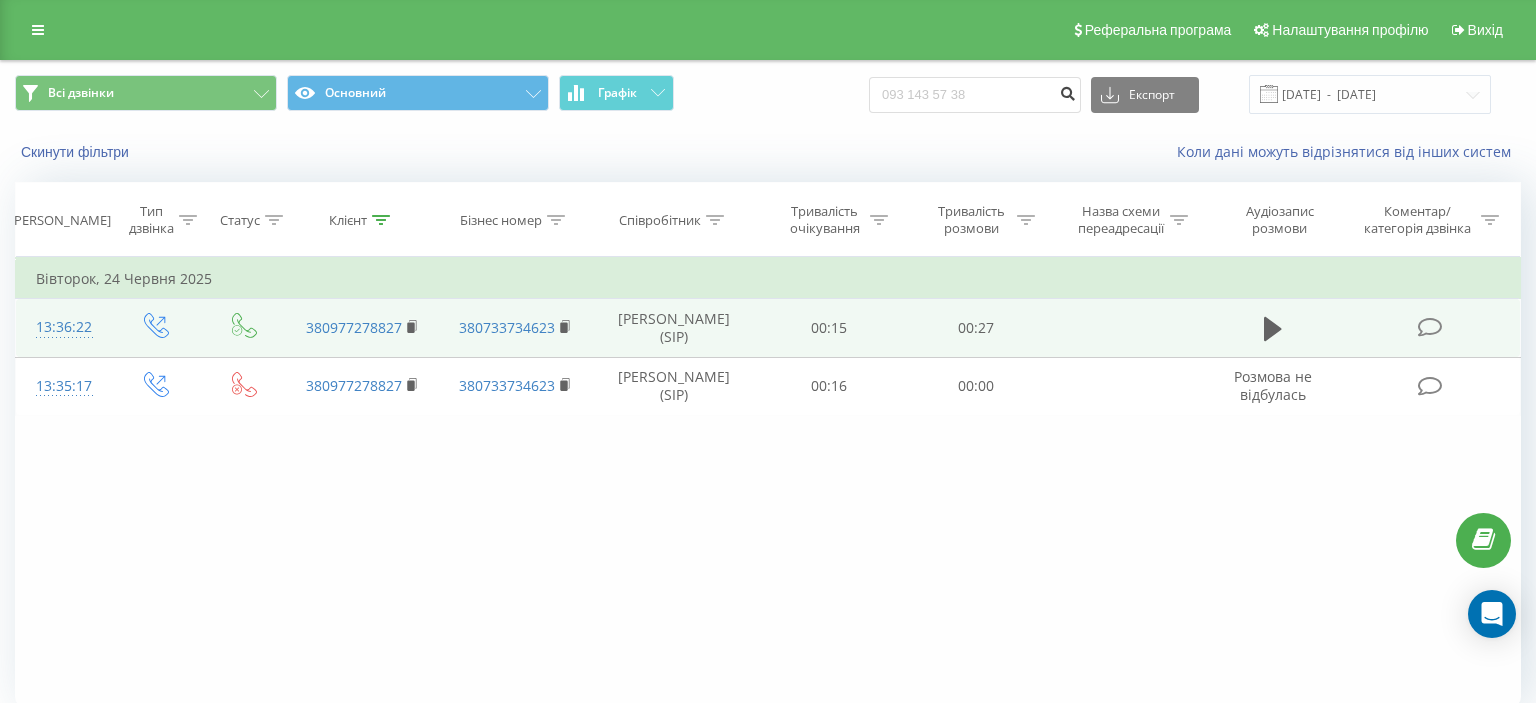 click at bounding box center (1067, 91) 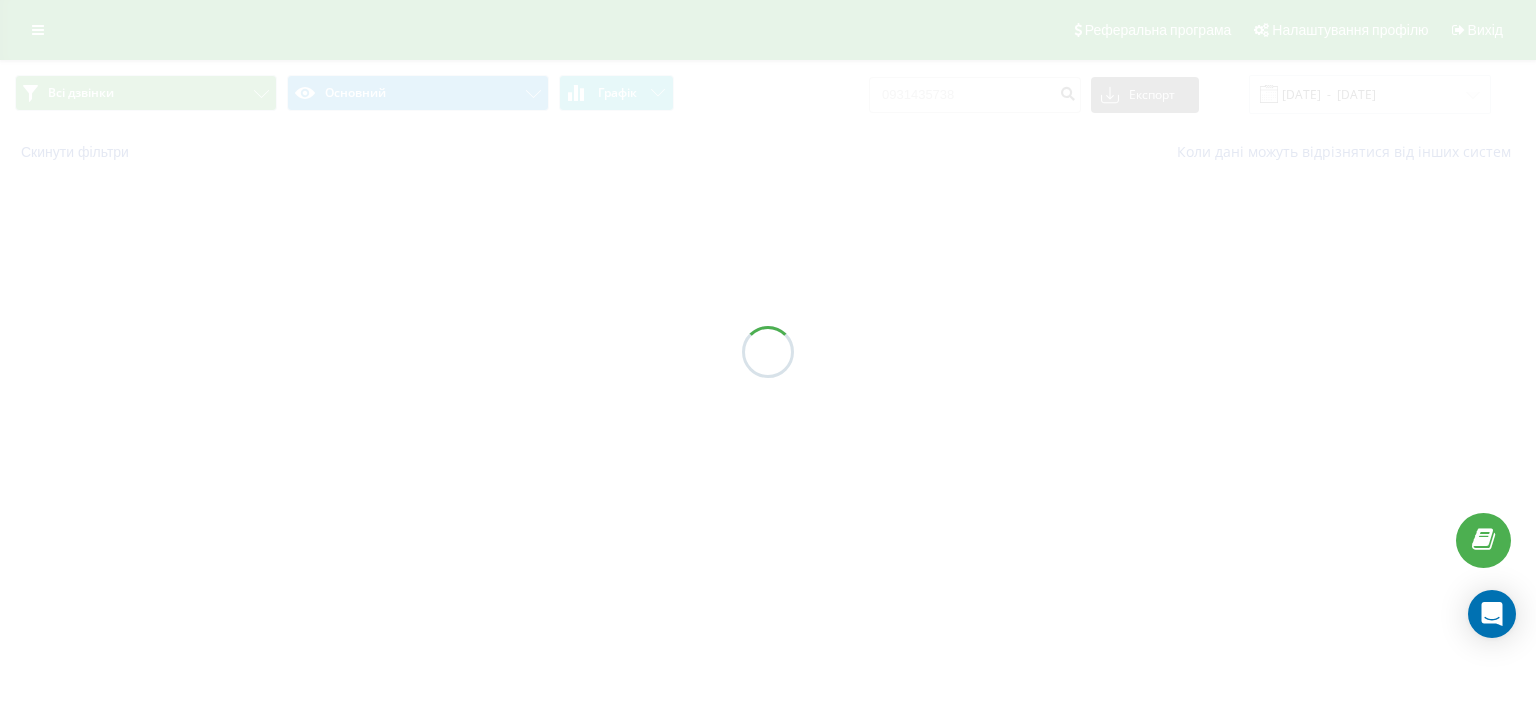 scroll, scrollTop: 0, scrollLeft: 0, axis: both 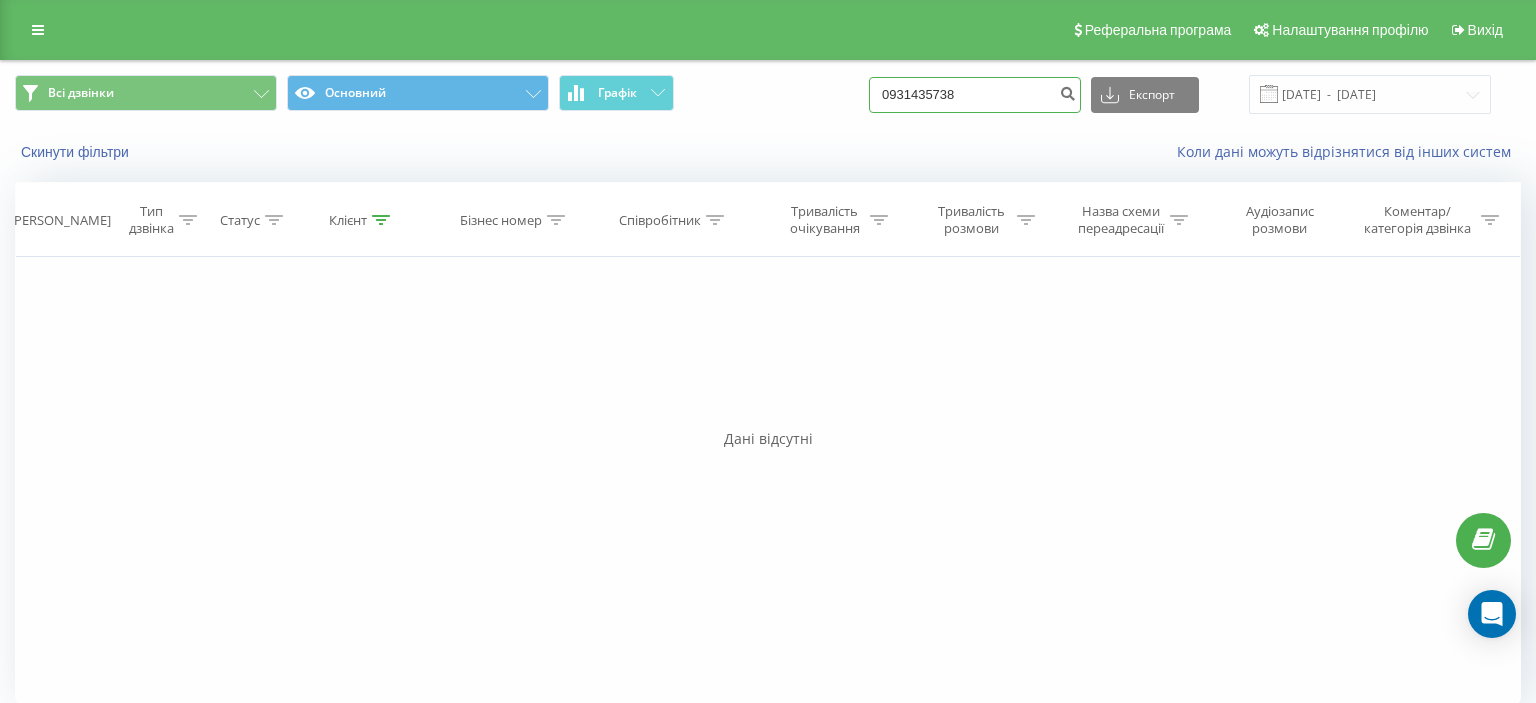 drag, startPoint x: 903, startPoint y: 86, endPoint x: 1017, endPoint y: 87, distance: 114.00439 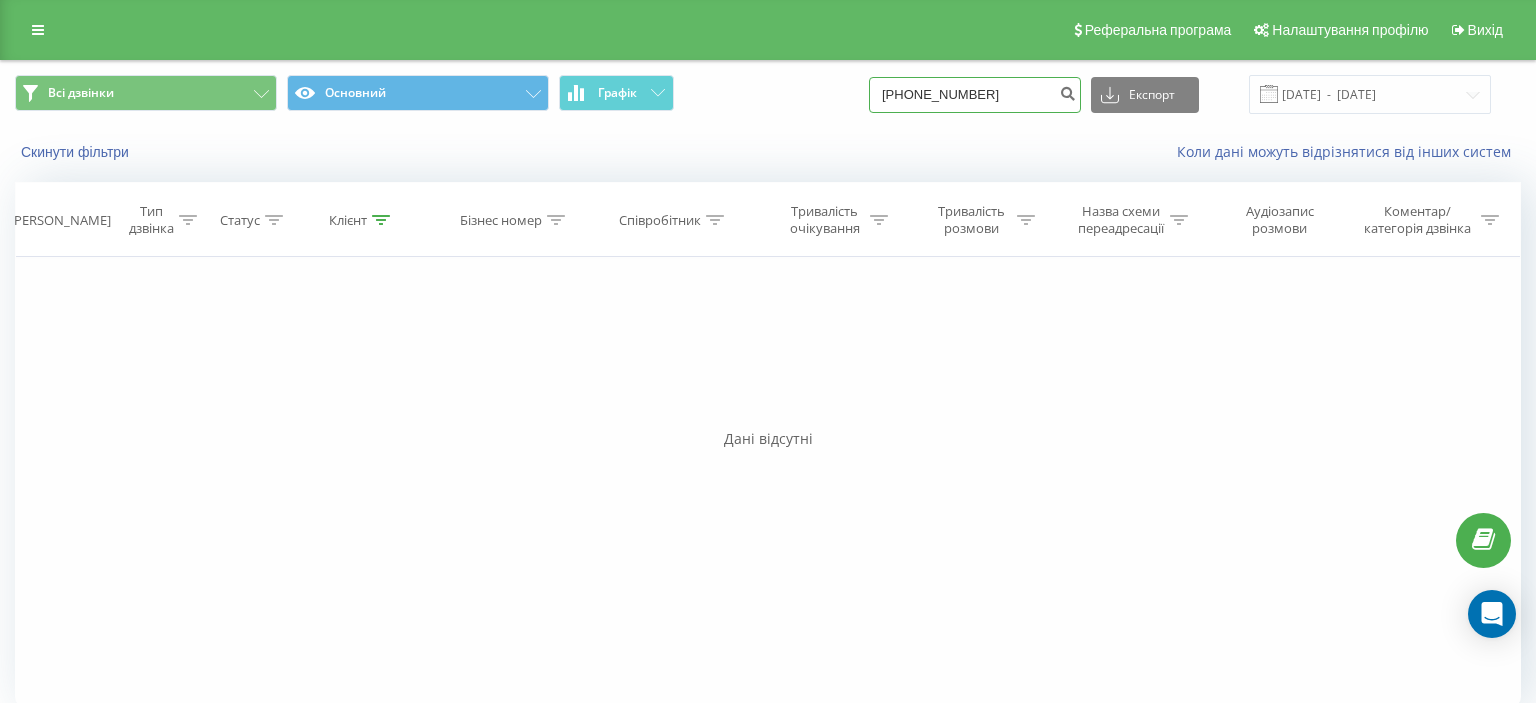 click on "[PHONE_NUMBER]" at bounding box center (975, 95) 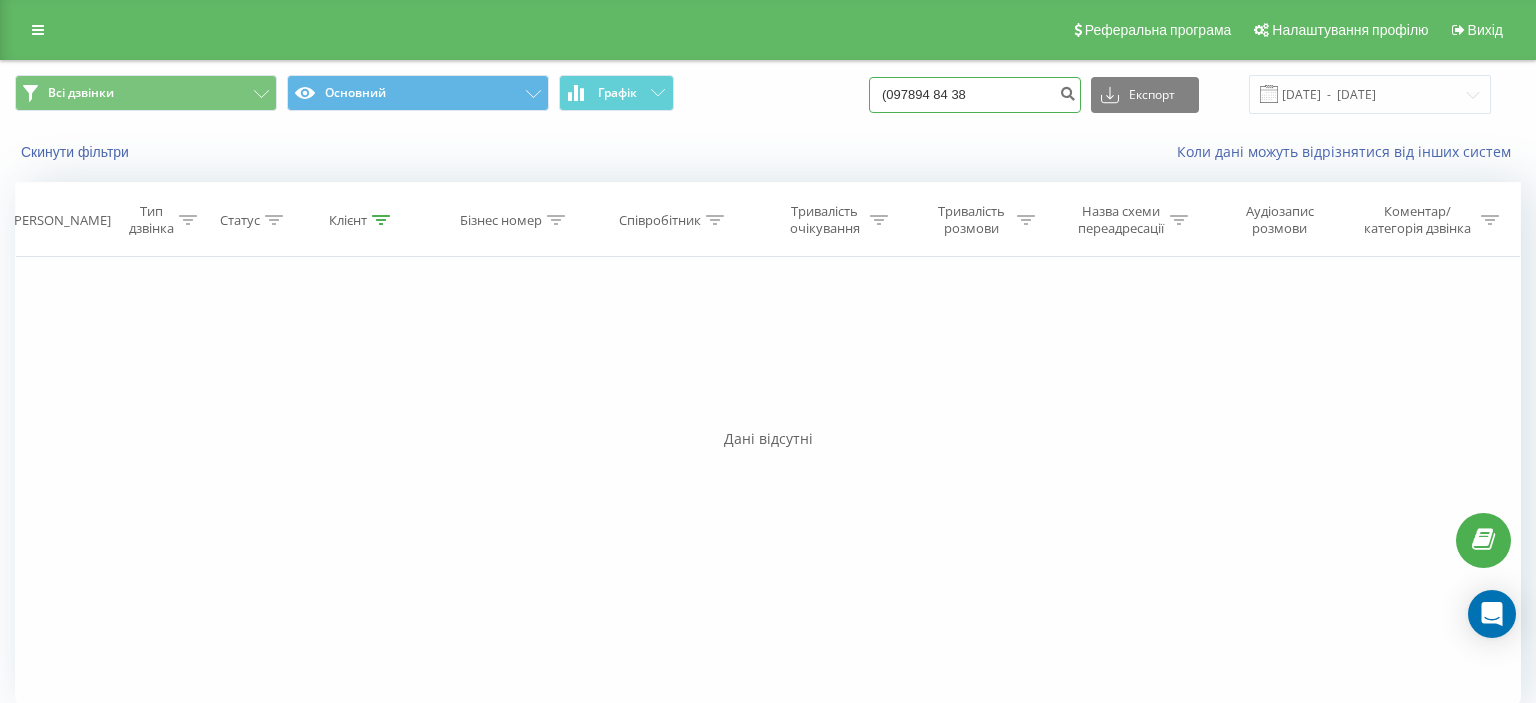 click on "(097894 84 38" at bounding box center [975, 95] 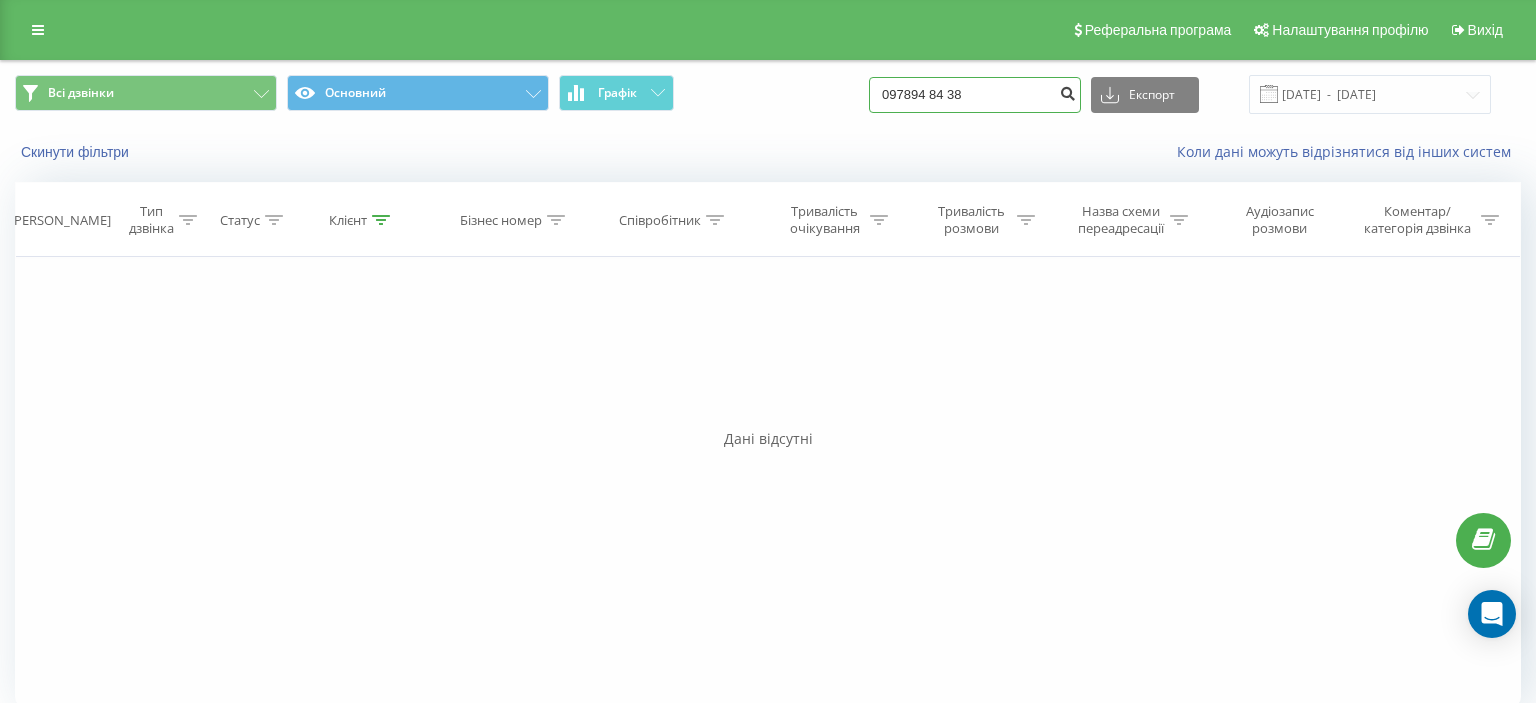 type on "097894 84 38" 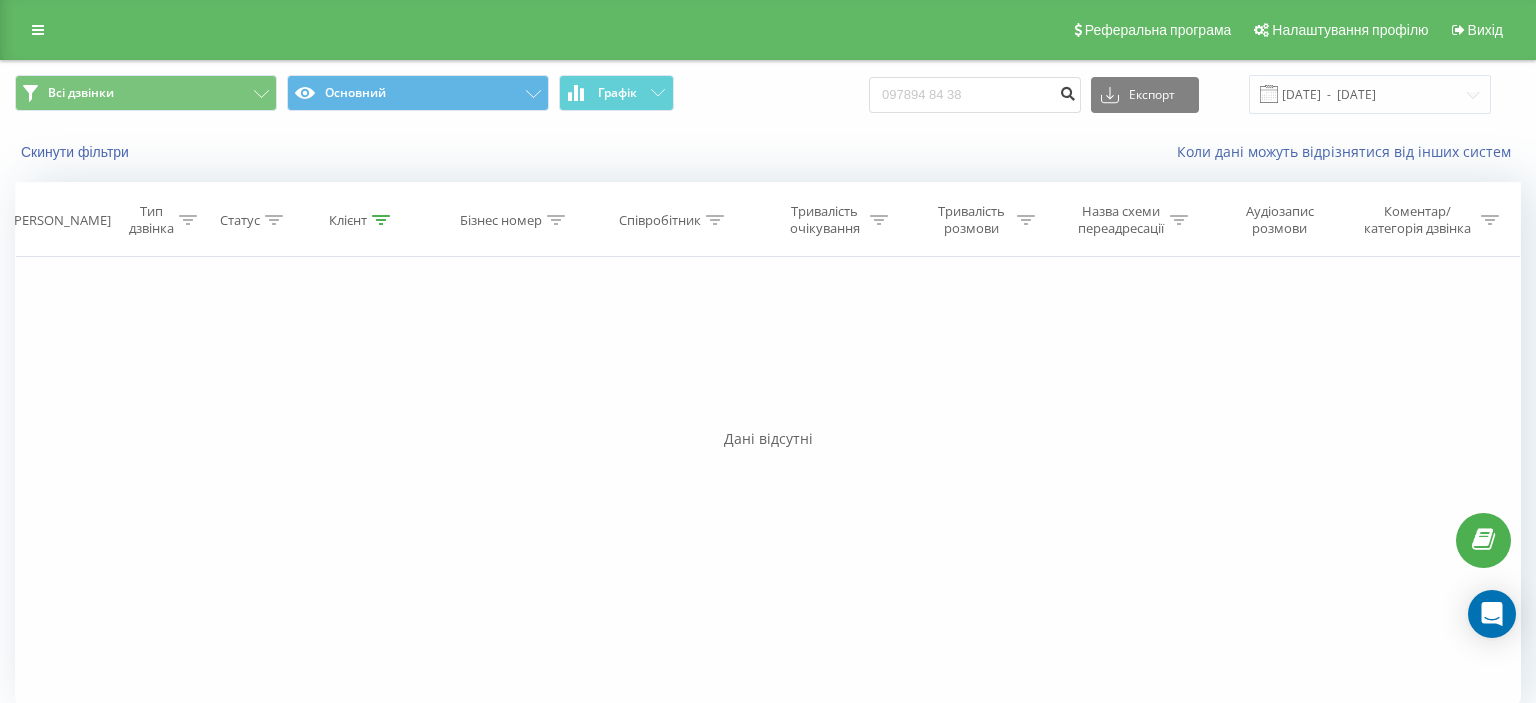click at bounding box center [1067, 91] 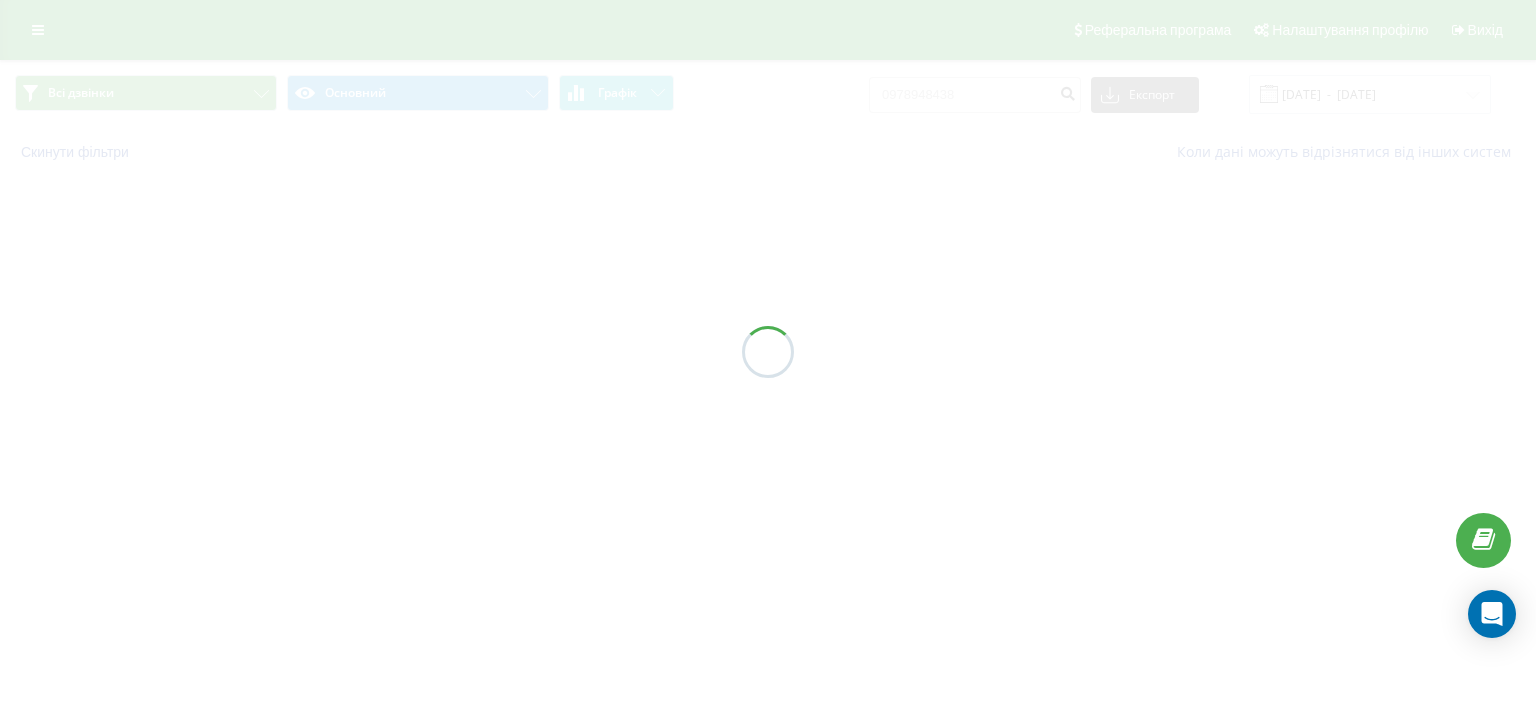 scroll, scrollTop: 0, scrollLeft: 0, axis: both 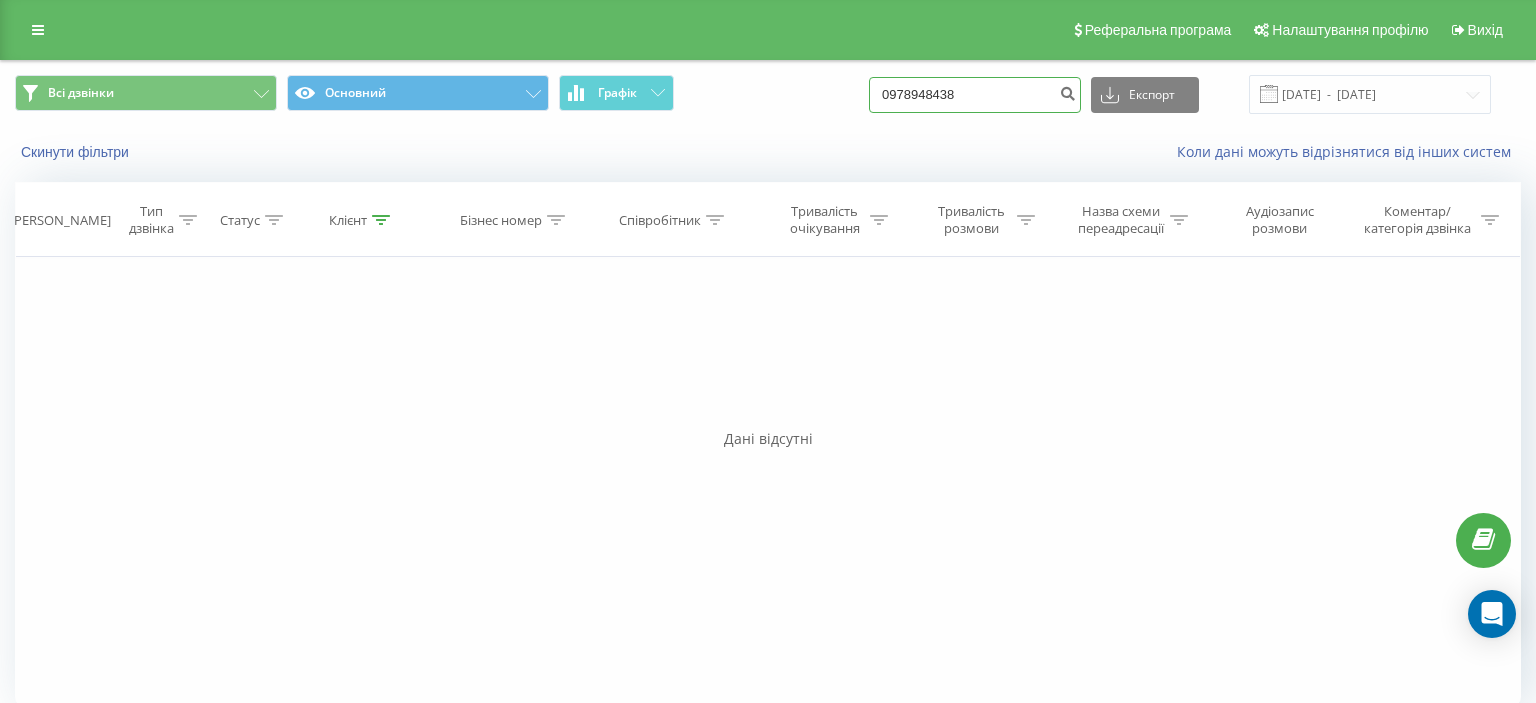 drag, startPoint x: 904, startPoint y: 96, endPoint x: 983, endPoint y: 95, distance: 79.00633 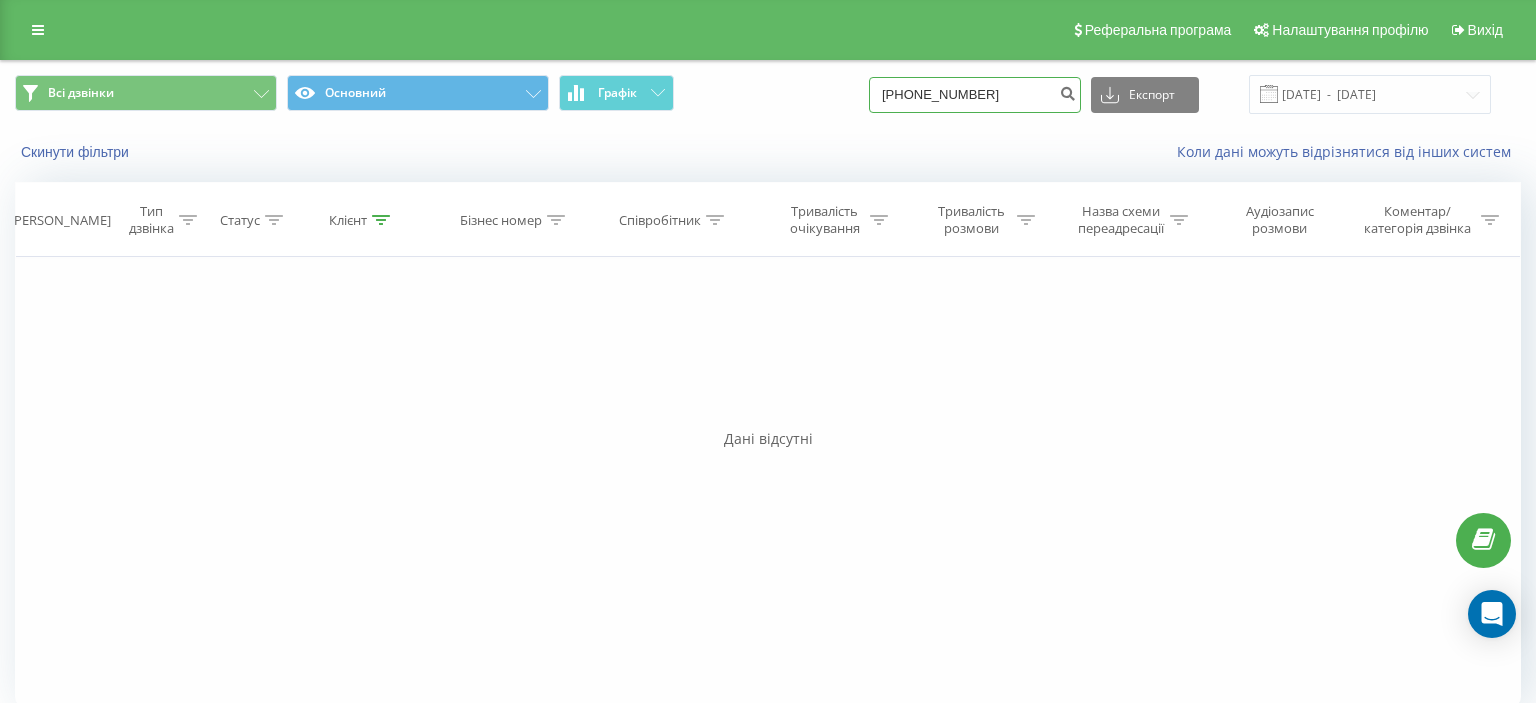 click on "(067) 798 16 91" at bounding box center (975, 95) 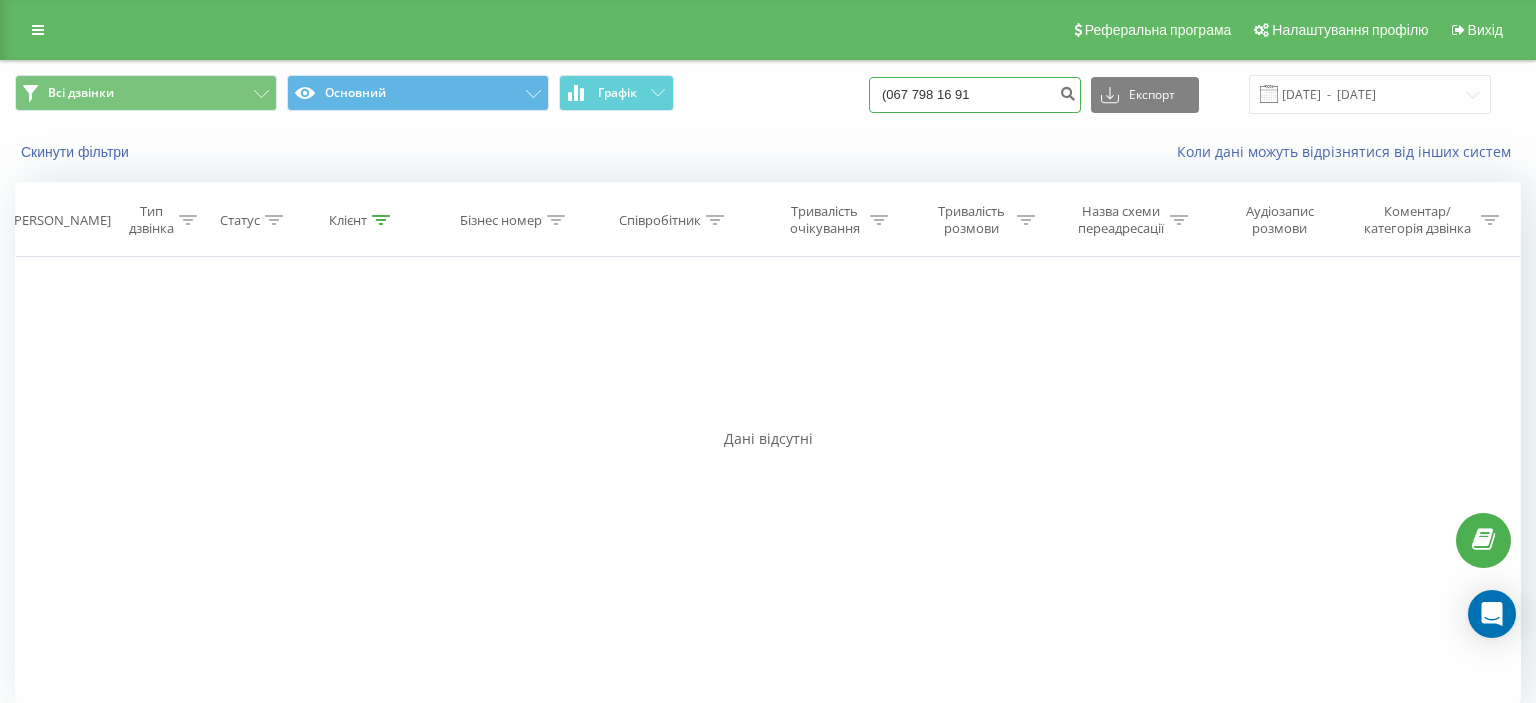 click on "(067 798 16 91" at bounding box center [975, 95] 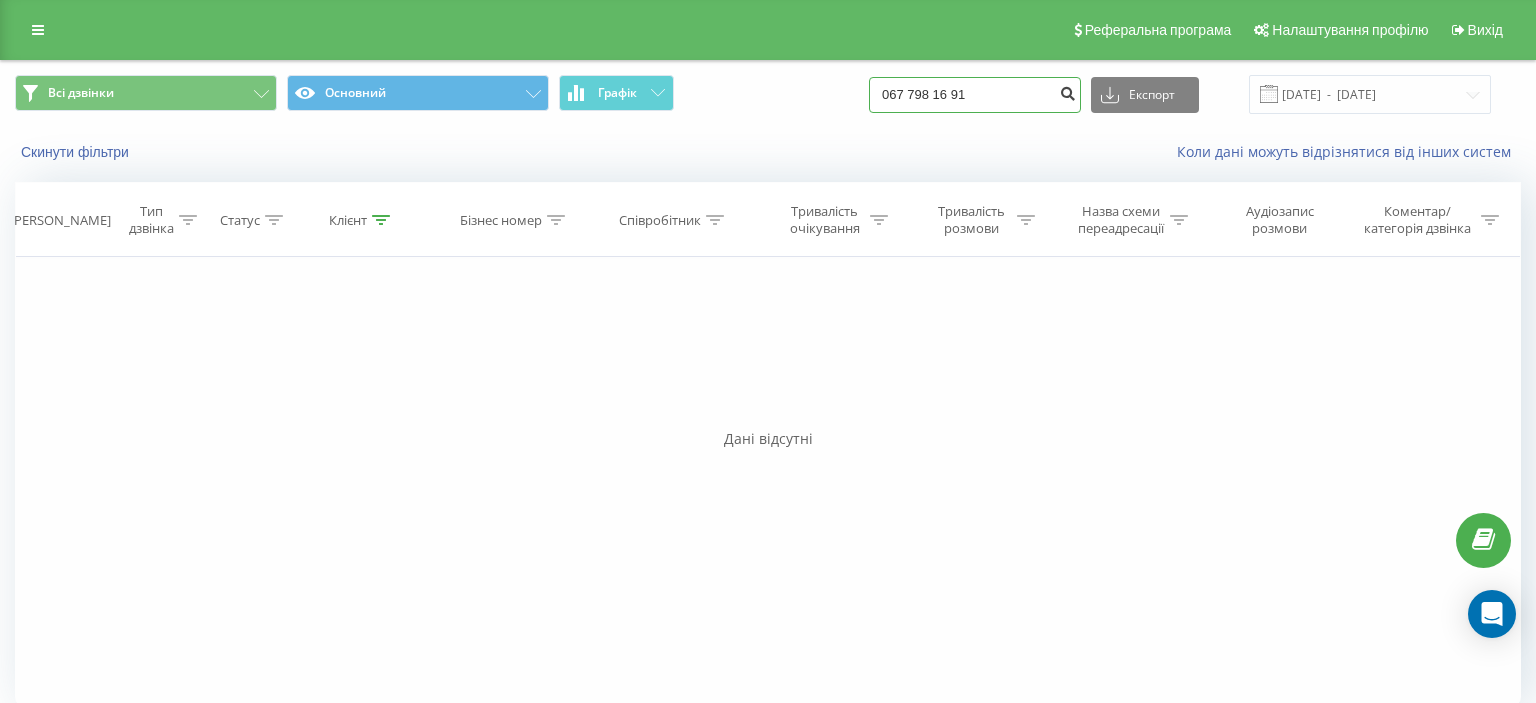type on "067 798 16 91" 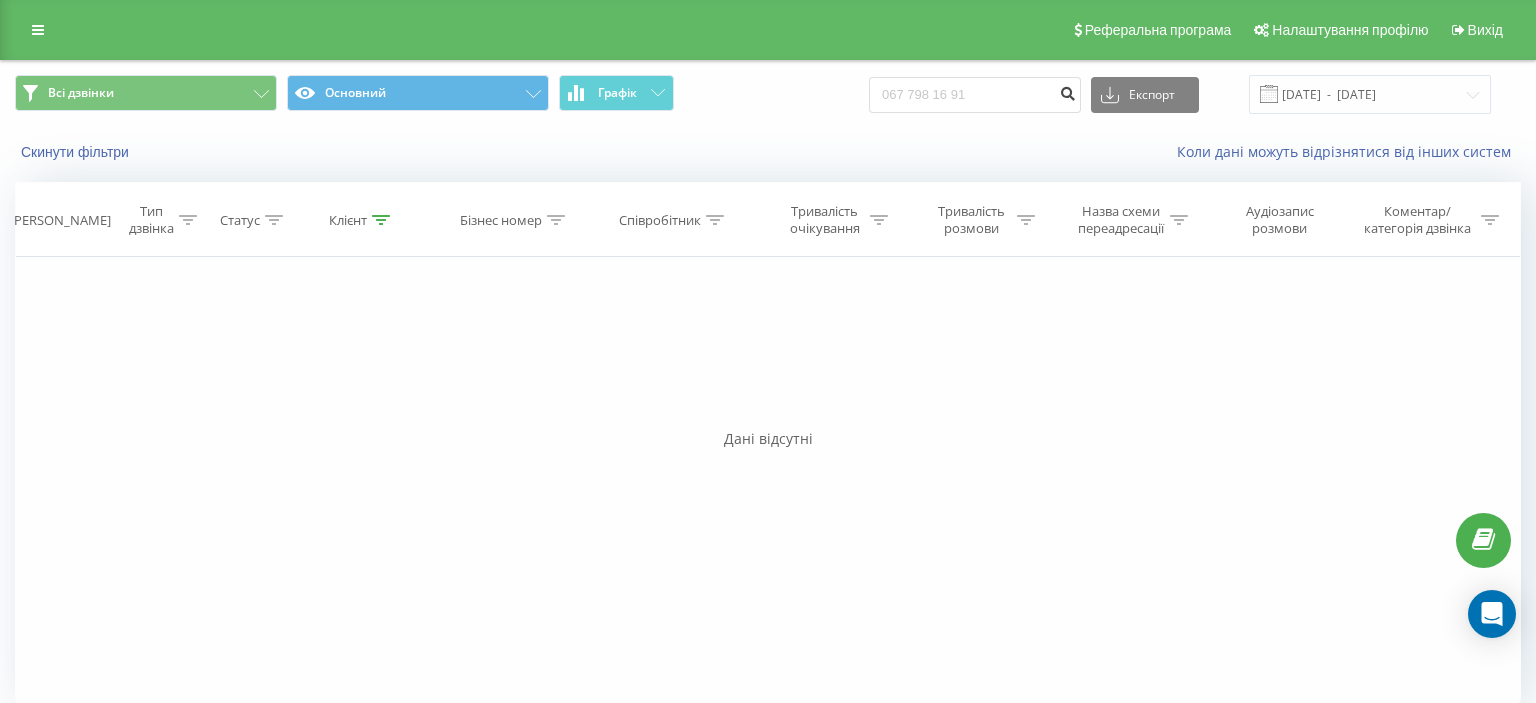 drag, startPoint x: 1074, startPoint y: 95, endPoint x: 1057, endPoint y: 94, distance: 17.029387 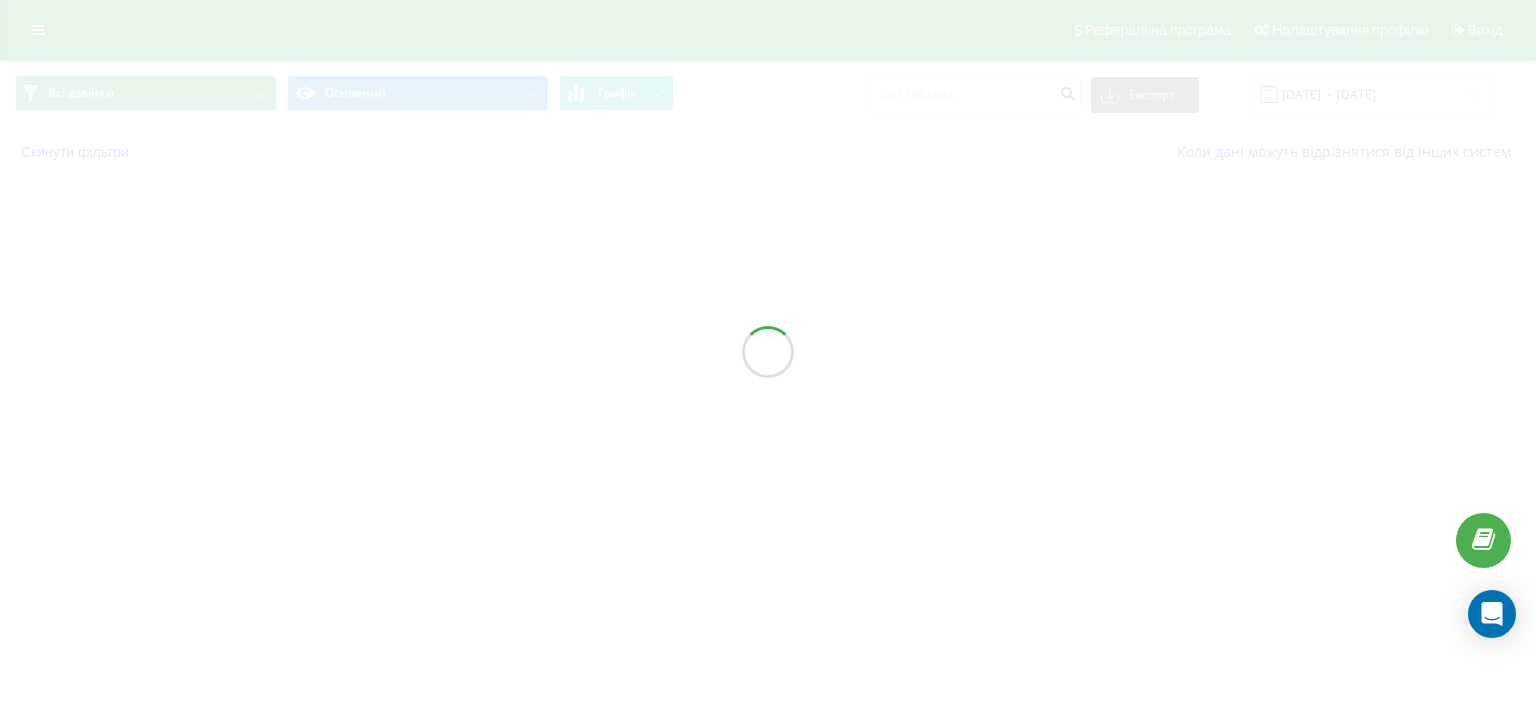 scroll, scrollTop: 0, scrollLeft: 0, axis: both 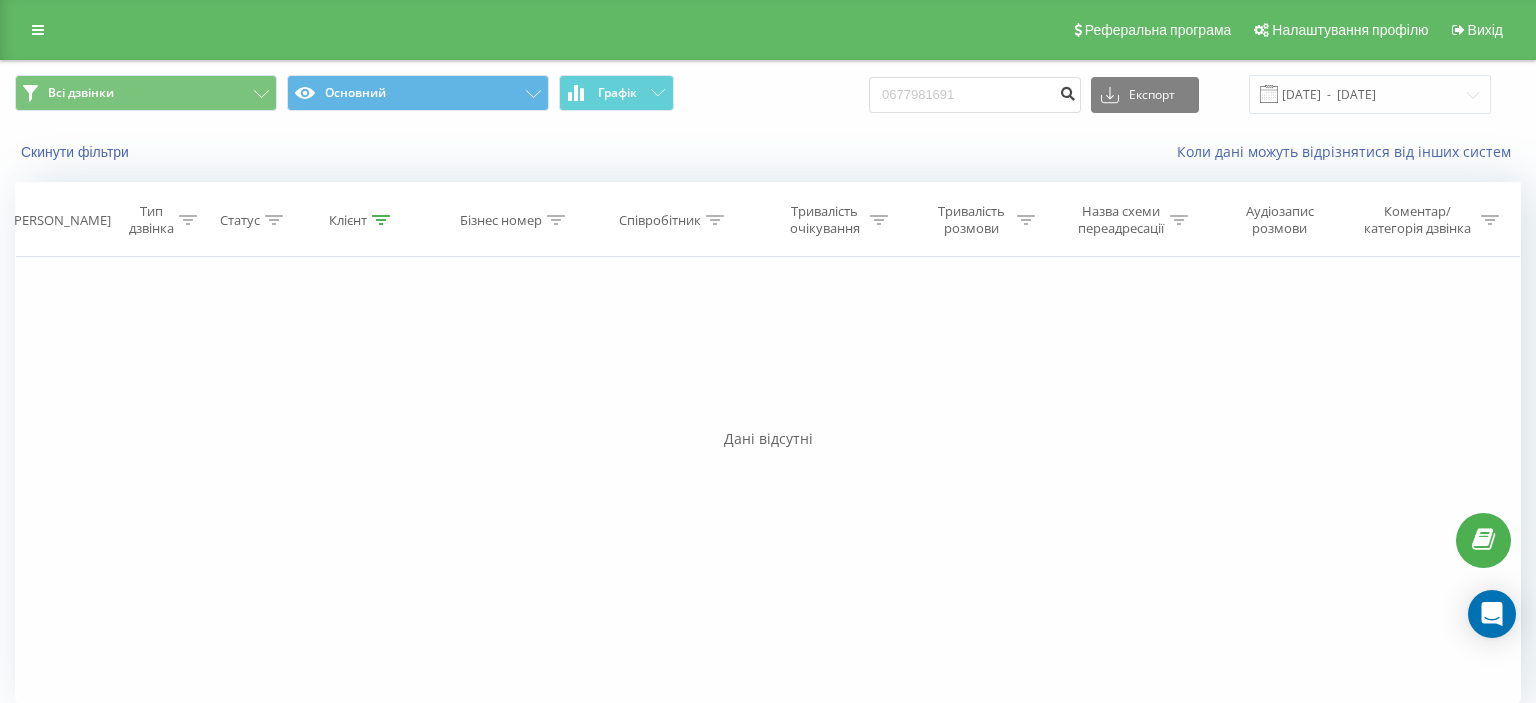 click at bounding box center (1067, 91) 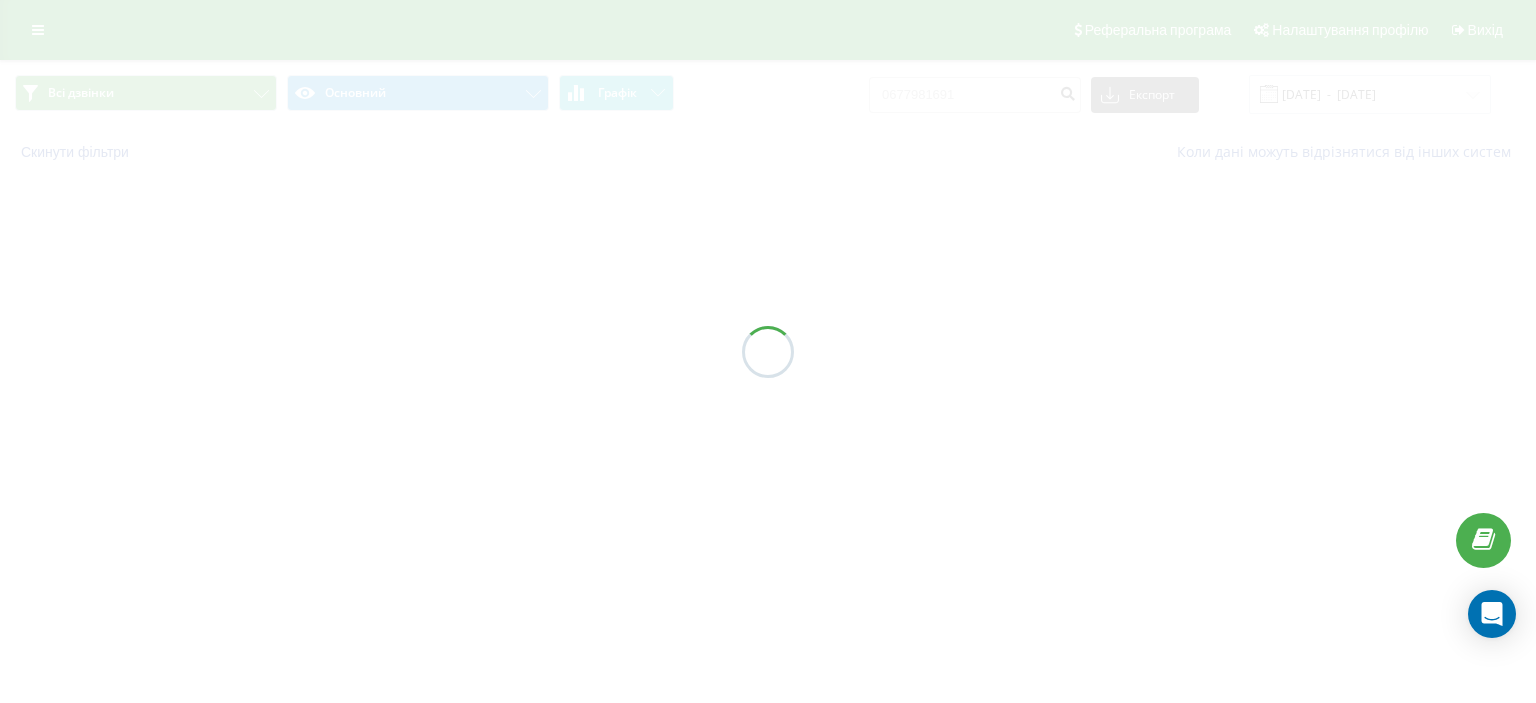 scroll, scrollTop: 0, scrollLeft: 0, axis: both 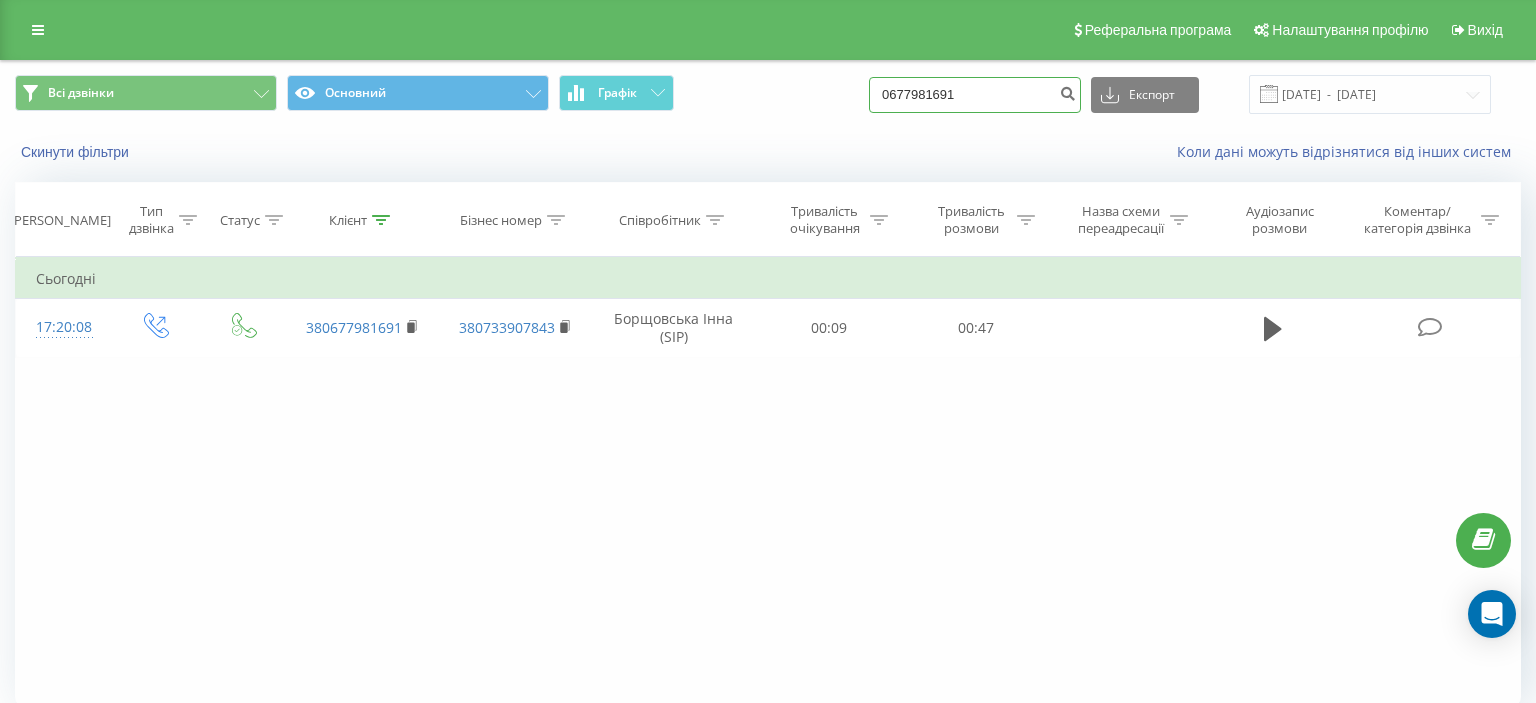drag, startPoint x: 902, startPoint y: 102, endPoint x: 1026, endPoint y: 94, distance: 124.2578 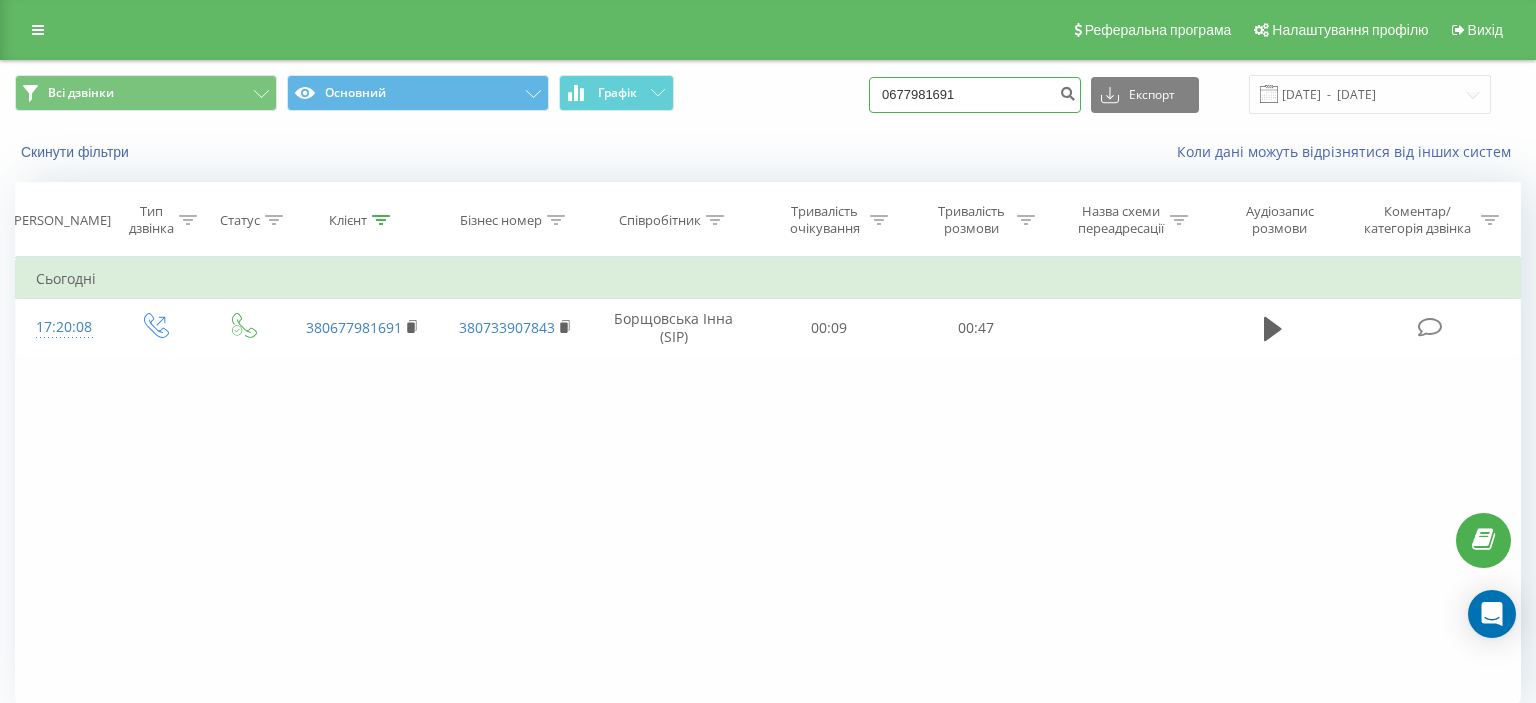 paste on "(097) 808 34 69" 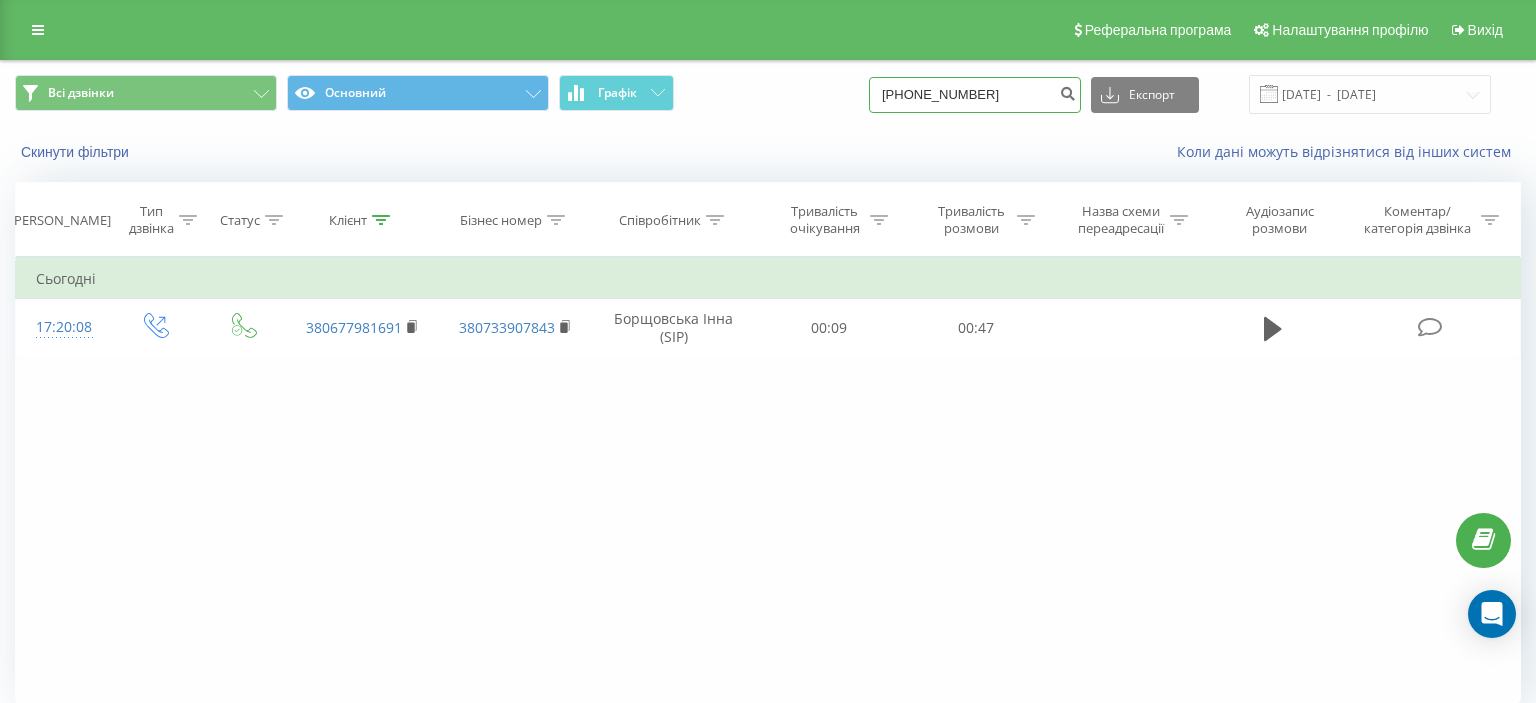 click on "(097) 808 34 69" at bounding box center [975, 95] 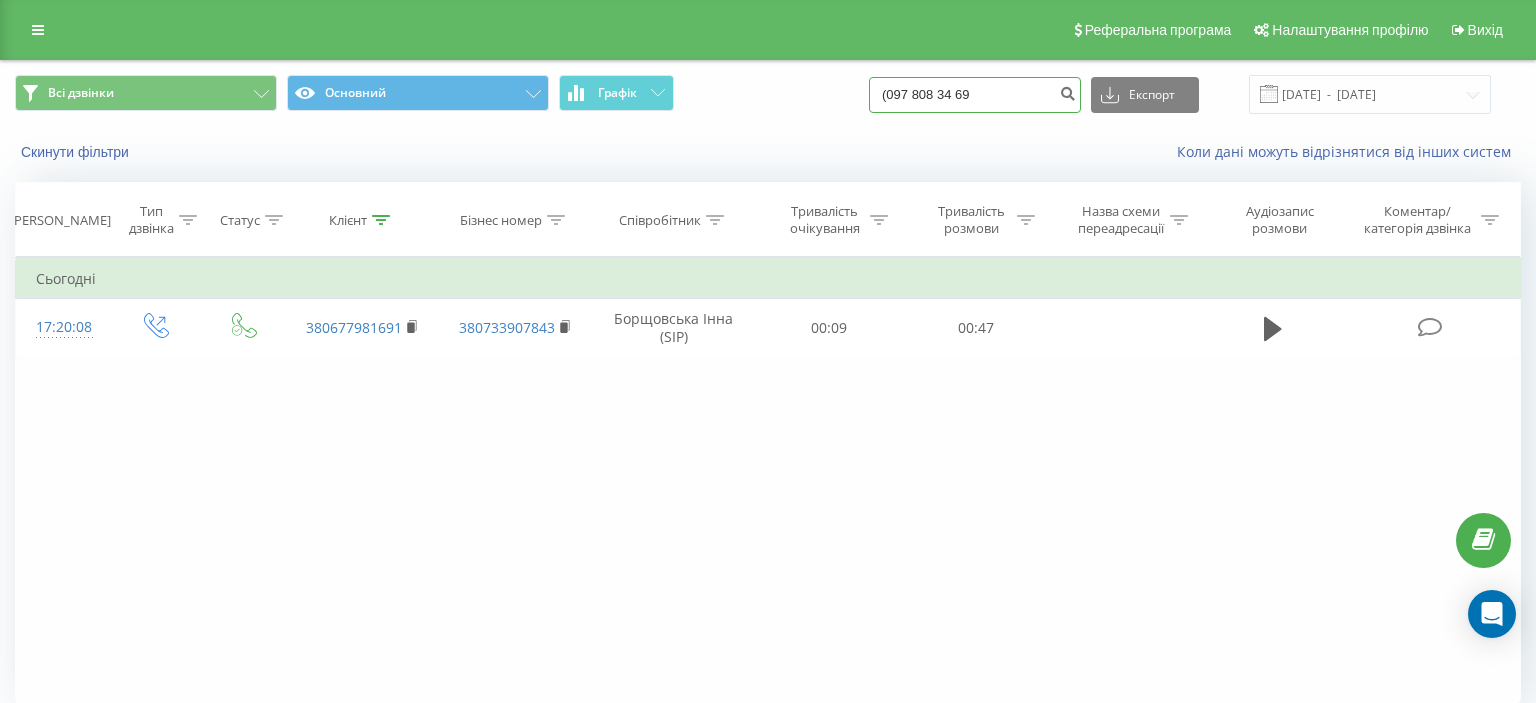 click on "(097 808 34 69" at bounding box center [975, 95] 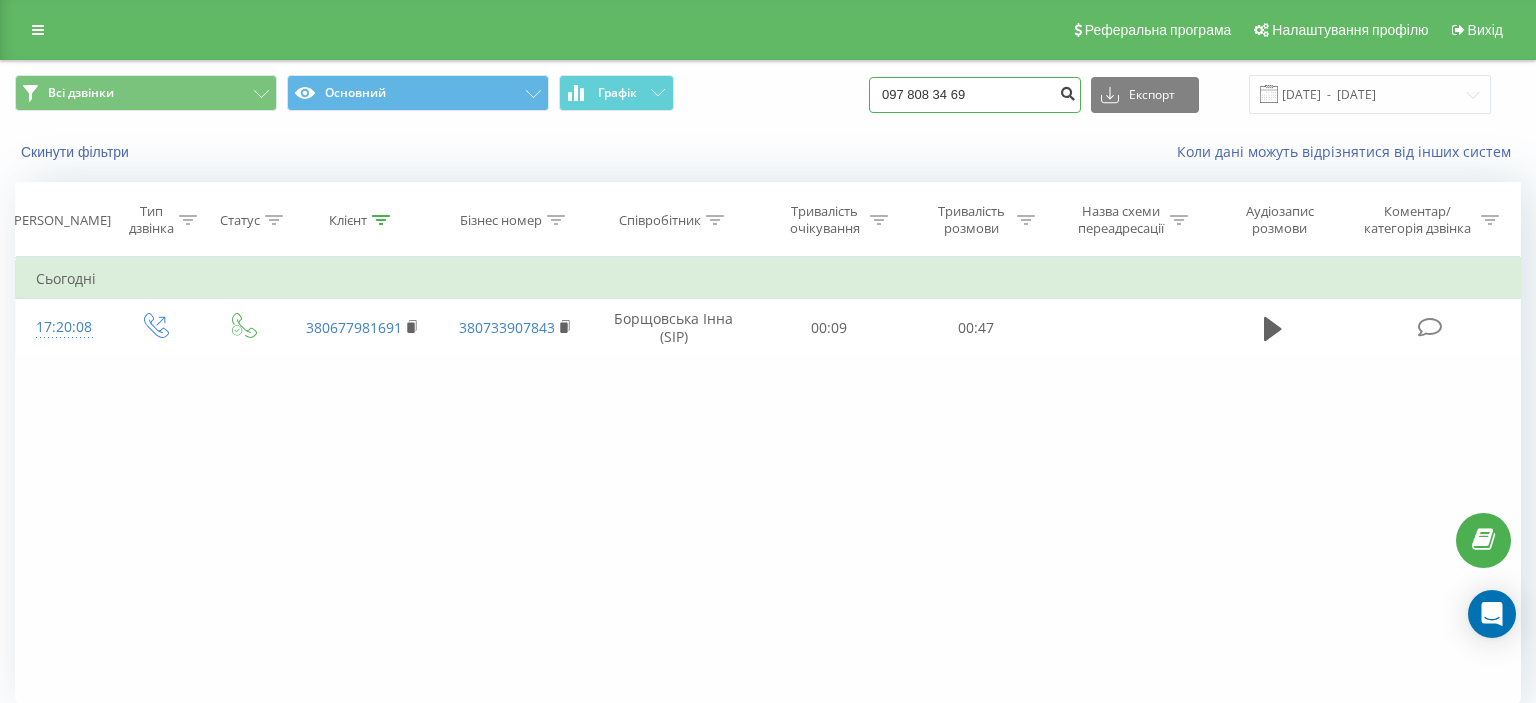 type on "097 808 34 69" 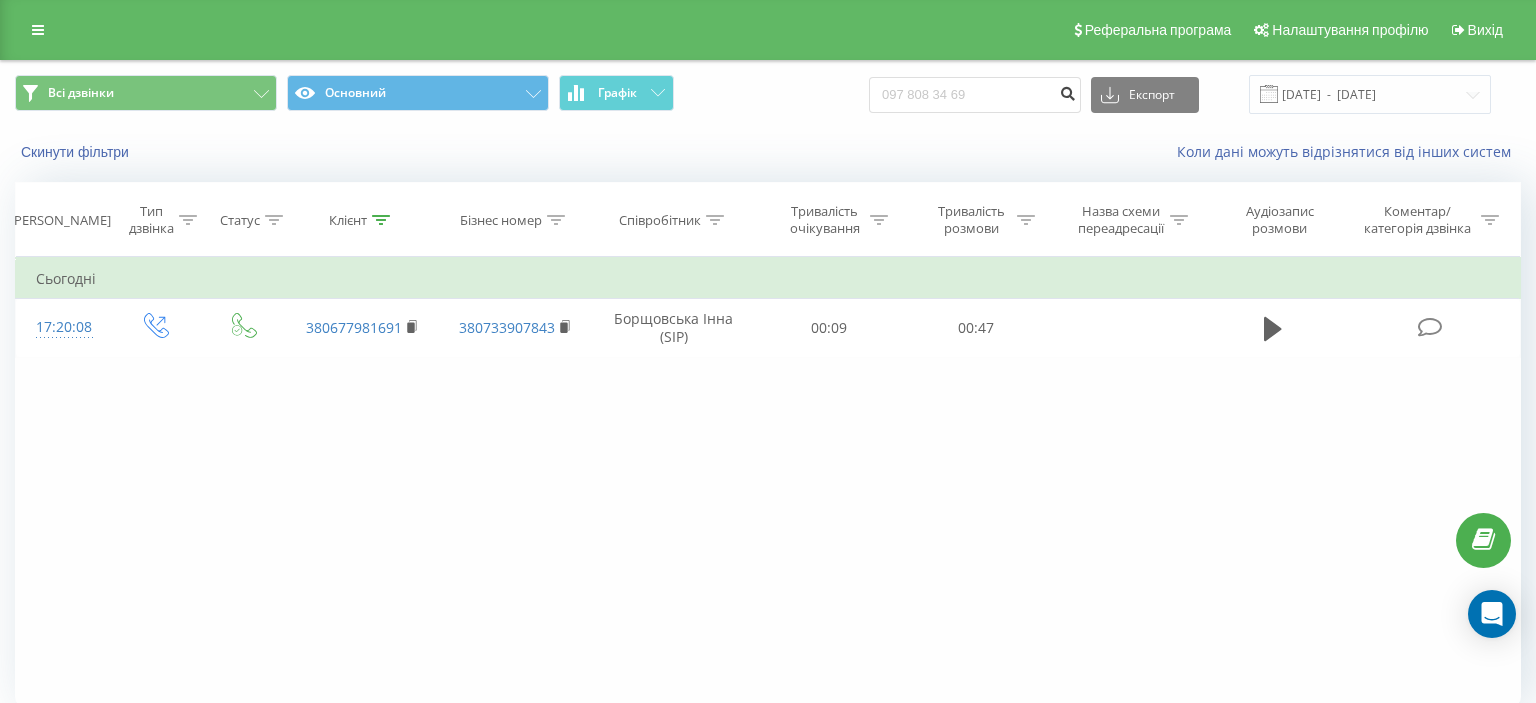 click at bounding box center (1067, 91) 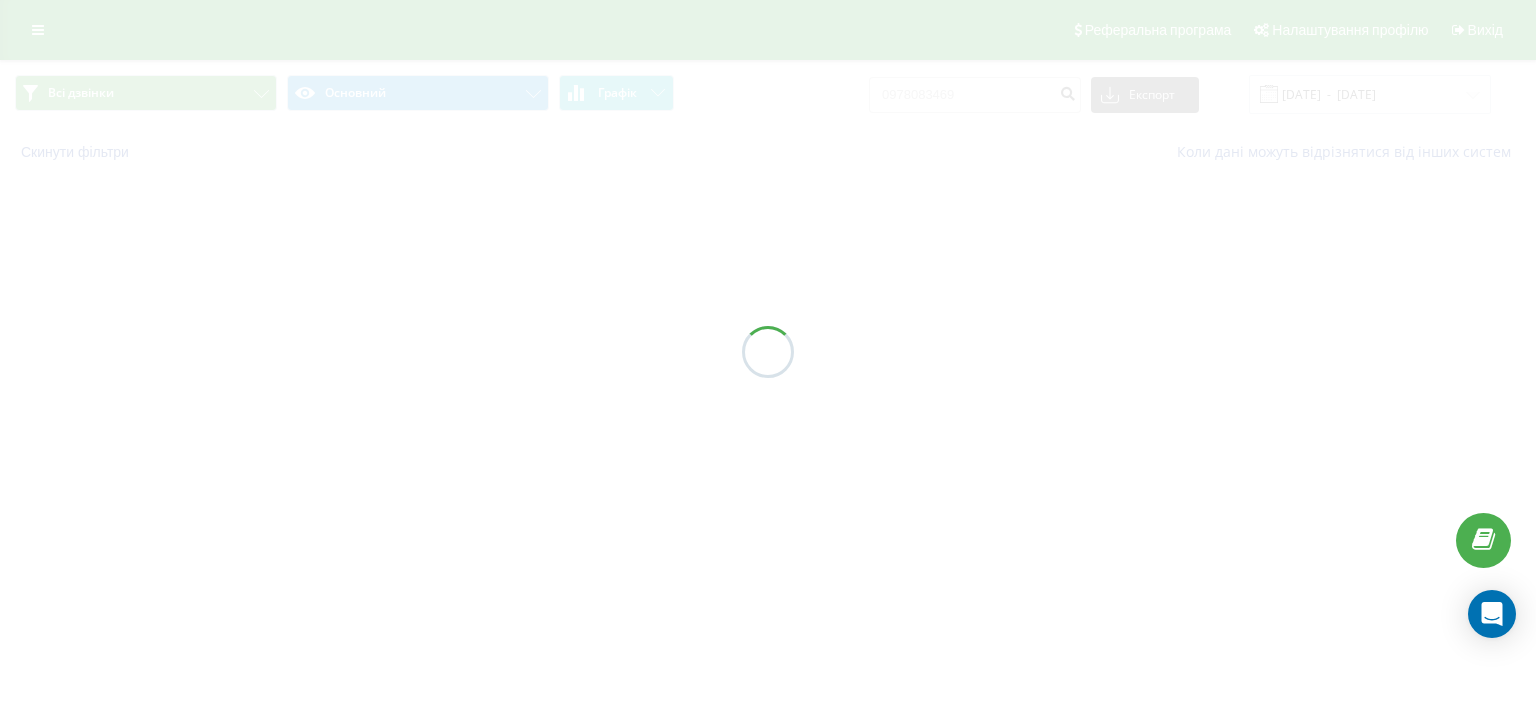 scroll, scrollTop: 0, scrollLeft: 0, axis: both 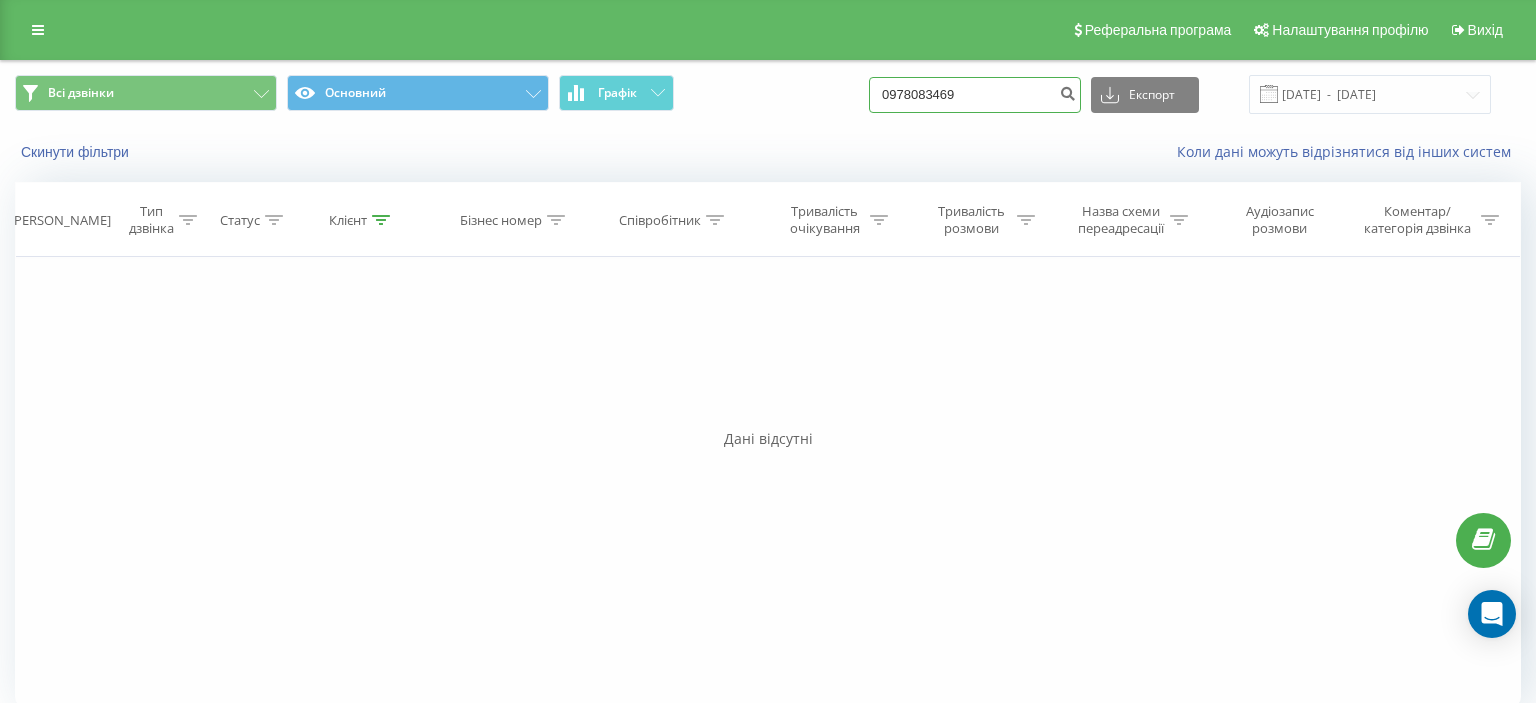 drag, startPoint x: 903, startPoint y: 94, endPoint x: 1029, endPoint y: 87, distance: 126.1943 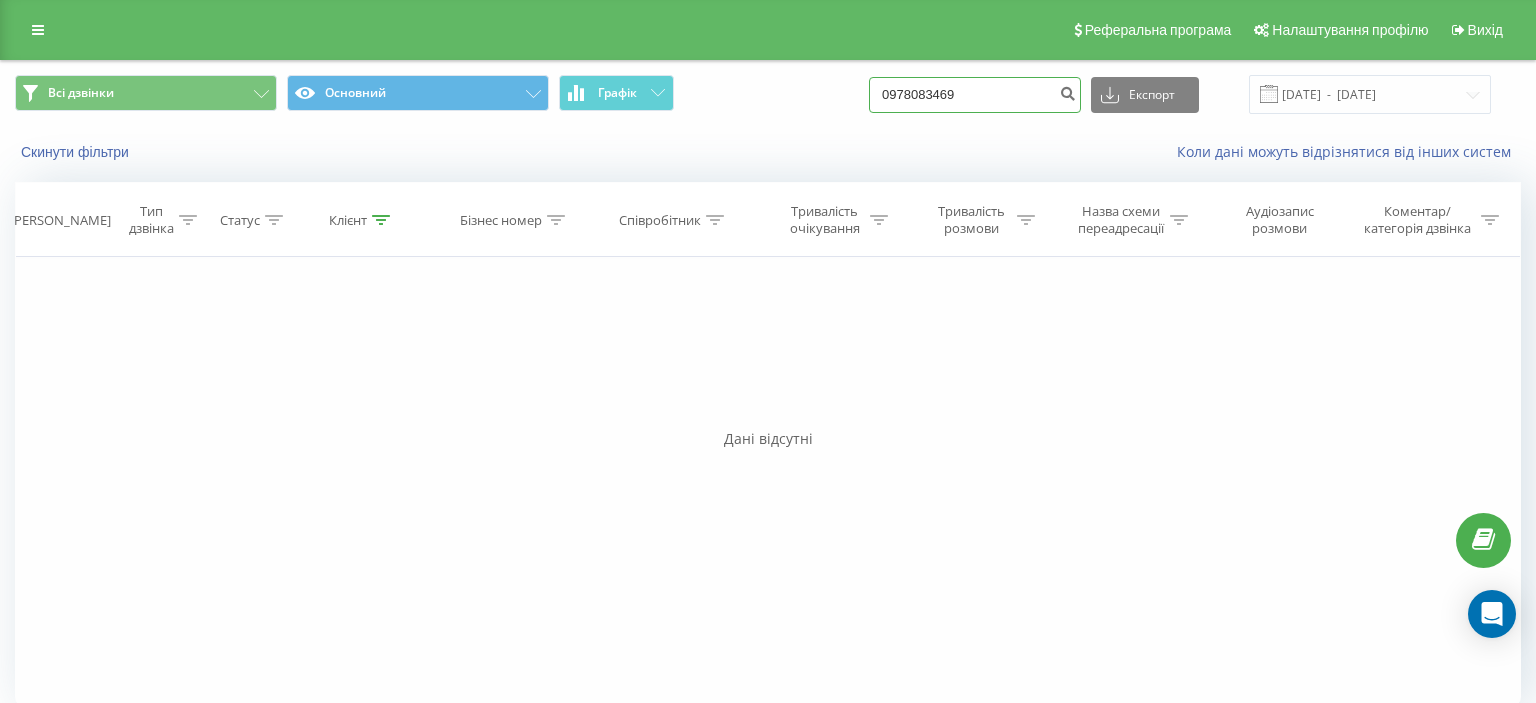 paste on "[PHONE_NUMBER]" 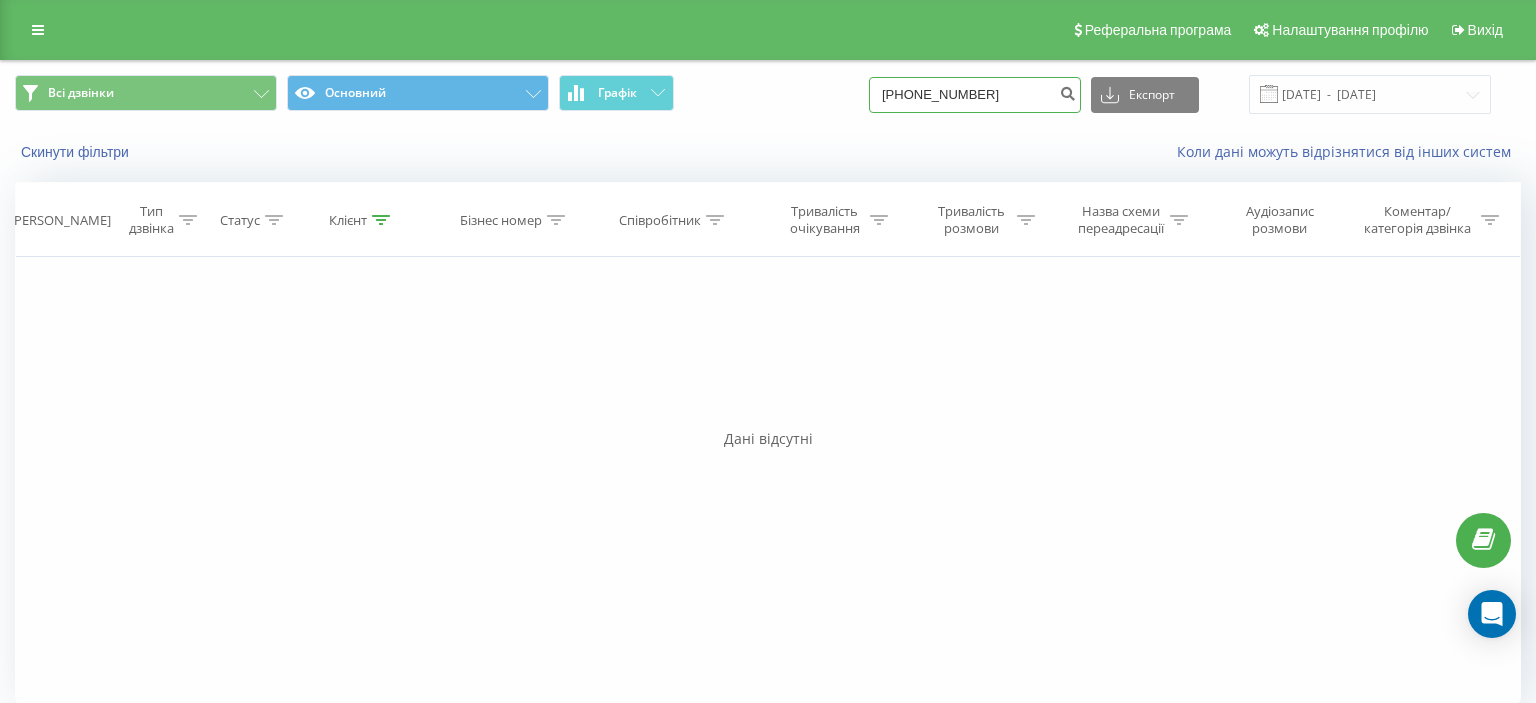 click on "[PHONE_NUMBER]" at bounding box center (975, 95) 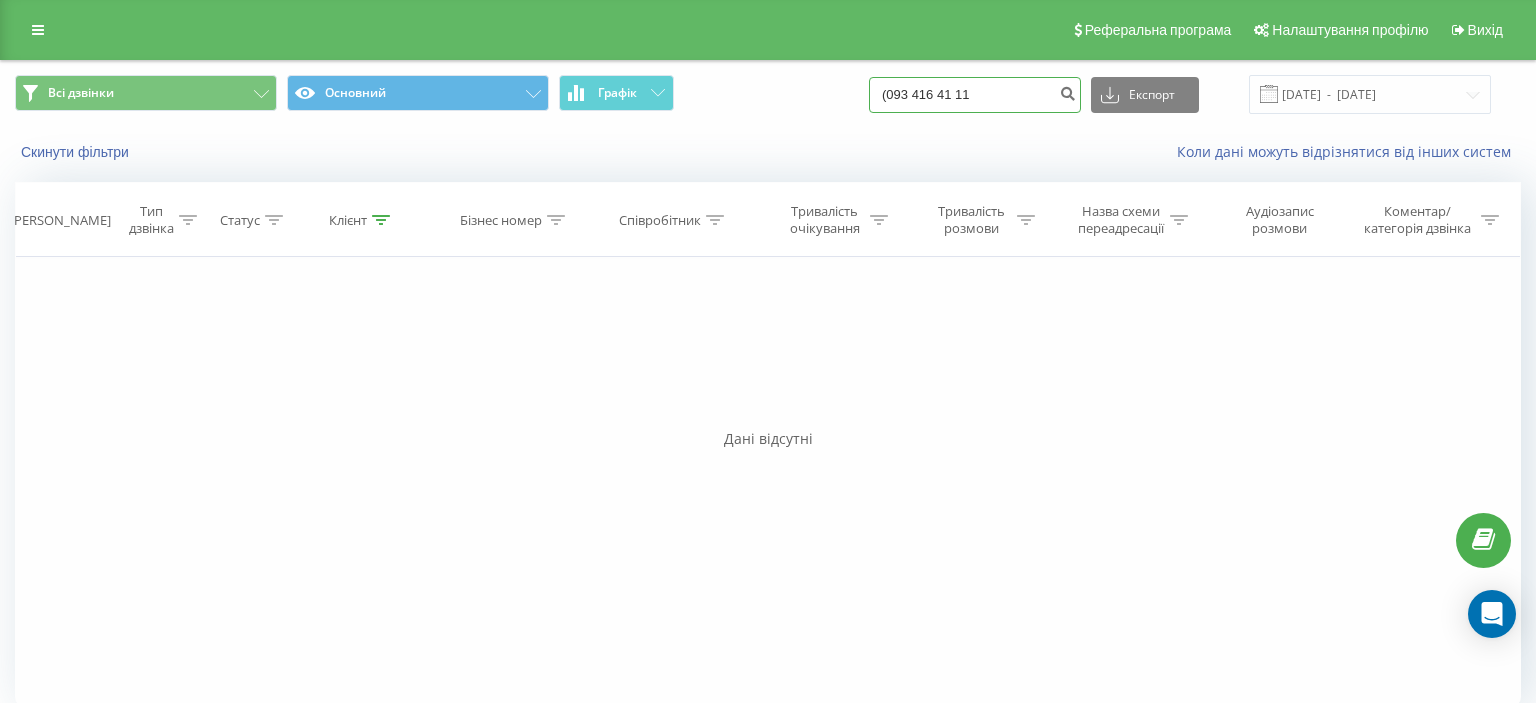 click on "(093 416 41 11" at bounding box center (975, 95) 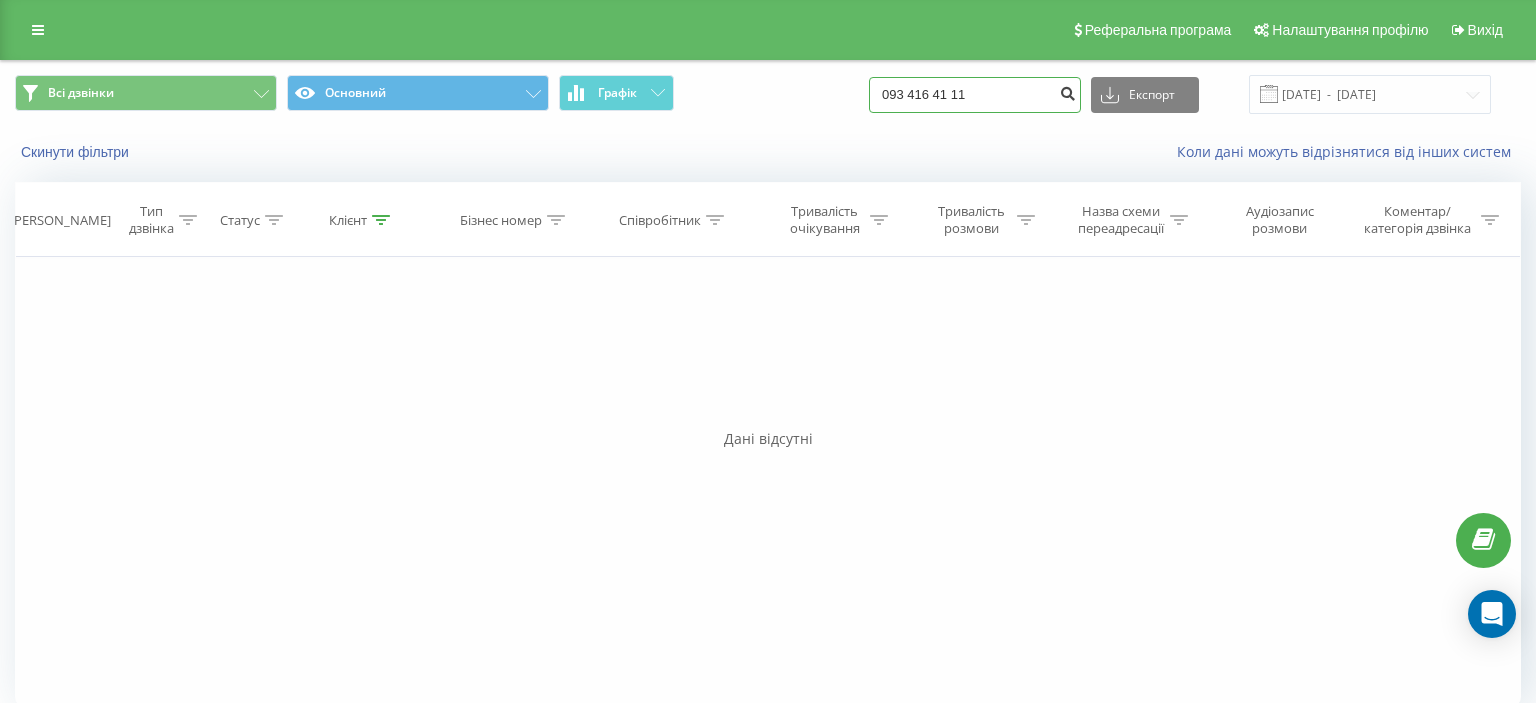 type on "093 416 41 11" 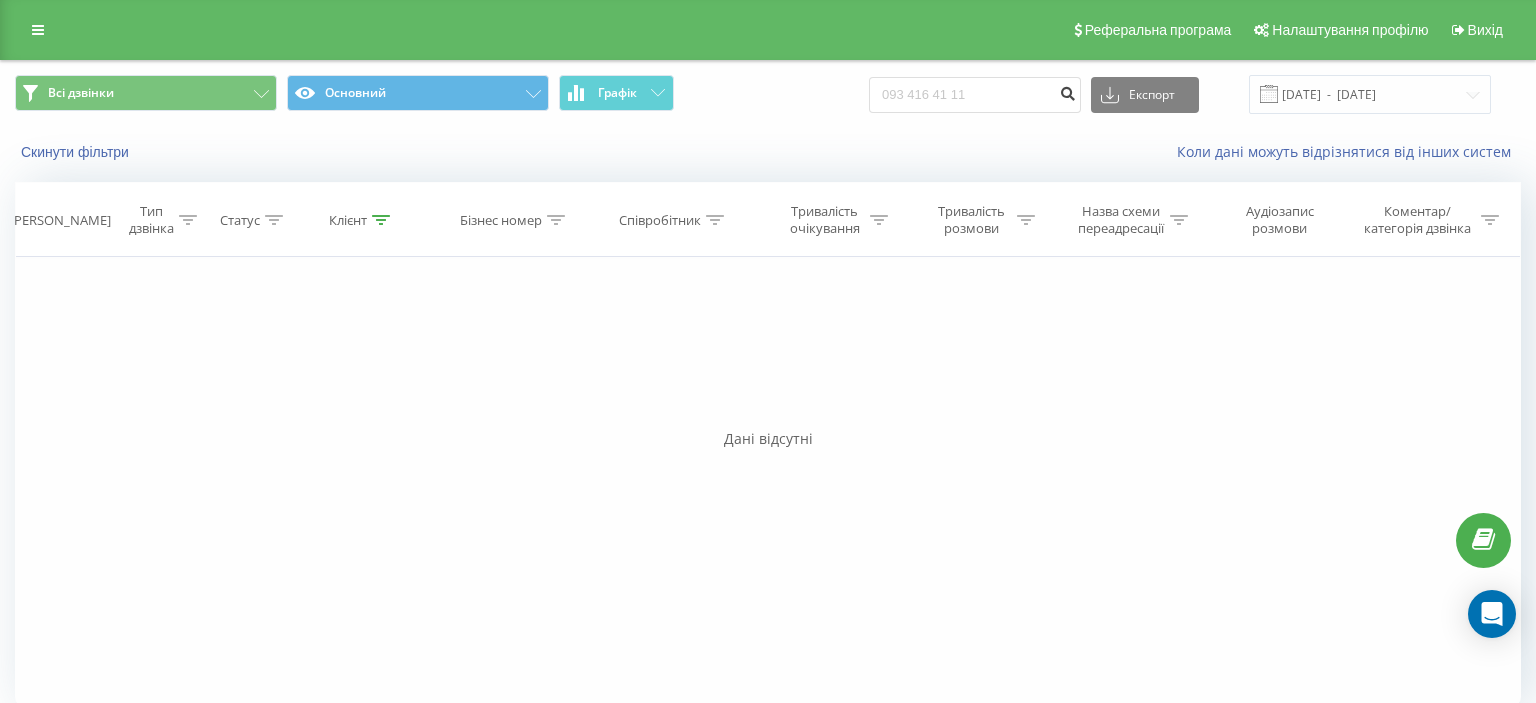 click at bounding box center (1067, 91) 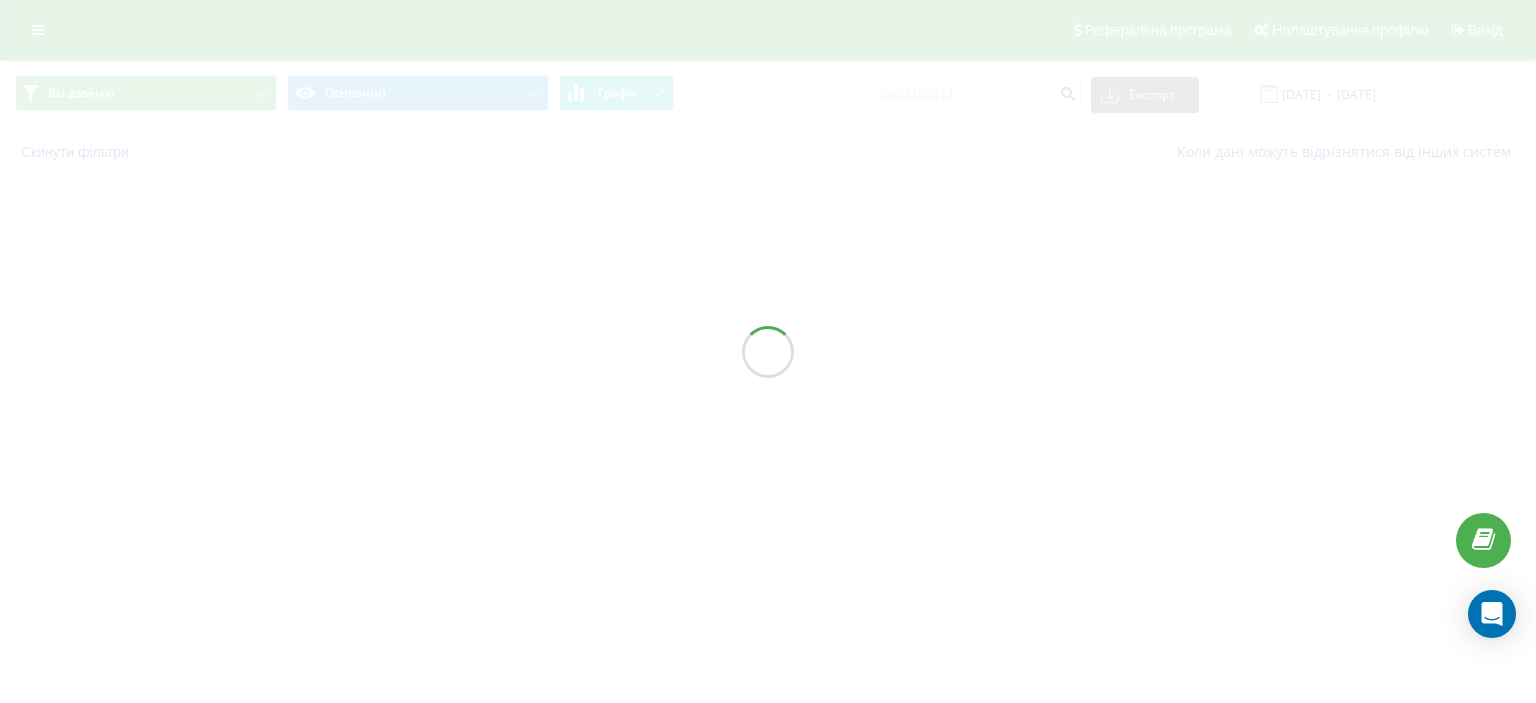 scroll, scrollTop: 0, scrollLeft: 0, axis: both 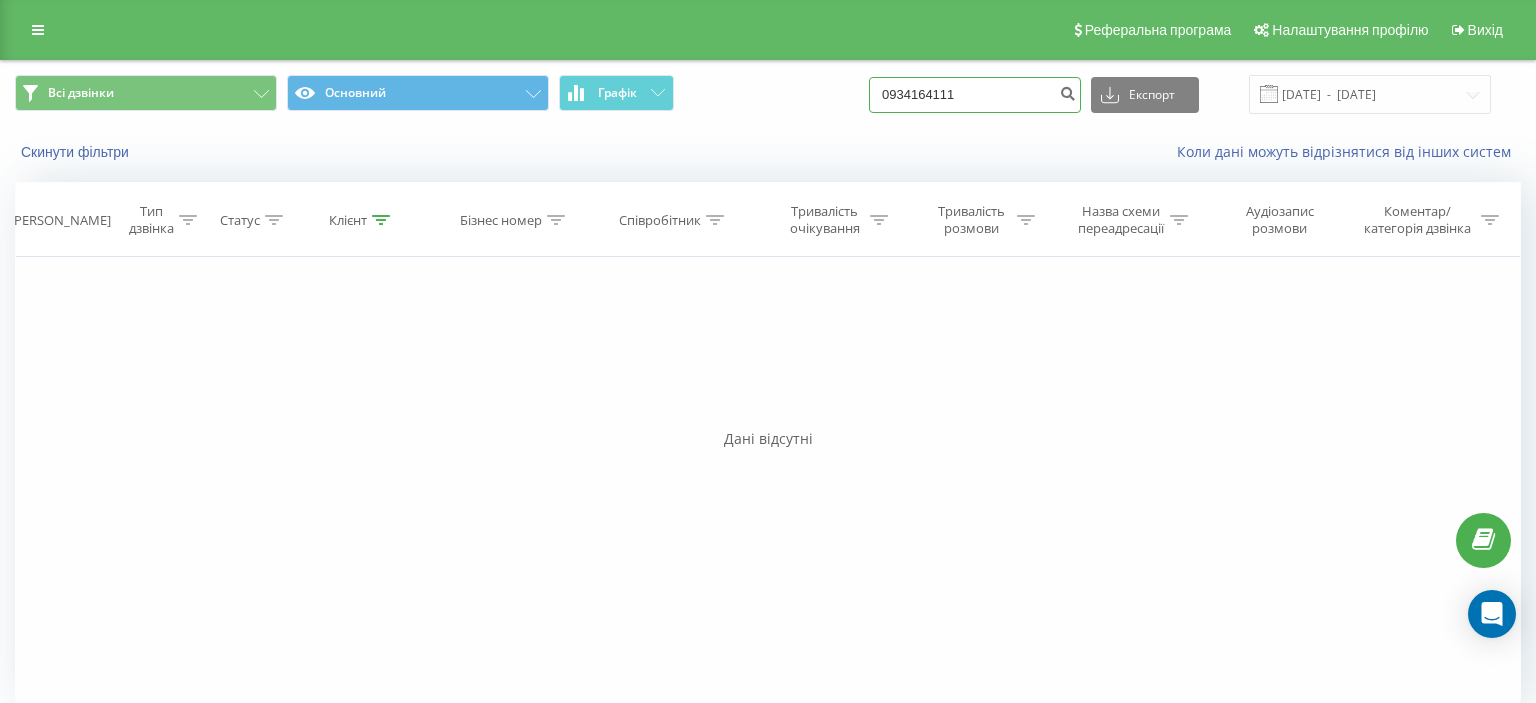 drag, startPoint x: 902, startPoint y: 95, endPoint x: 1004, endPoint y: 94, distance: 102.0049 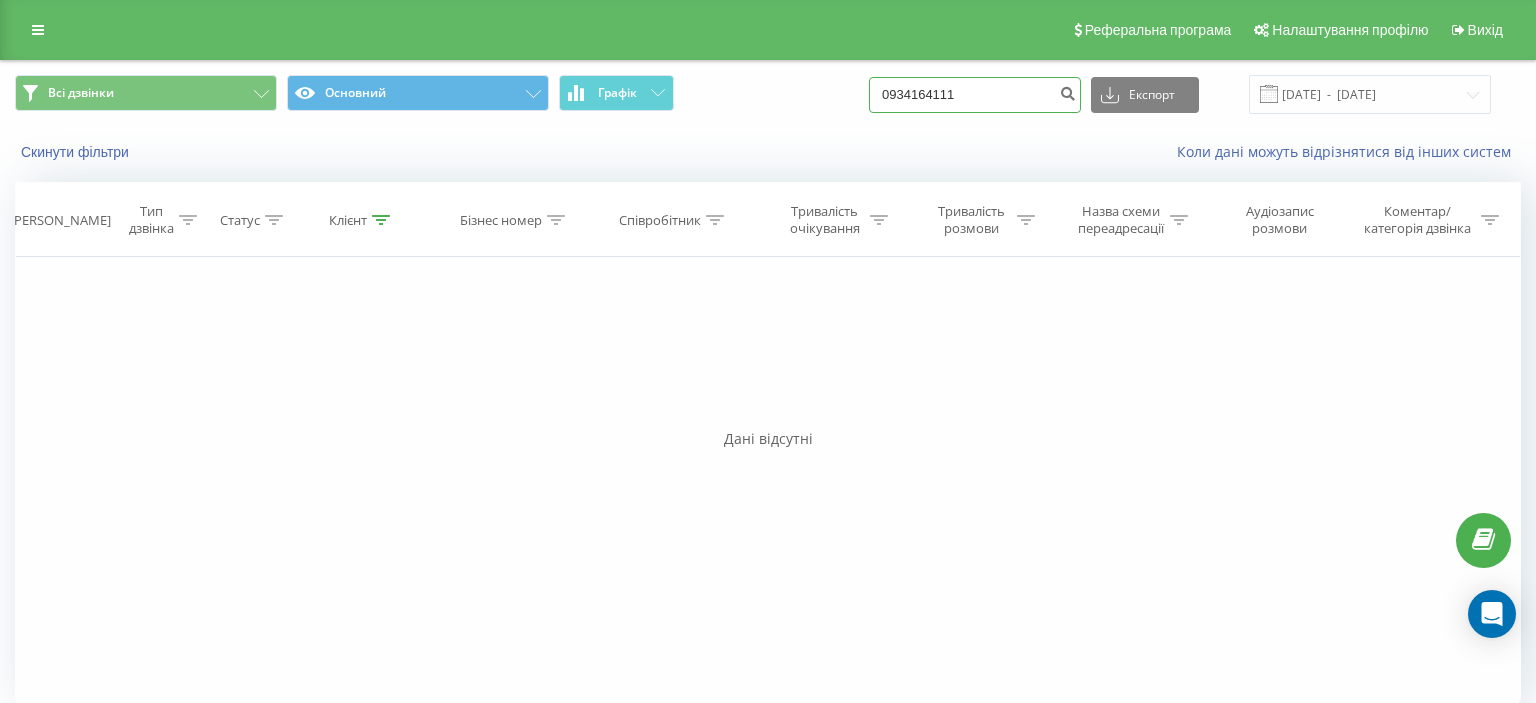 paste on "380934302522" 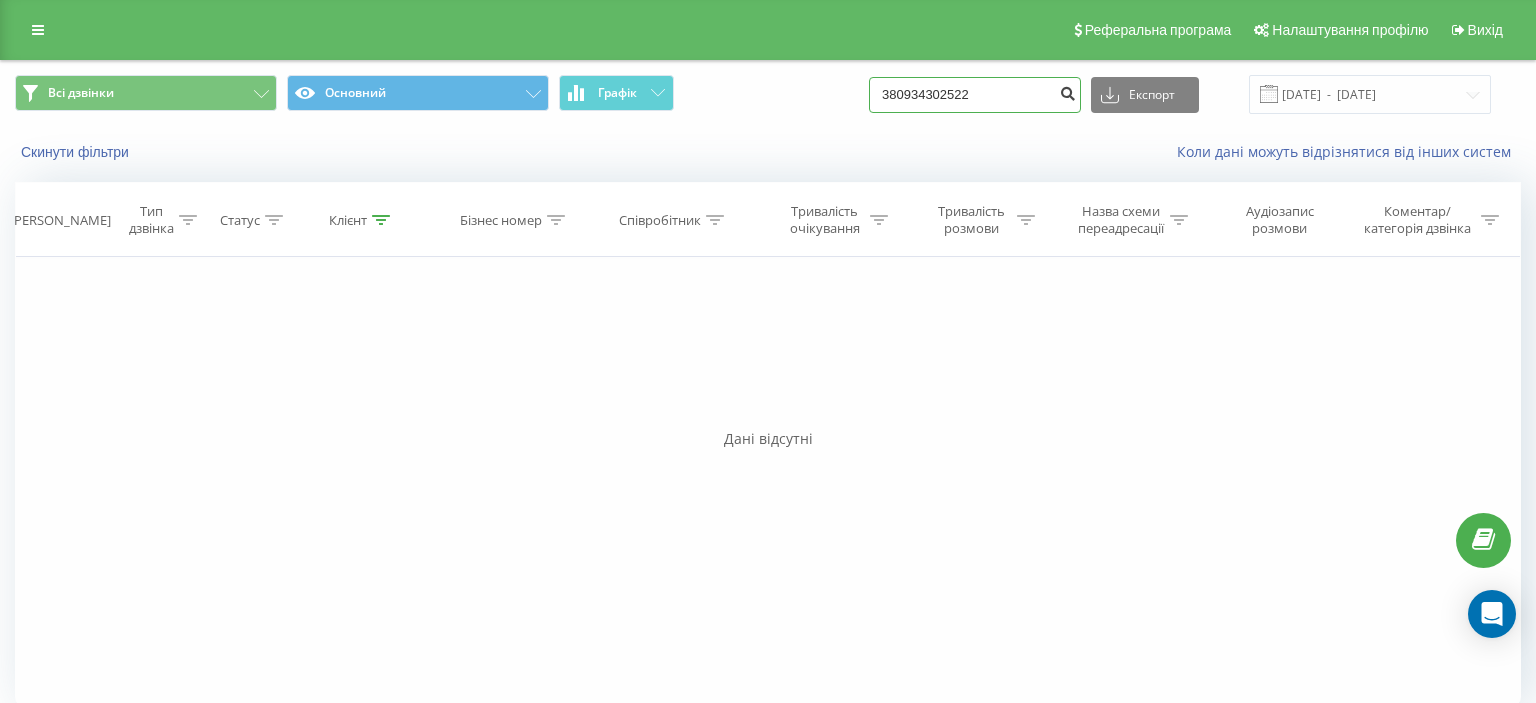 type on "380934302522" 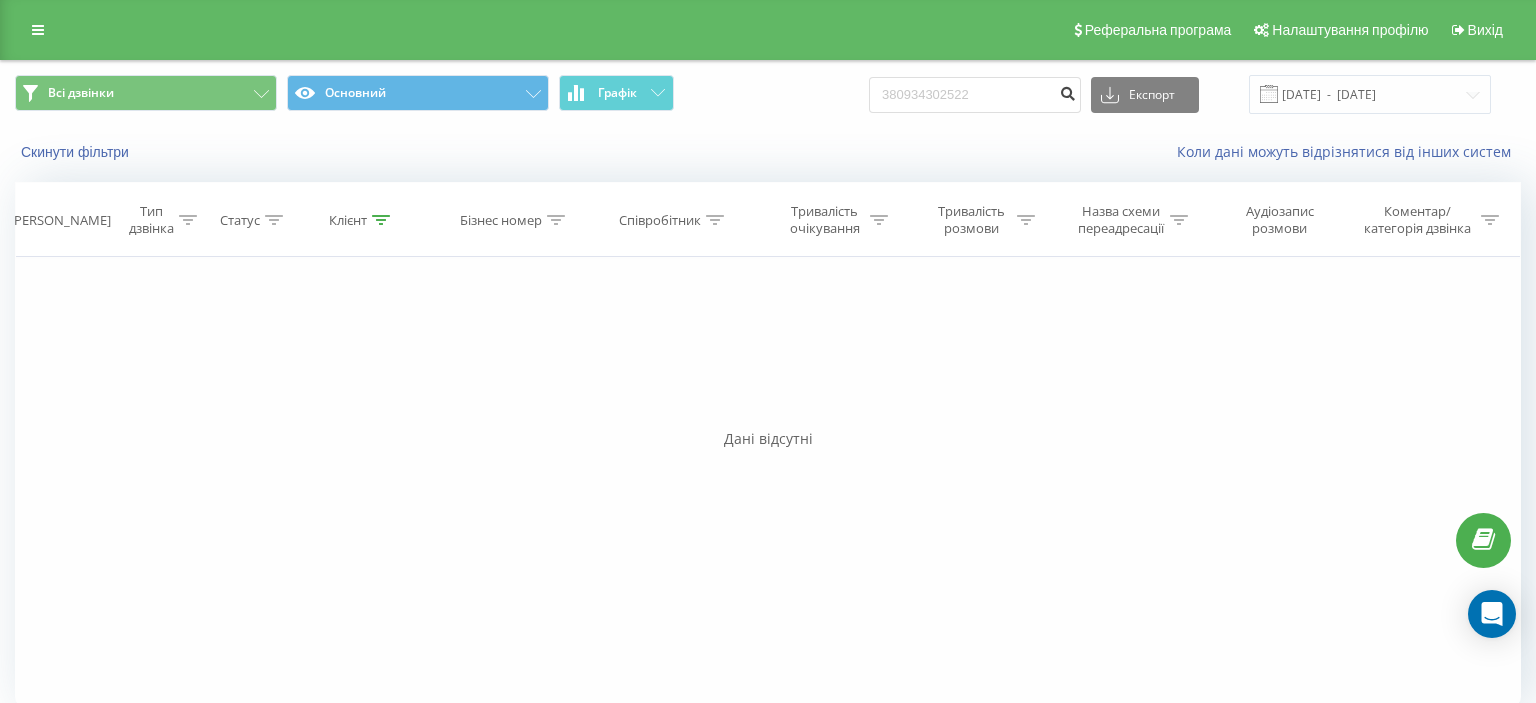 click at bounding box center (1067, 91) 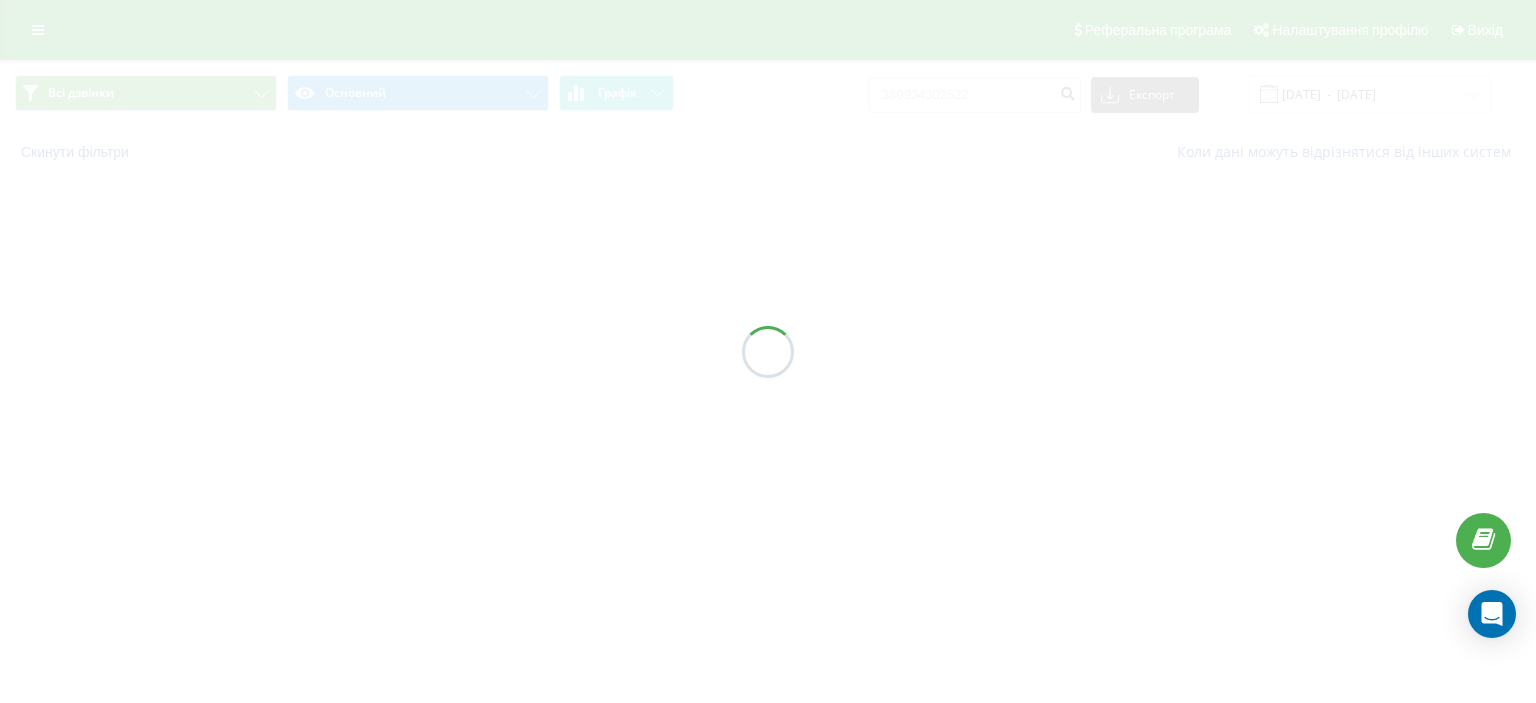 scroll, scrollTop: 0, scrollLeft: 0, axis: both 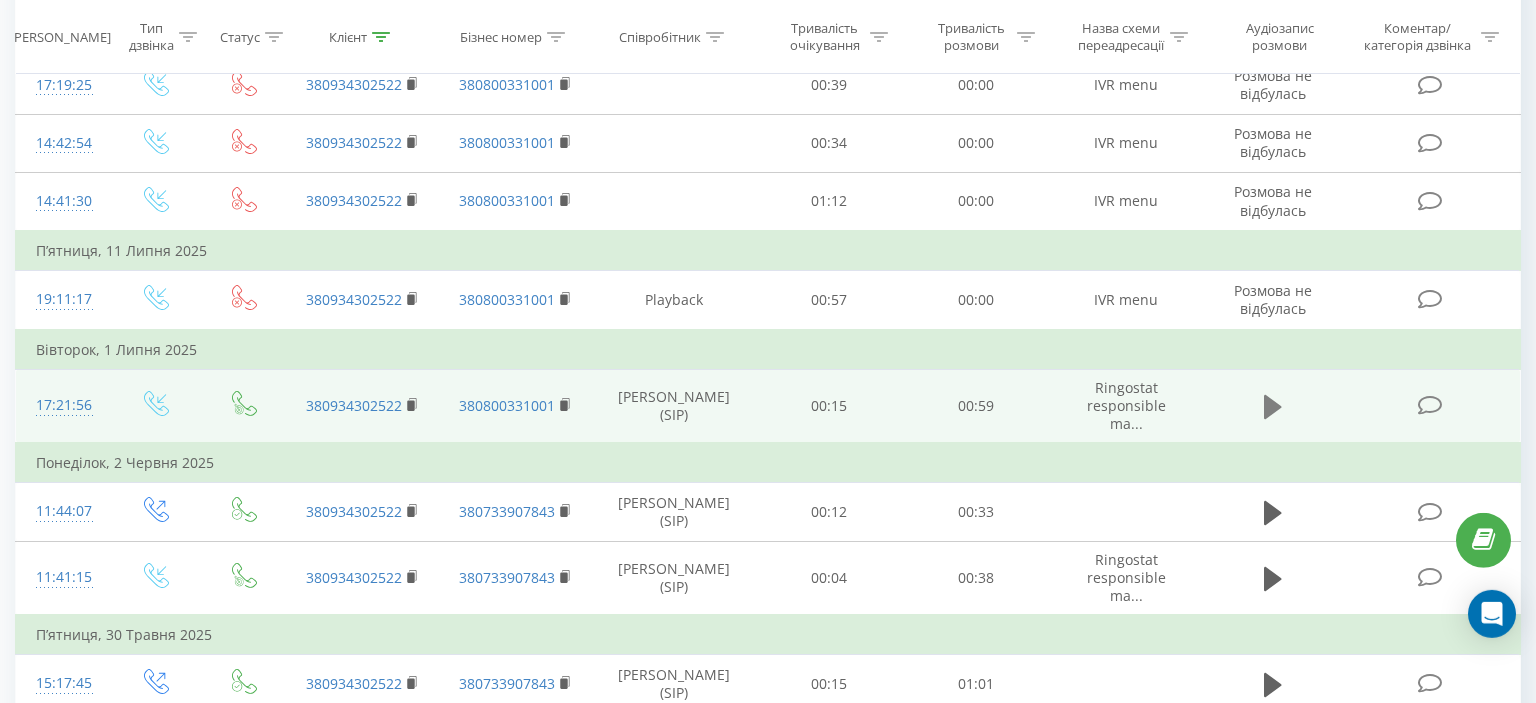 click 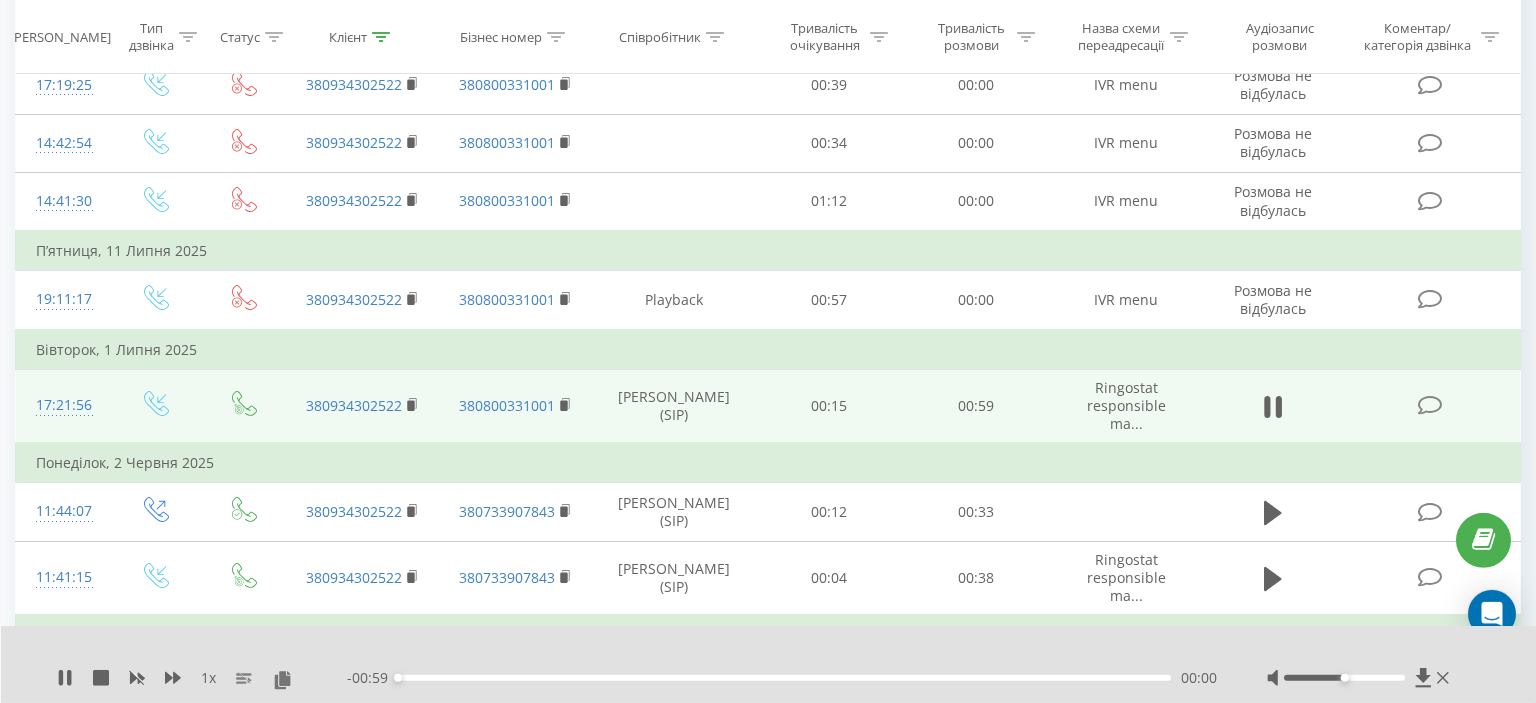 click on "00:00" at bounding box center (784, 678) 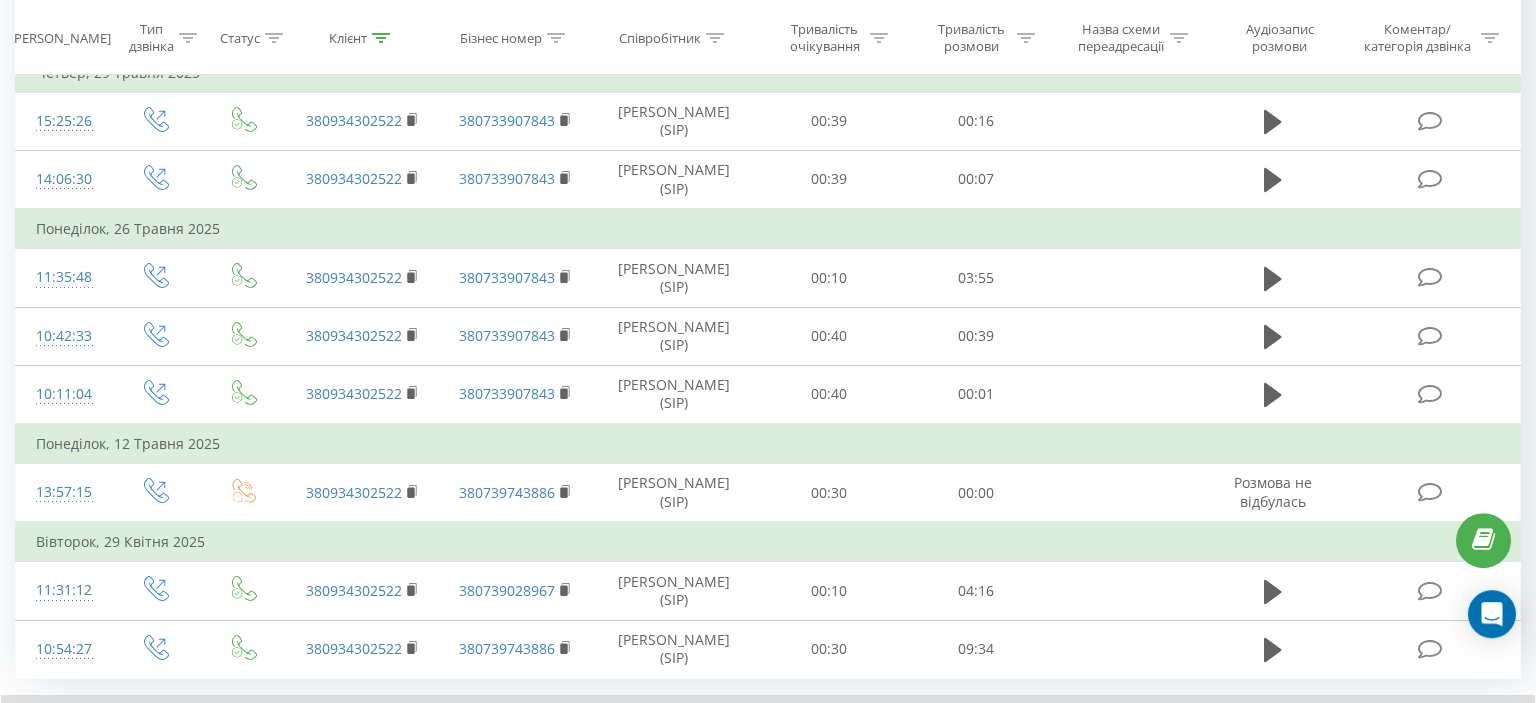 scroll, scrollTop: 990, scrollLeft: 0, axis: vertical 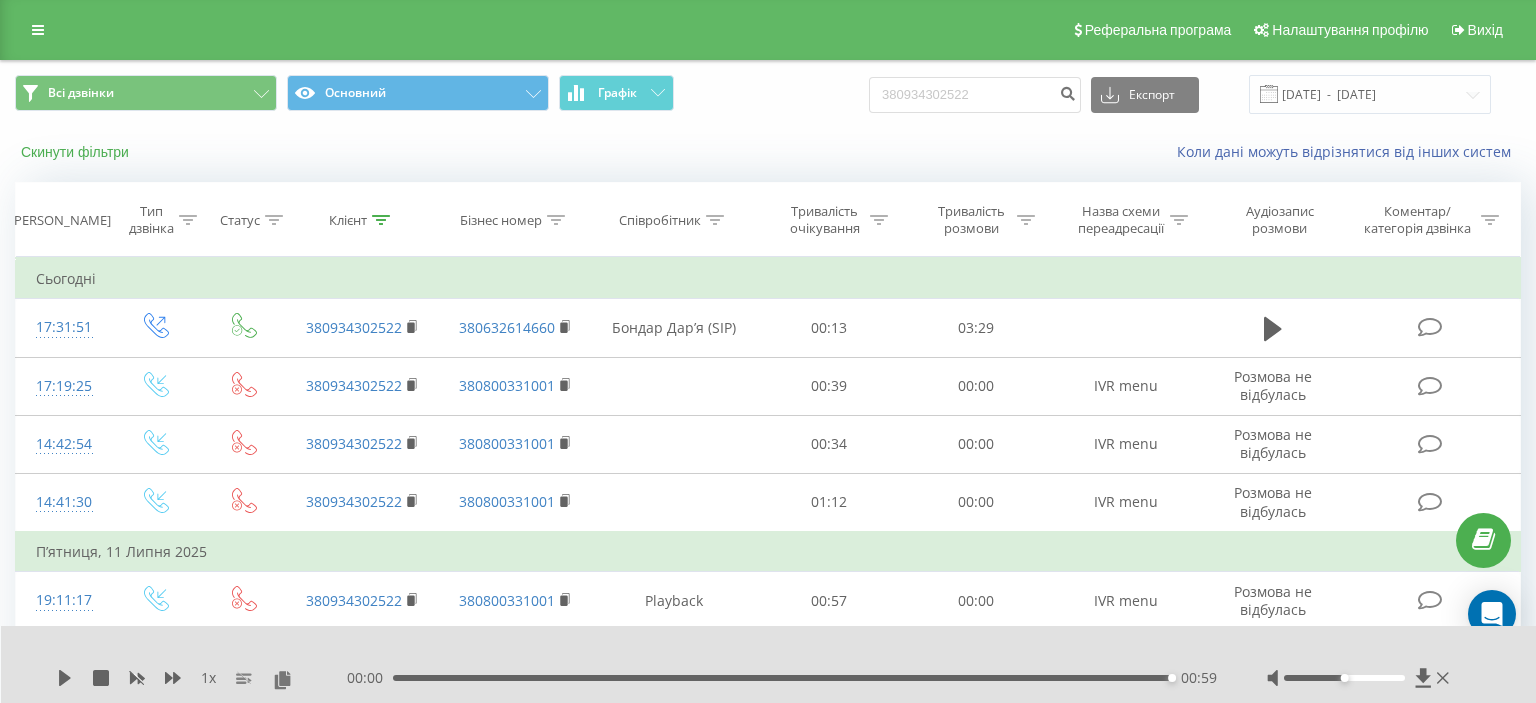 click on "Скинути фільтри" at bounding box center (77, 152) 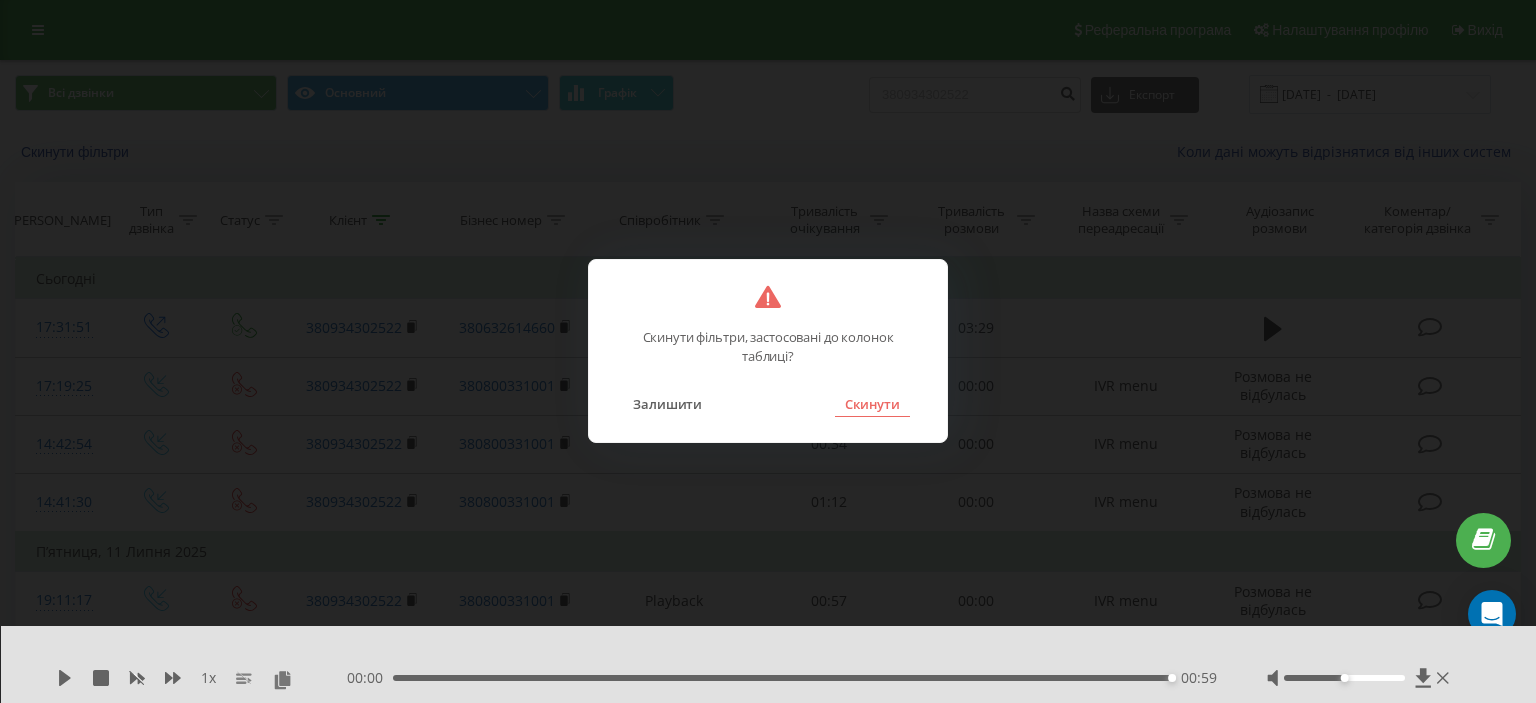 click on "Скинути" at bounding box center [872, 404] 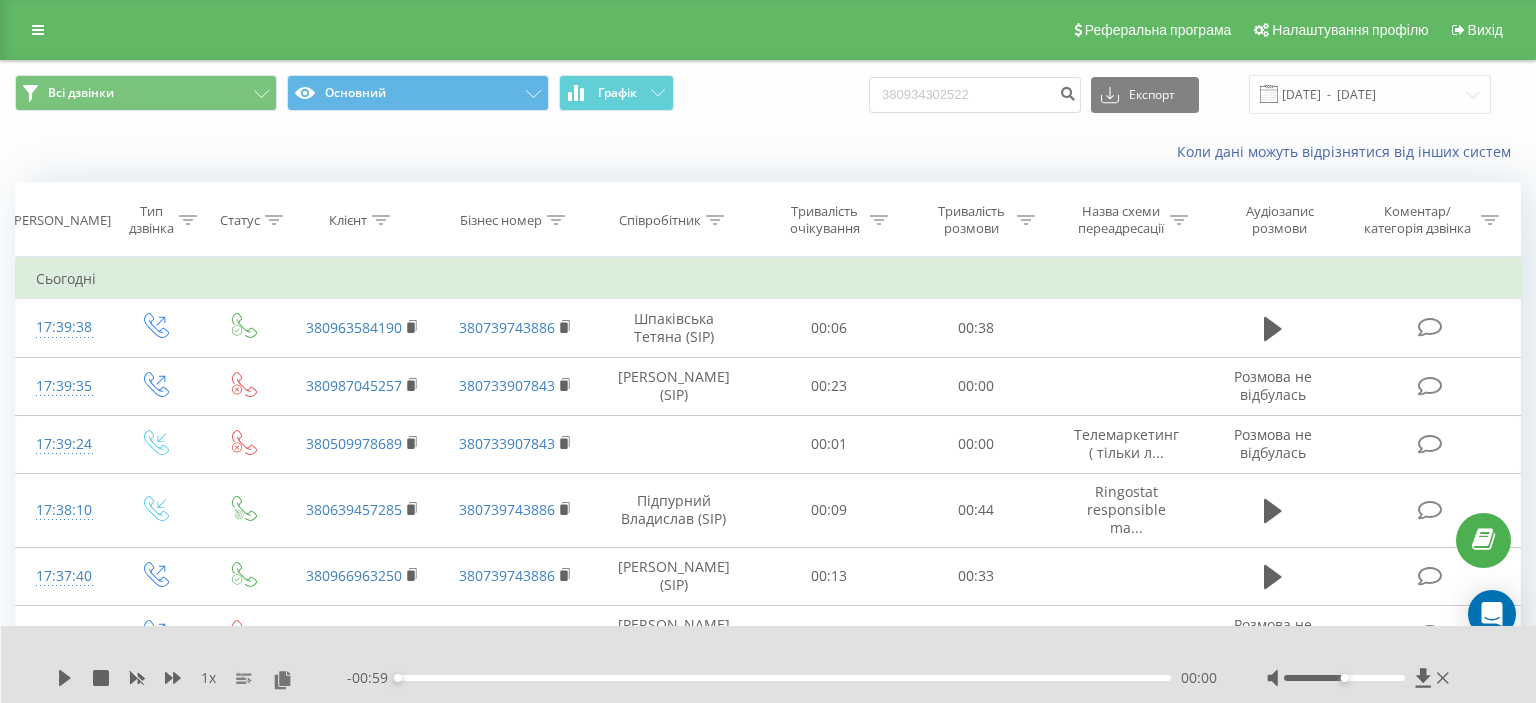 click 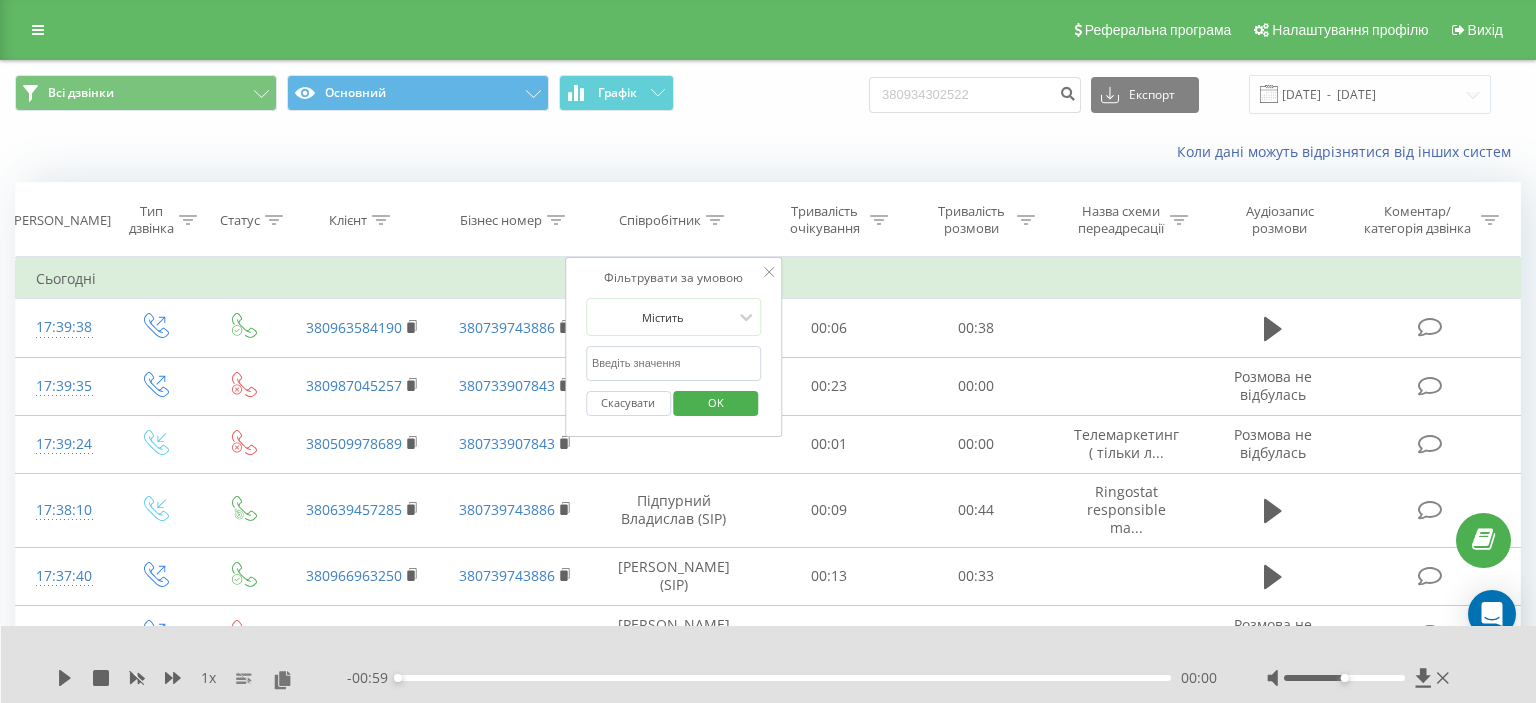 click at bounding box center [674, 363] 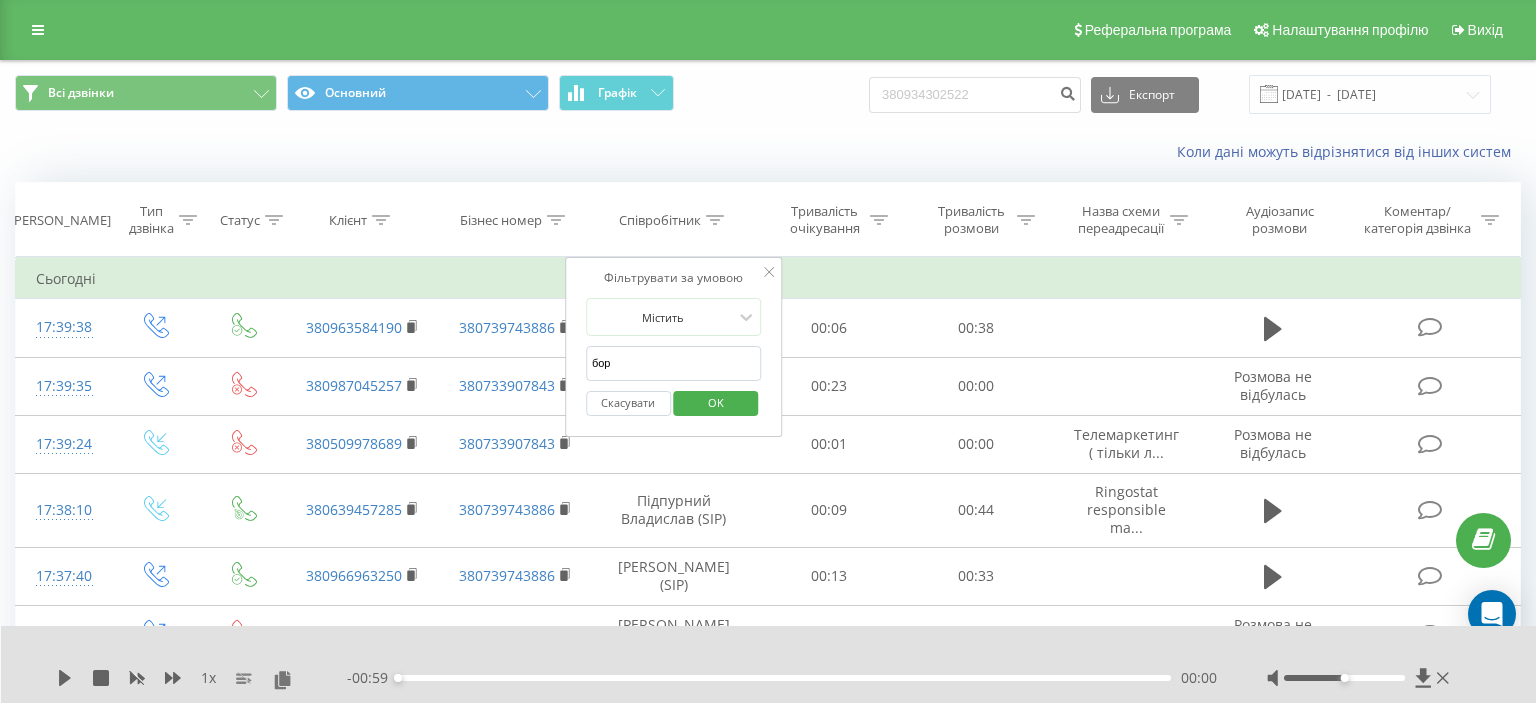 type on "Борщовська" 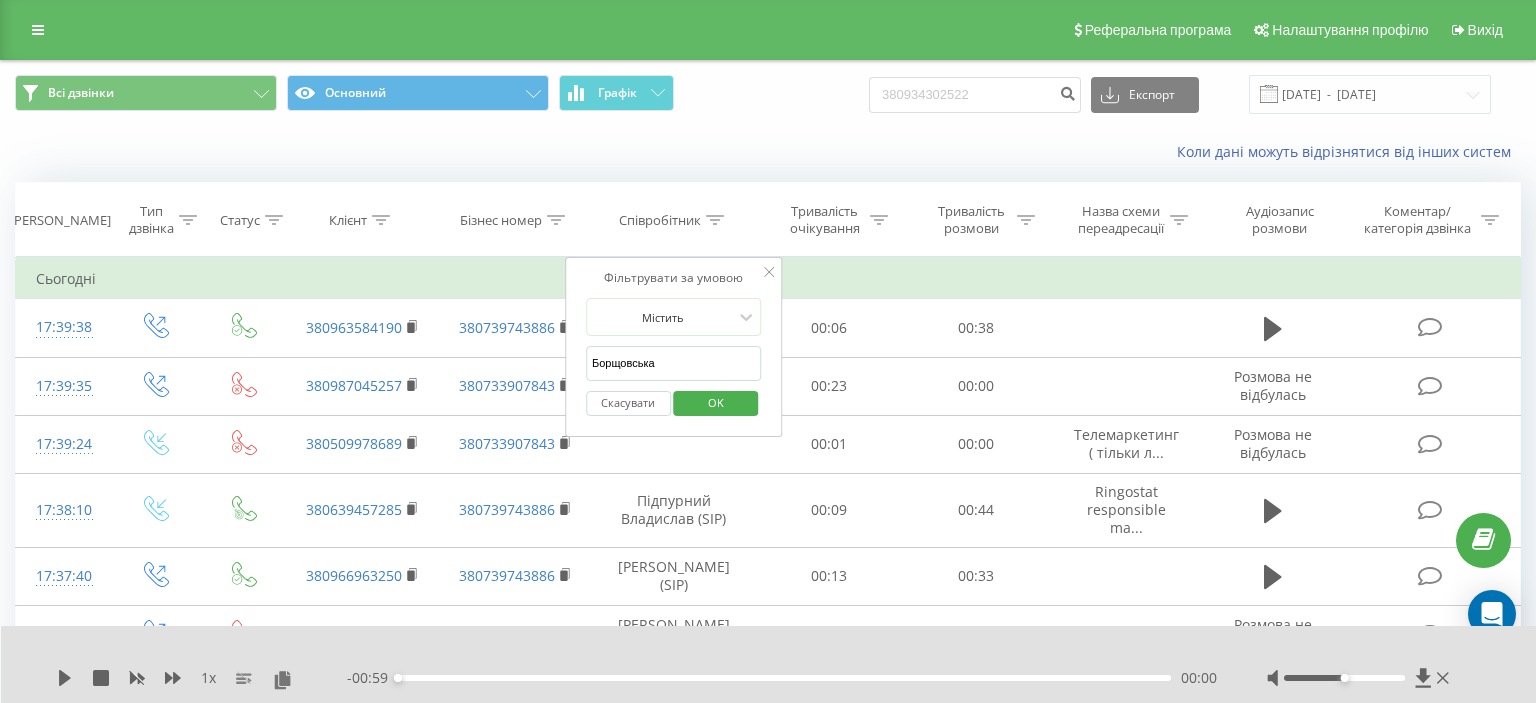 click on "OK" at bounding box center [716, 402] 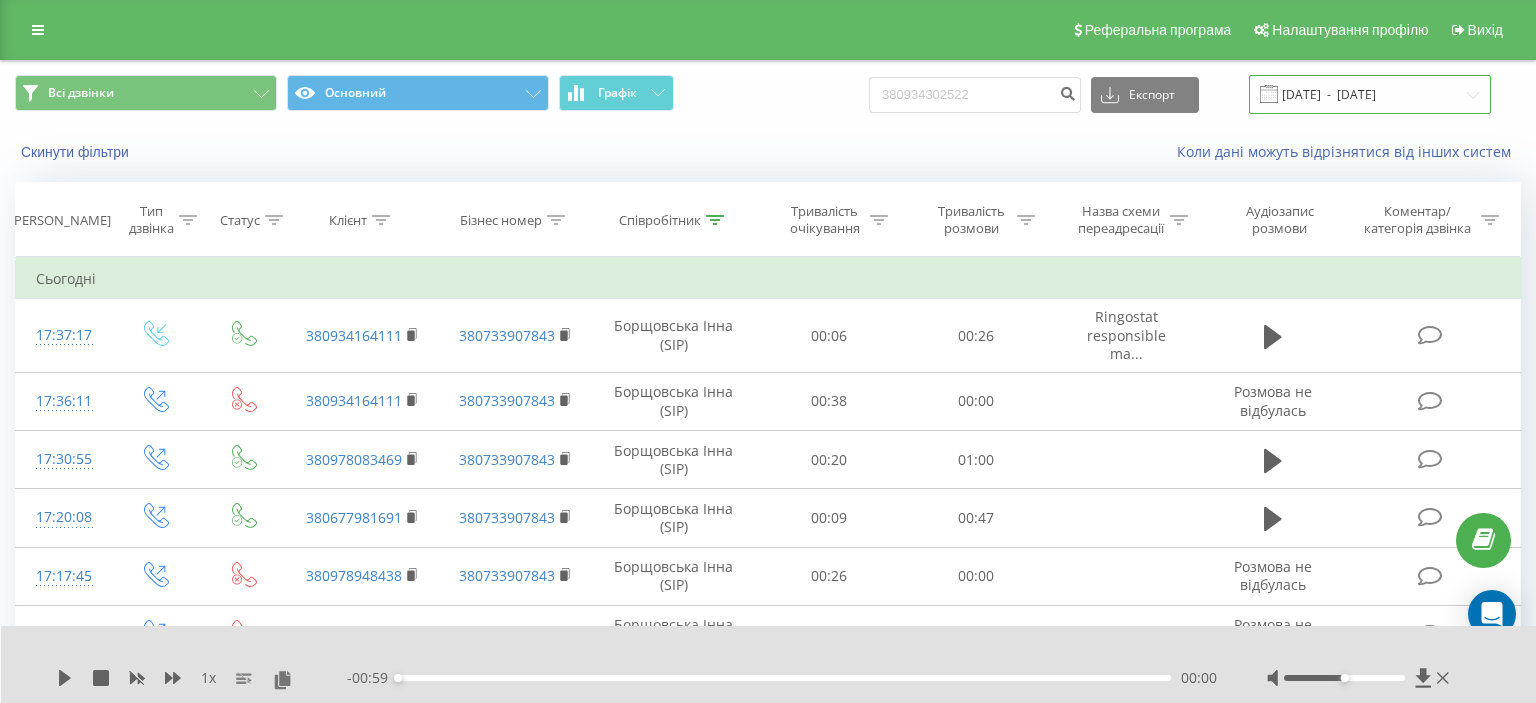 click on "[DATE]  -  [DATE]" at bounding box center (1370, 94) 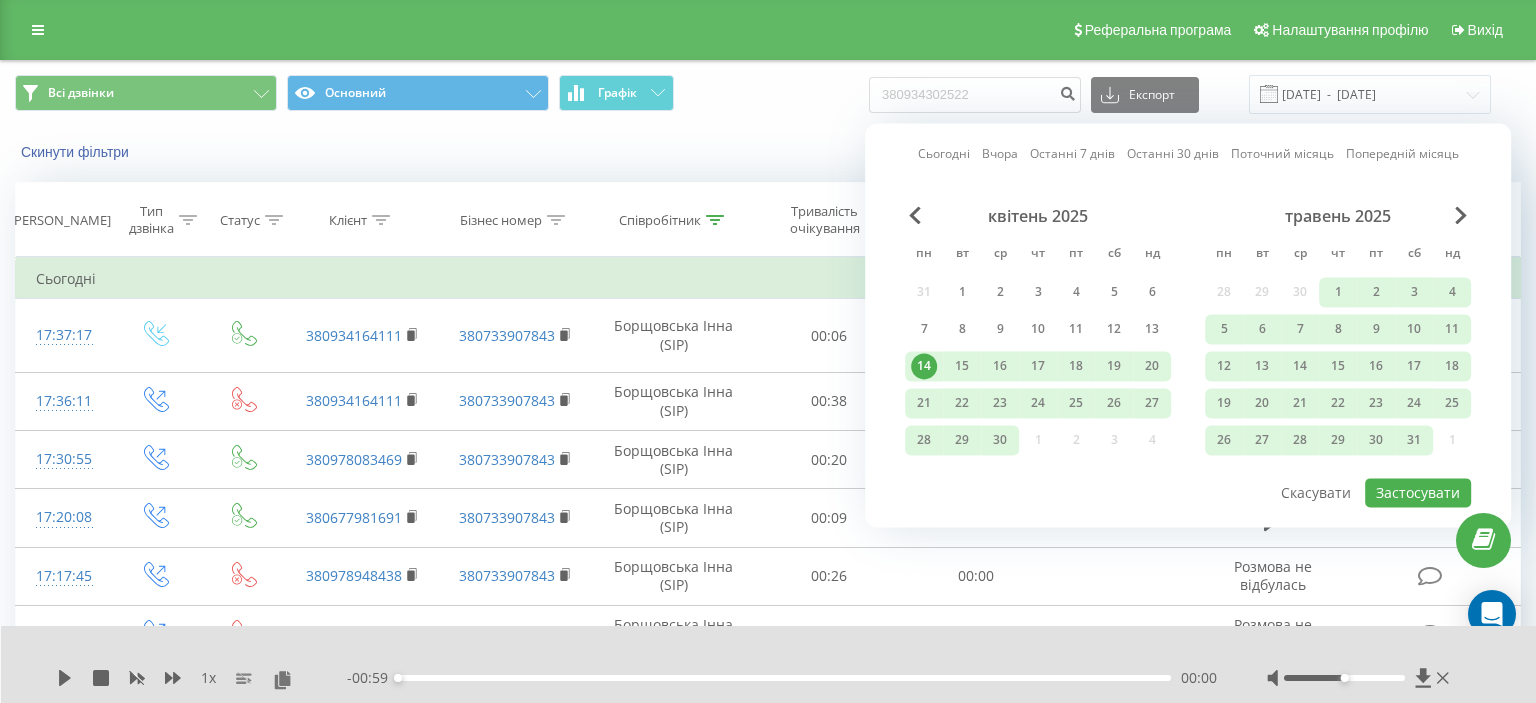 click on "Сьогодні" at bounding box center [944, 154] 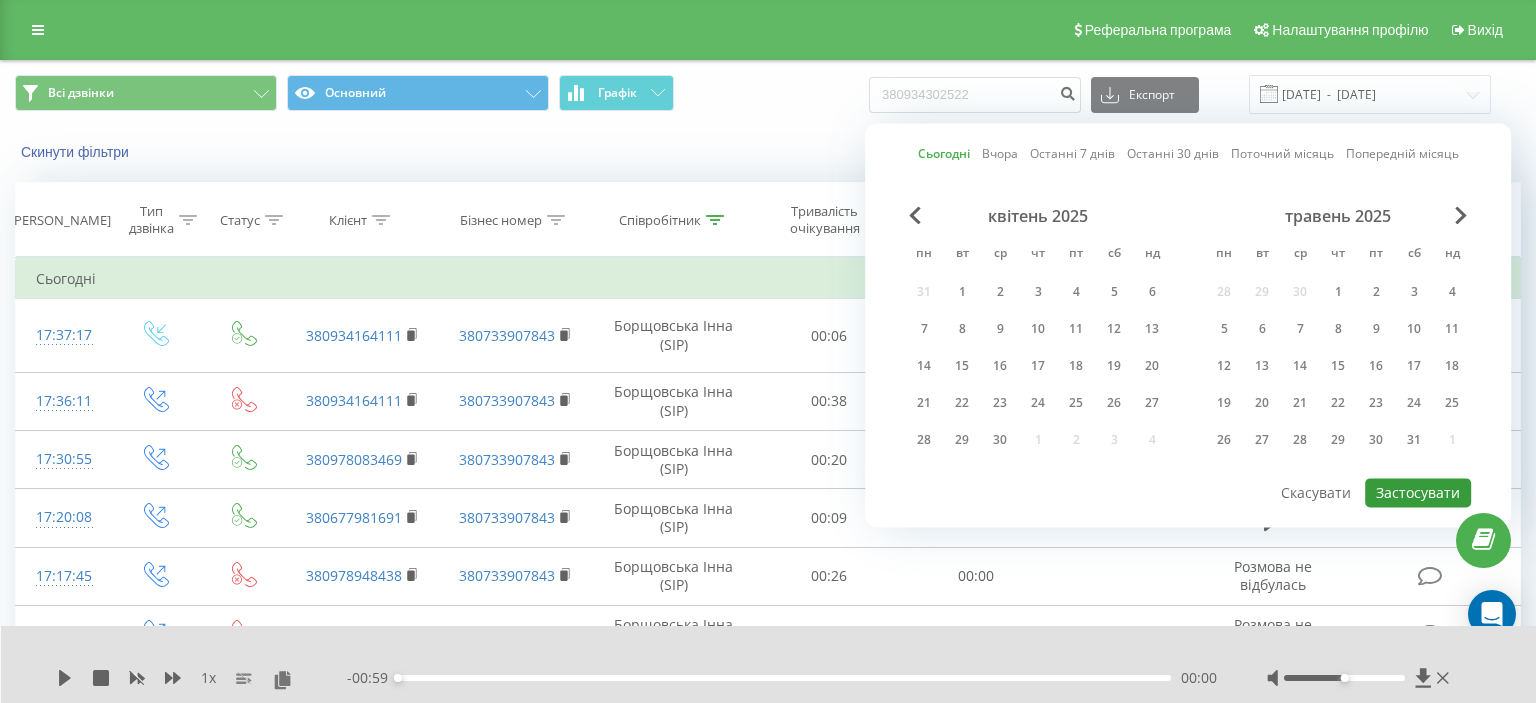 drag, startPoint x: 1380, startPoint y: 486, endPoint x: 918, endPoint y: 408, distance: 468.53815 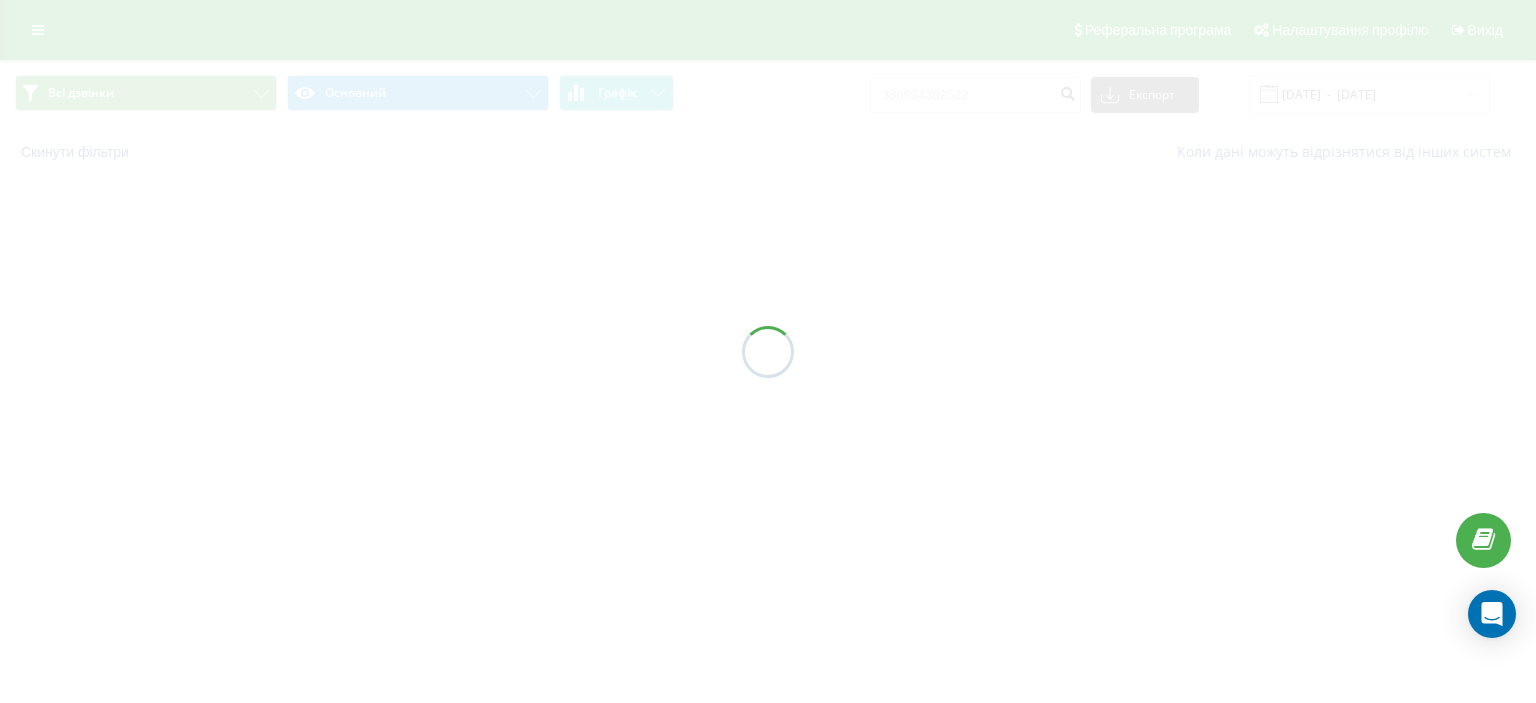 type on "14.07.2025  -  14.07.2025" 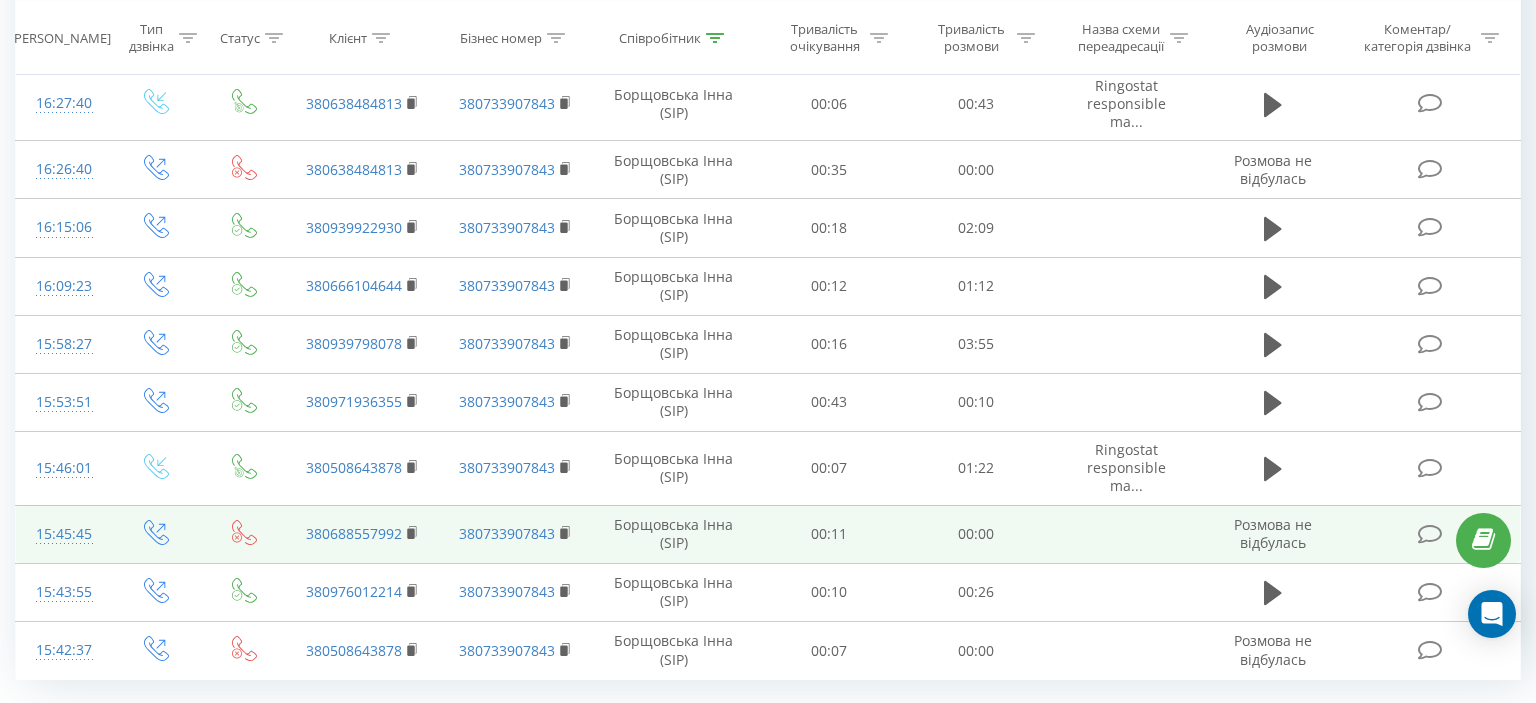 scroll, scrollTop: 0, scrollLeft: 0, axis: both 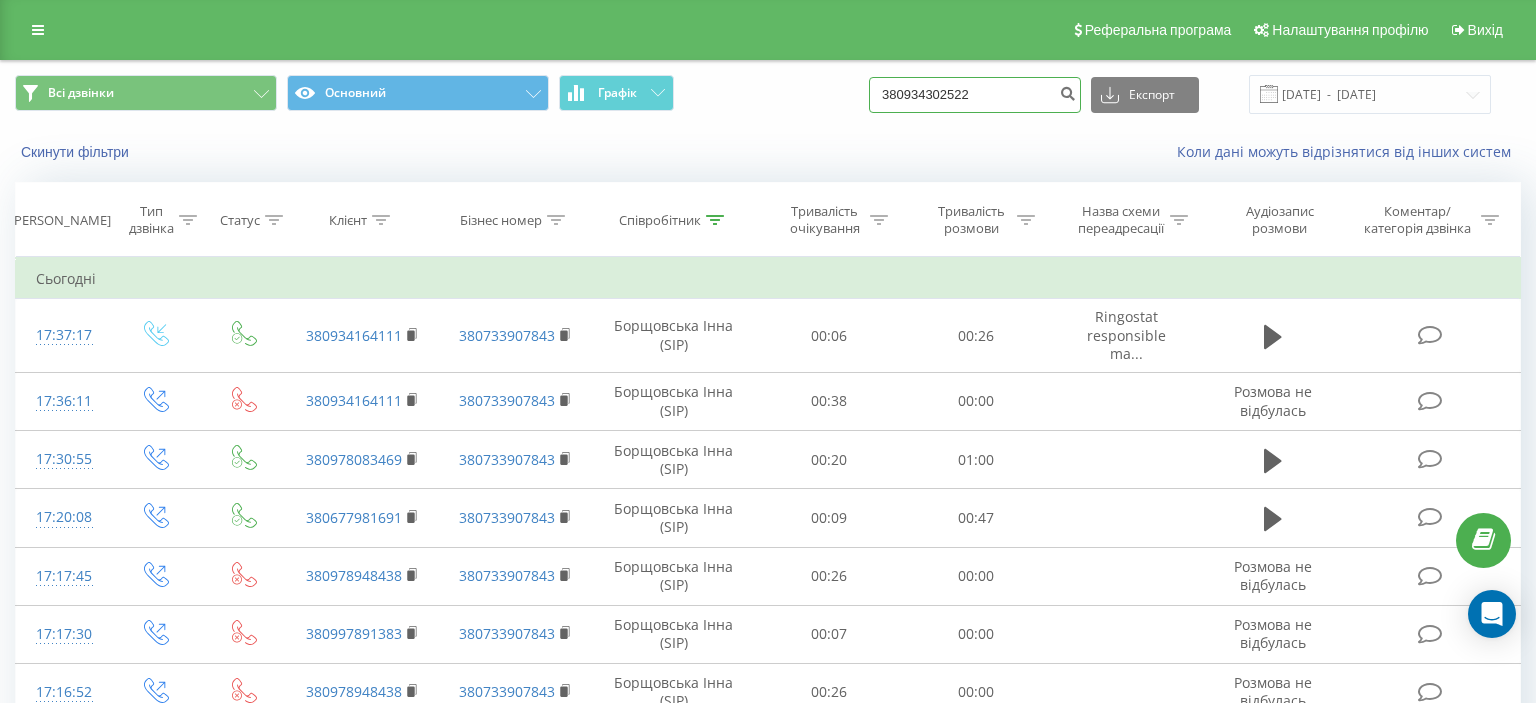 drag, startPoint x: 903, startPoint y: 95, endPoint x: 1045, endPoint y: 90, distance: 142.088 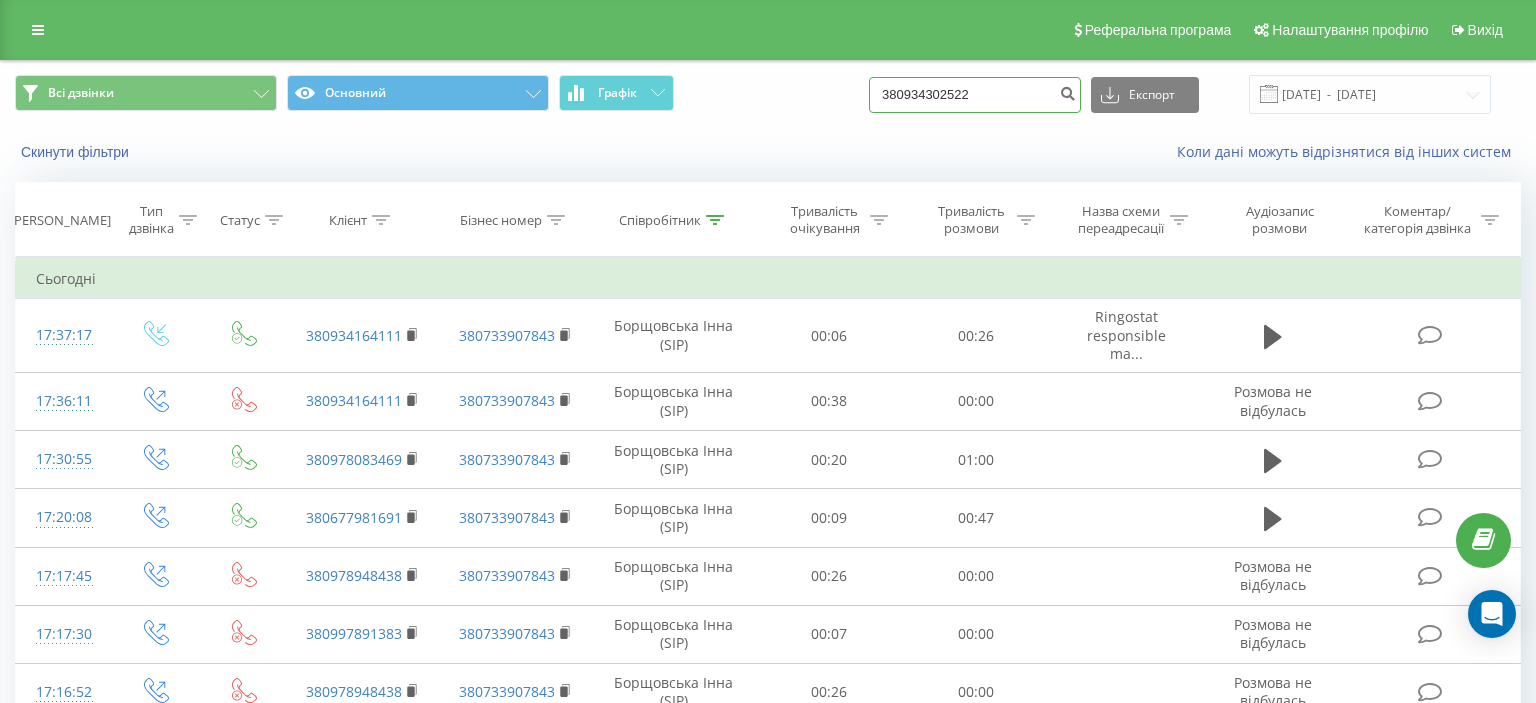 paste on "(063) 446 77" 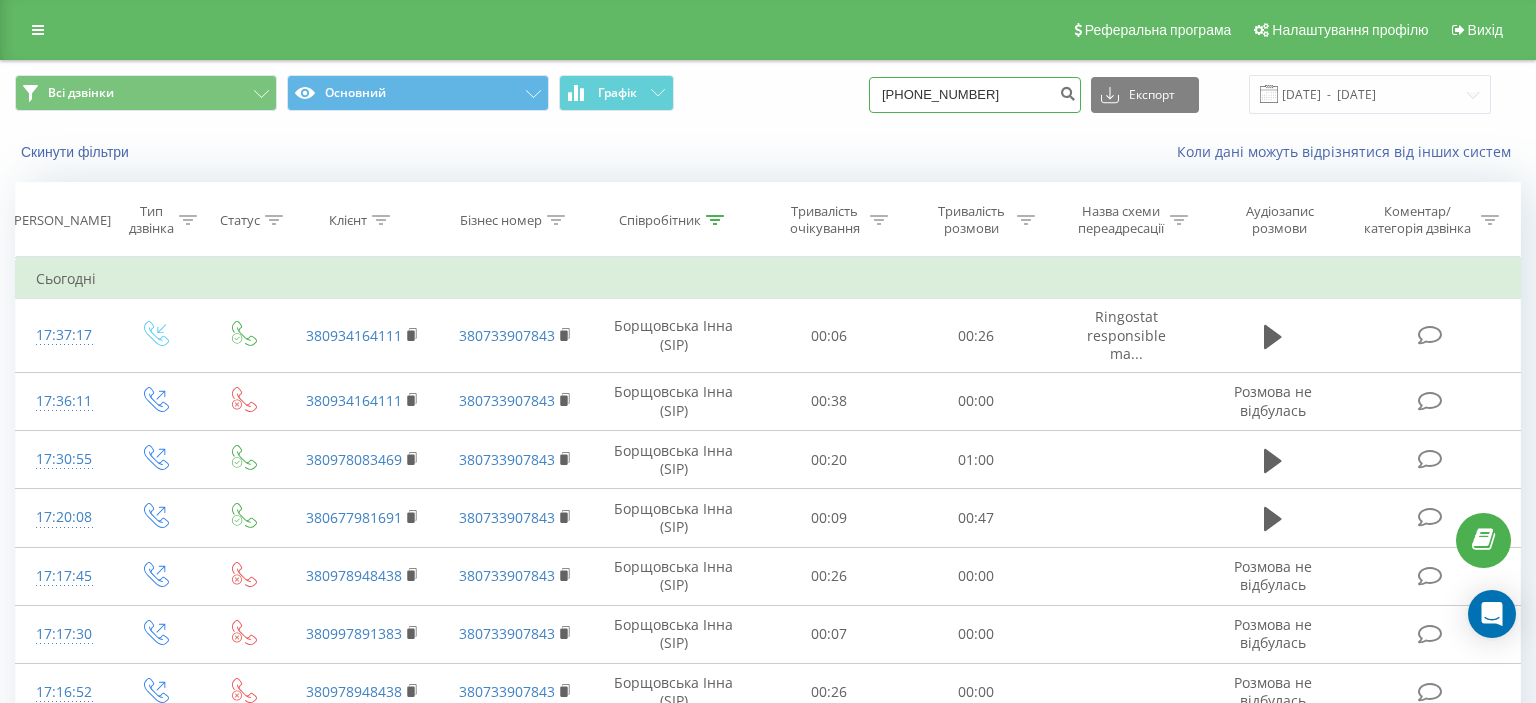 click on "(063) 446 77 22" at bounding box center [975, 95] 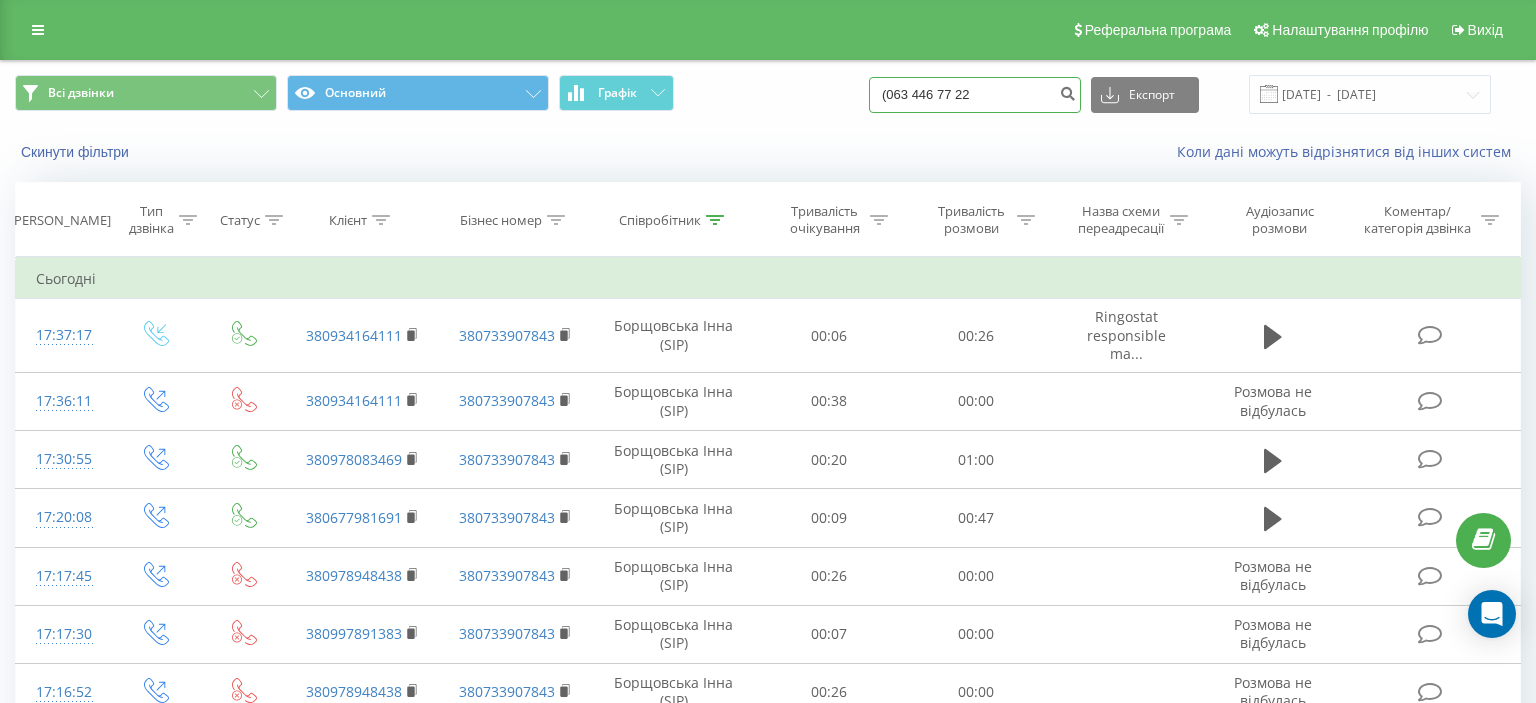 click on "(063 446 77 22" at bounding box center (975, 95) 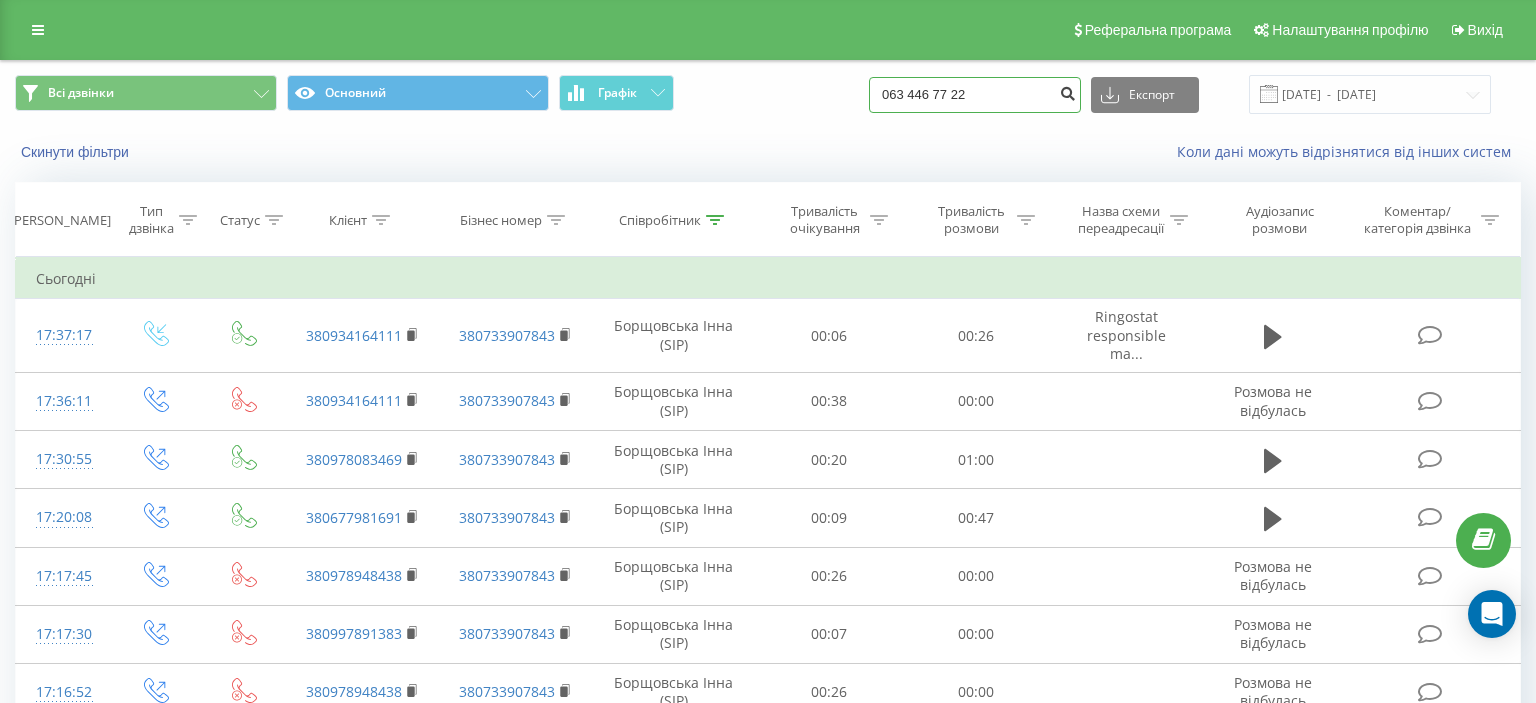 type on "063 446 77 22" 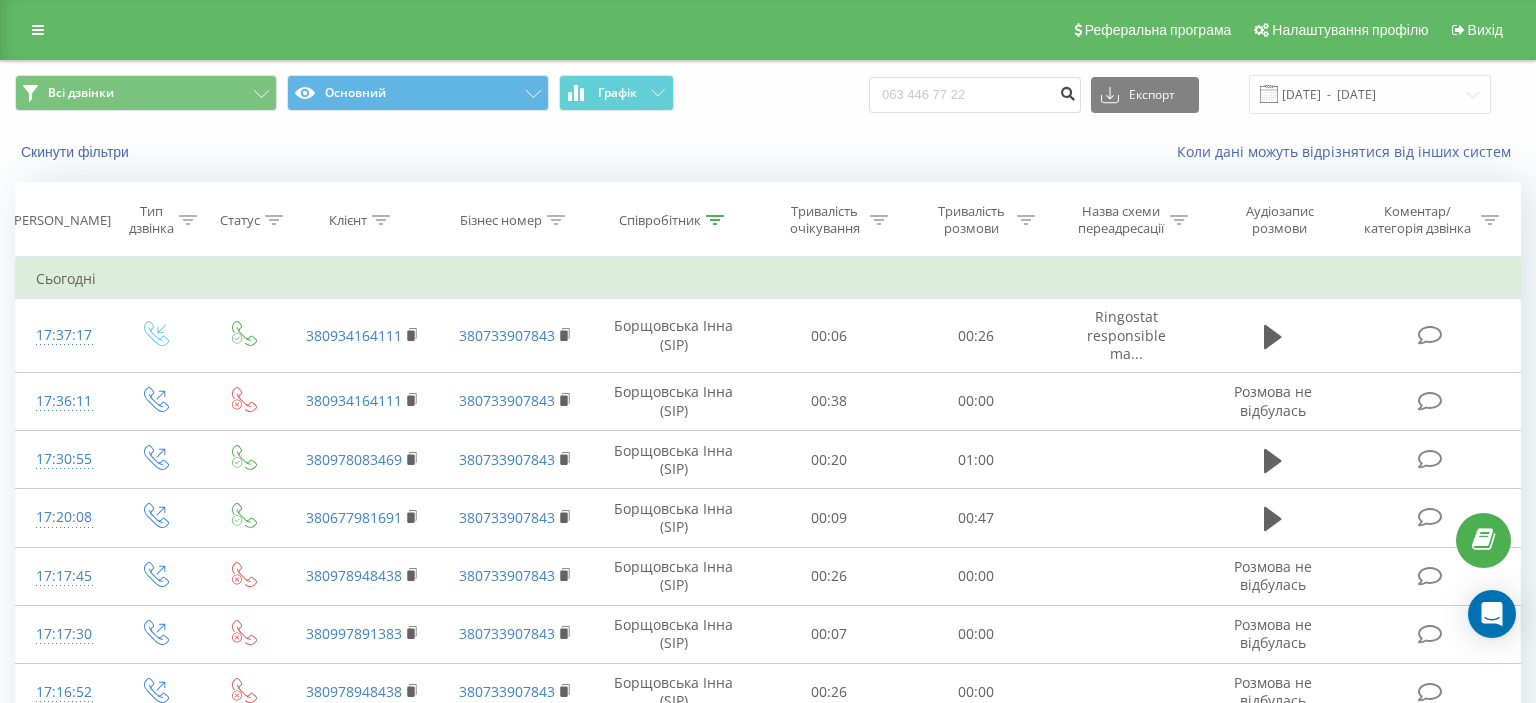 click at bounding box center (1067, 91) 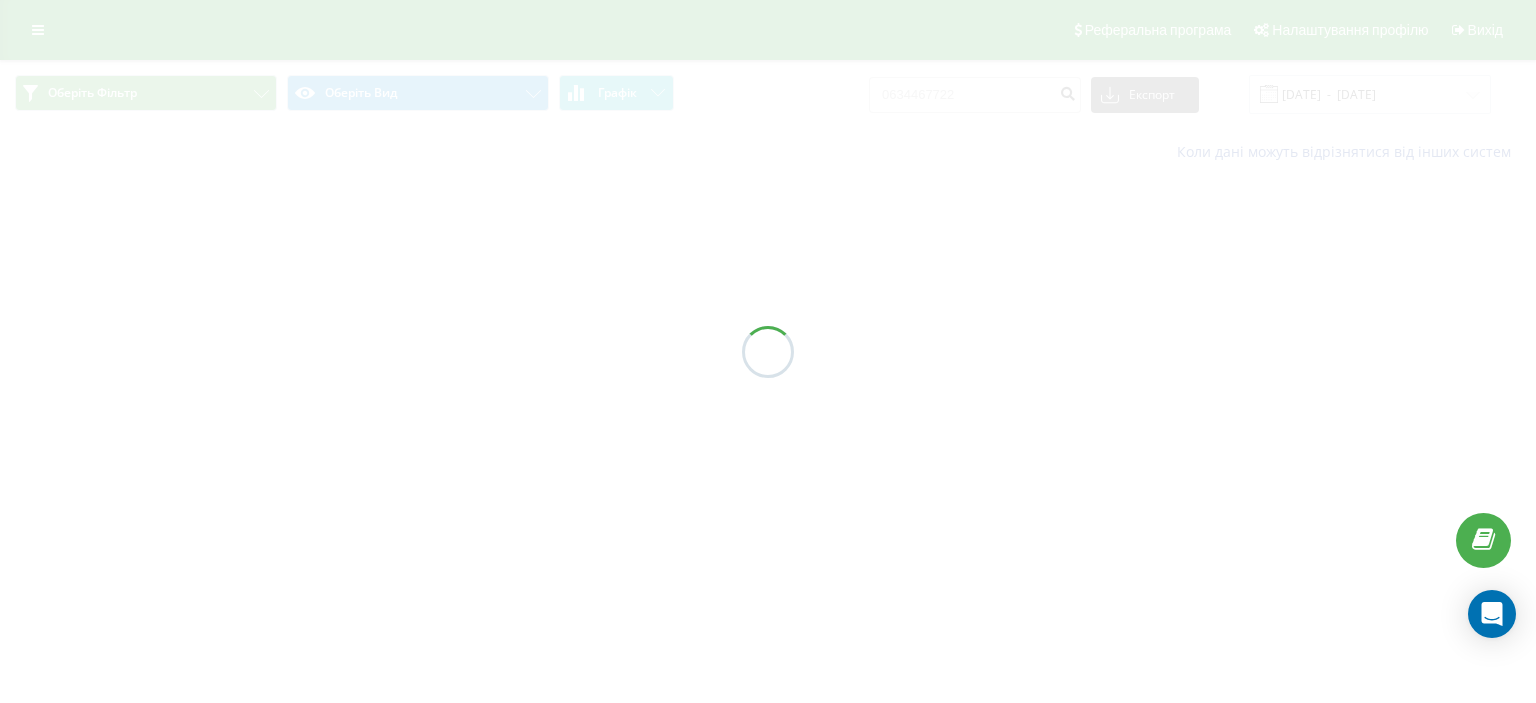 scroll, scrollTop: 0, scrollLeft: 0, axis: both 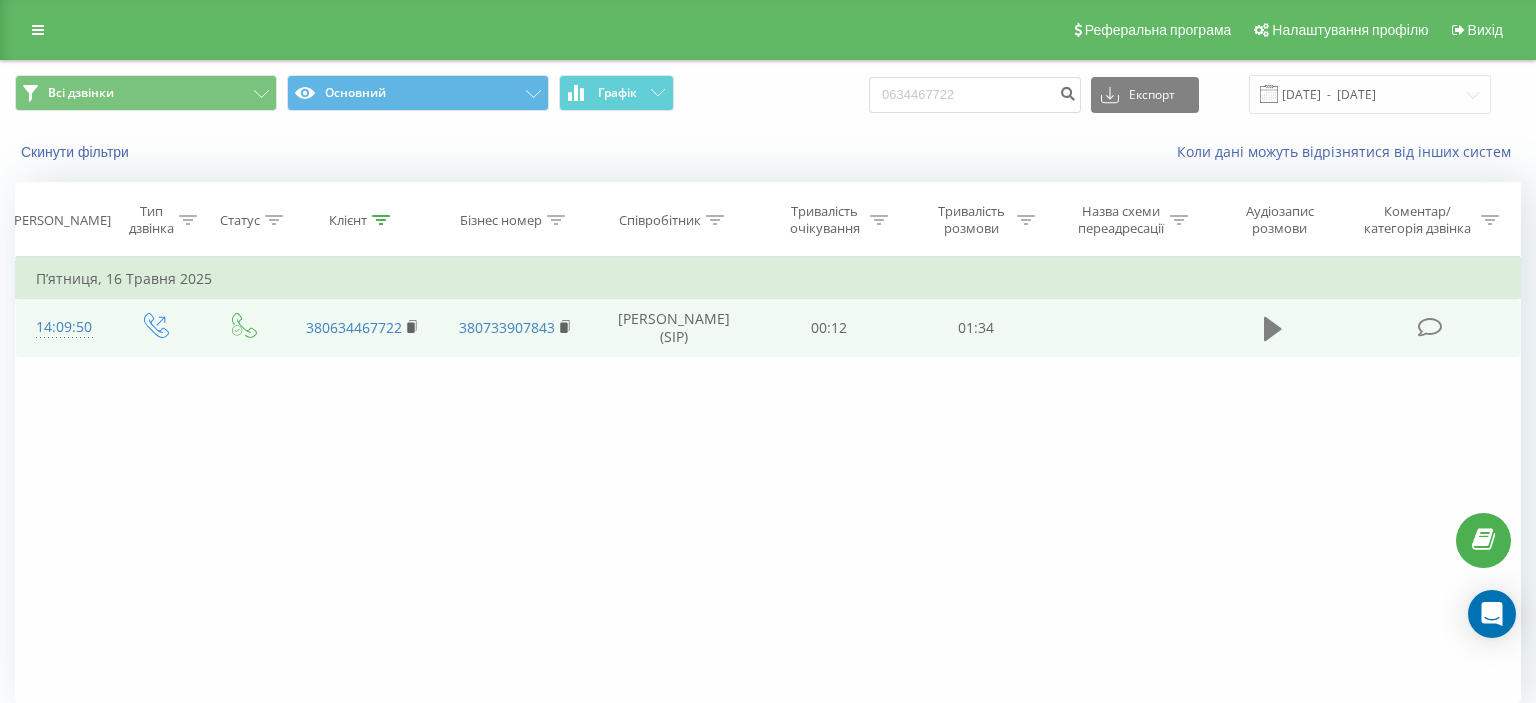click 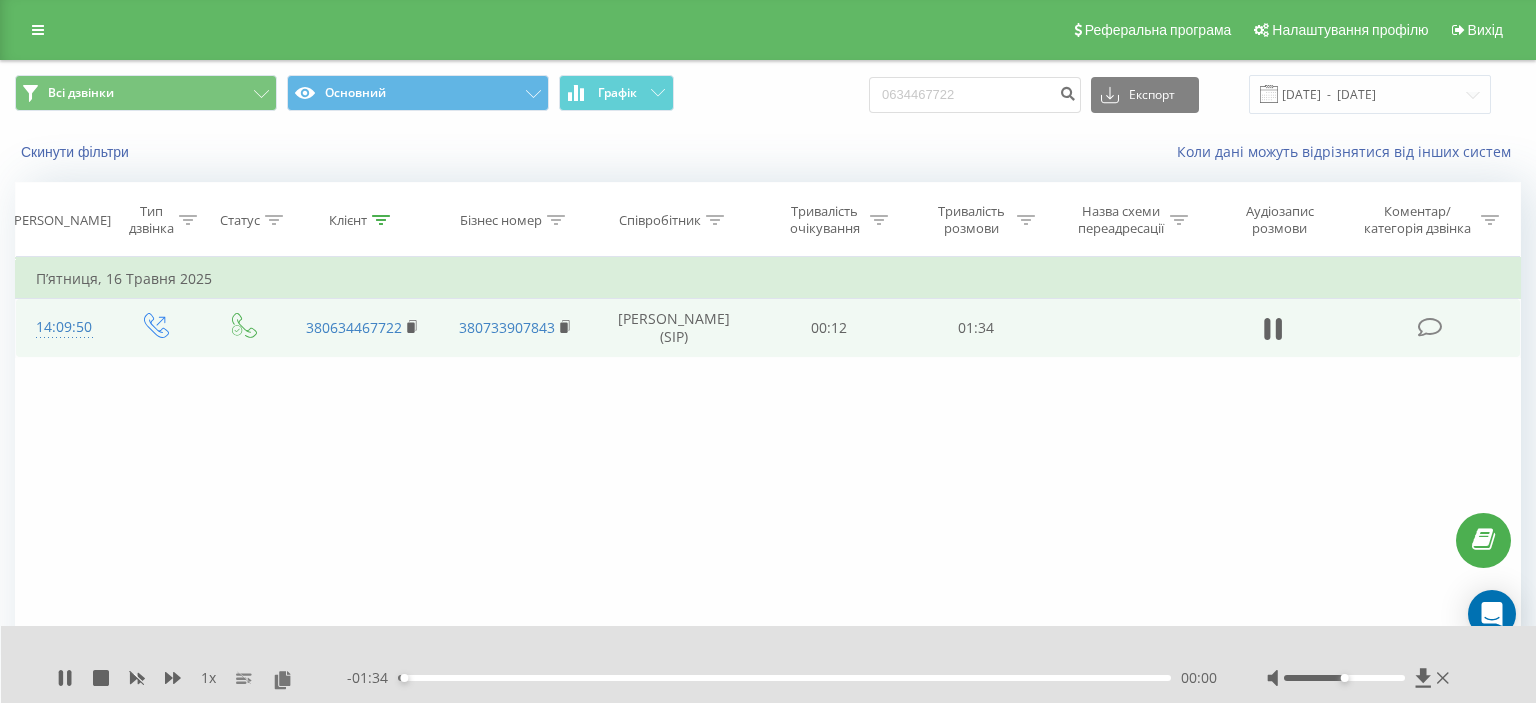 click on "00:00" at bounding box center (784, 678) 